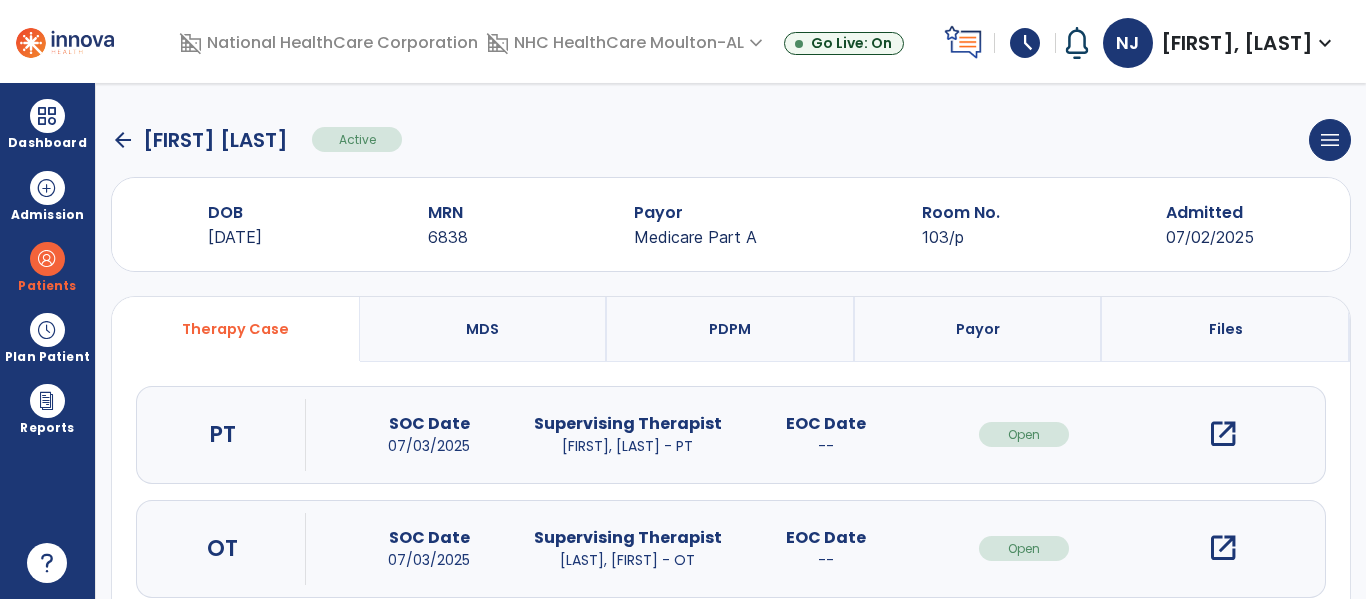 scroll, scrollTop: 0, scrollLeft: 0, axis: both 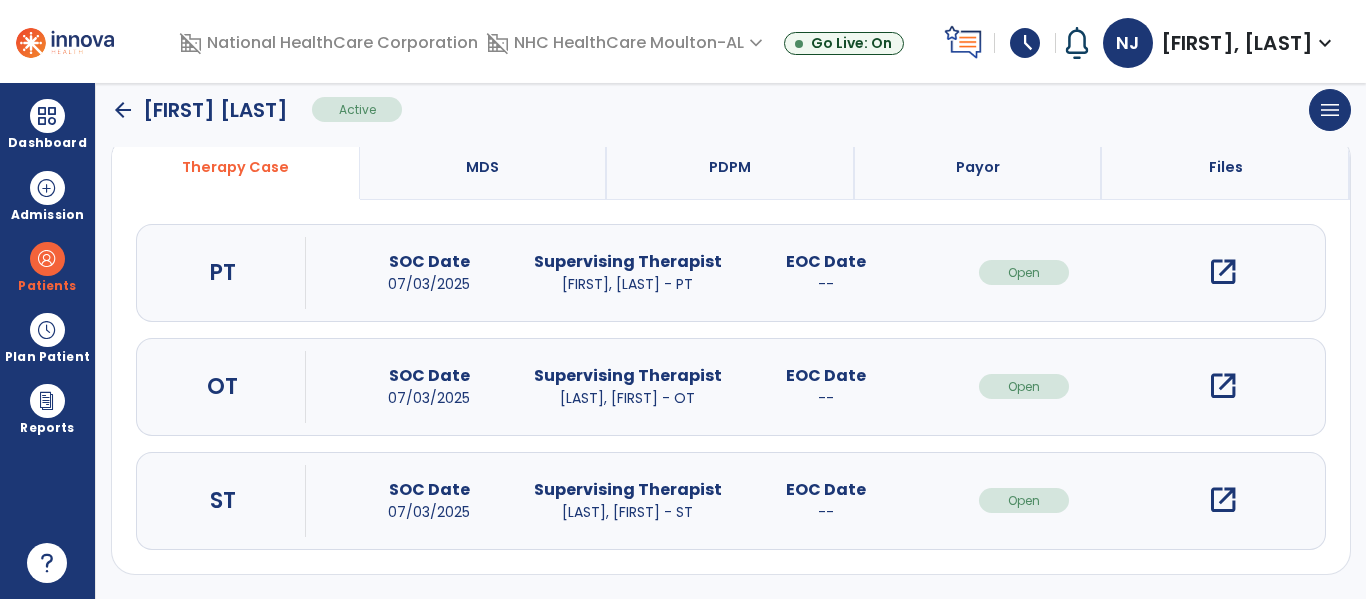 click on "open_in_new" at bounding box center [1223, 500] 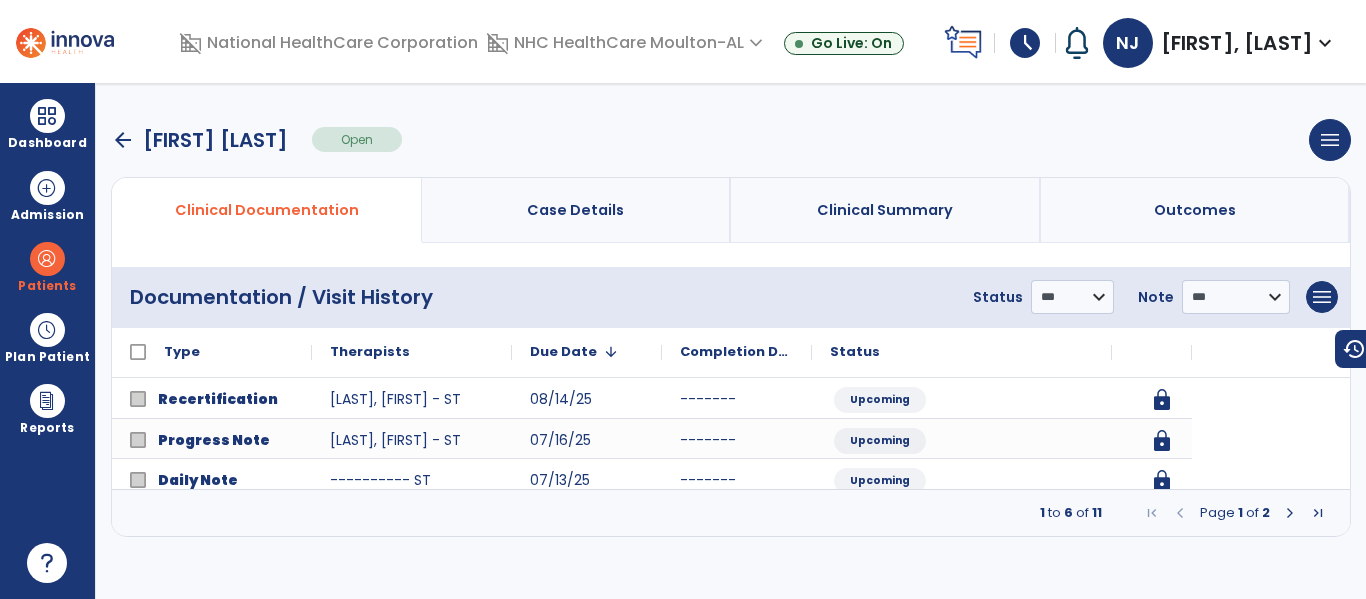 scroll, scrollTop: 0, scrollLeft: 0, axis: both 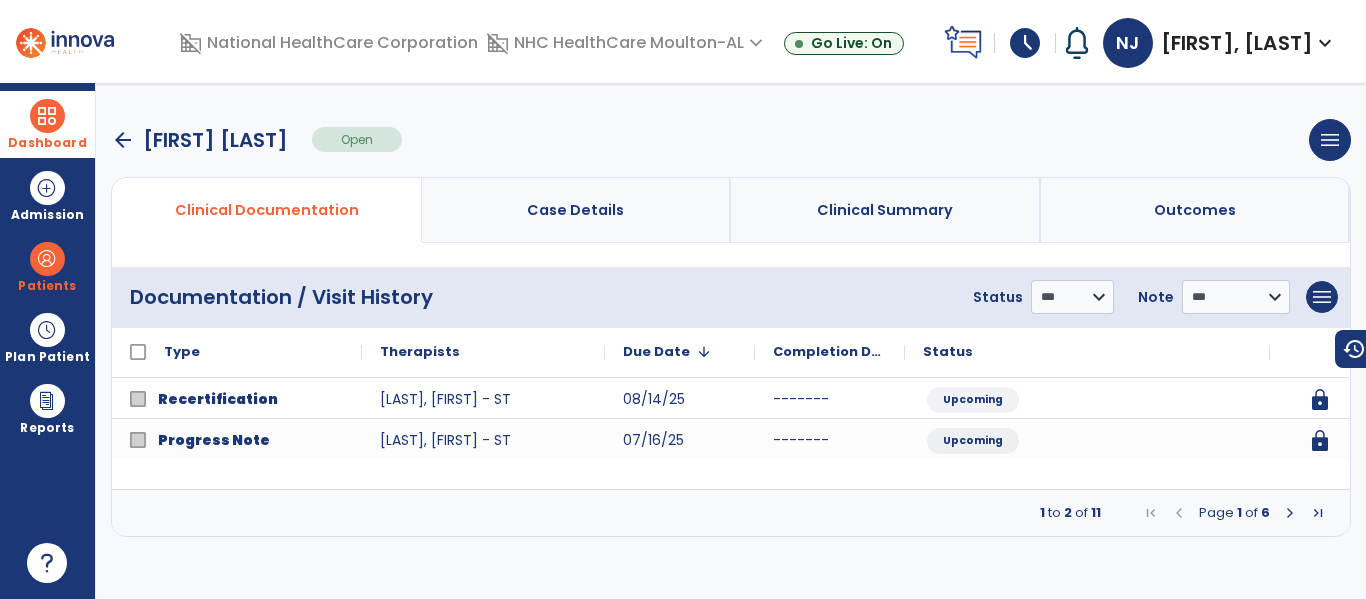 click on "Dashboard" at bounding box center [47, 143] 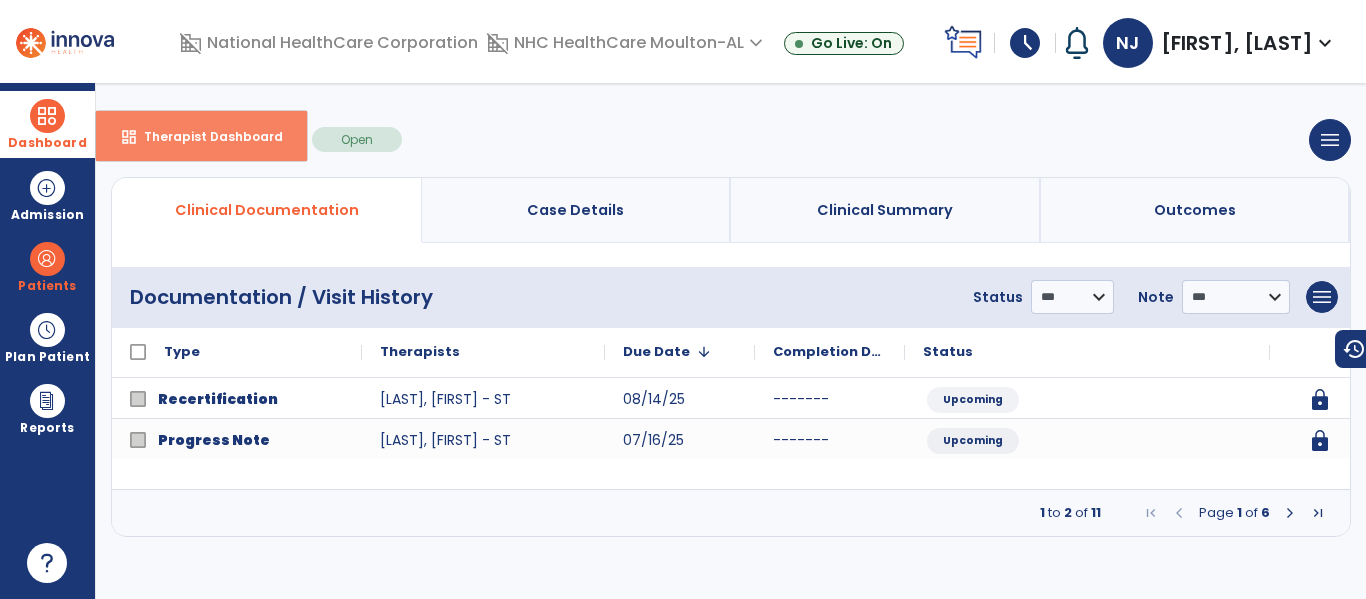 click on "Therapist Dashboard" at bounding box center [205, 136] 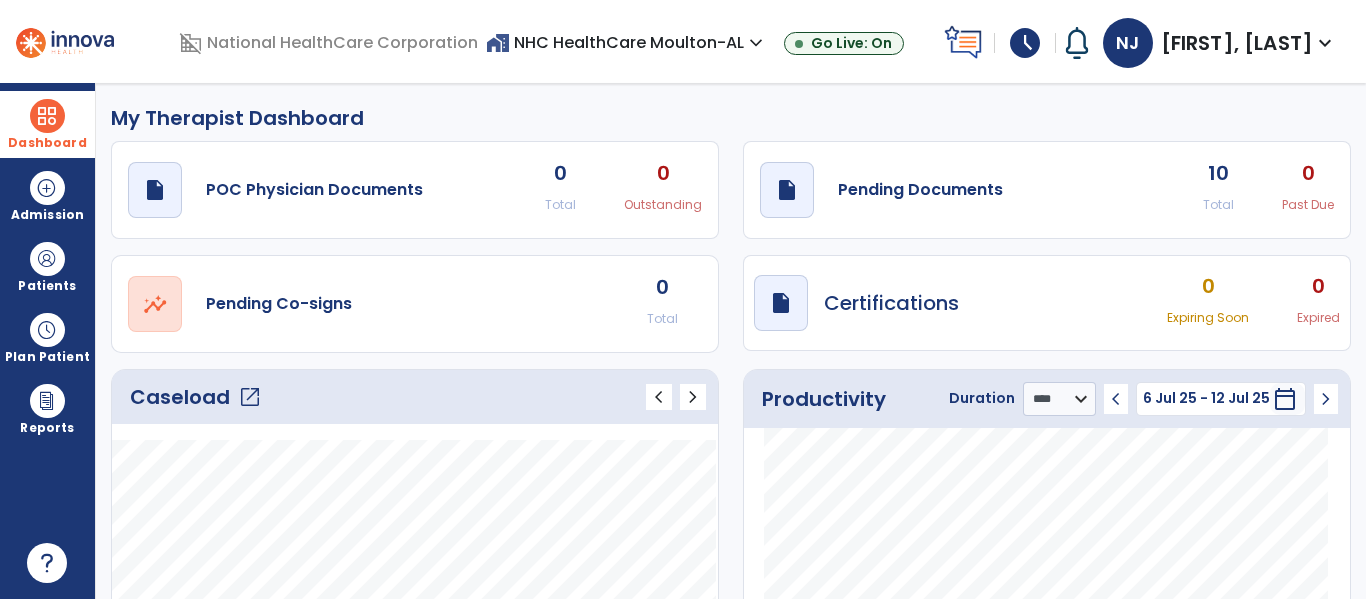 click on "open_in_new" 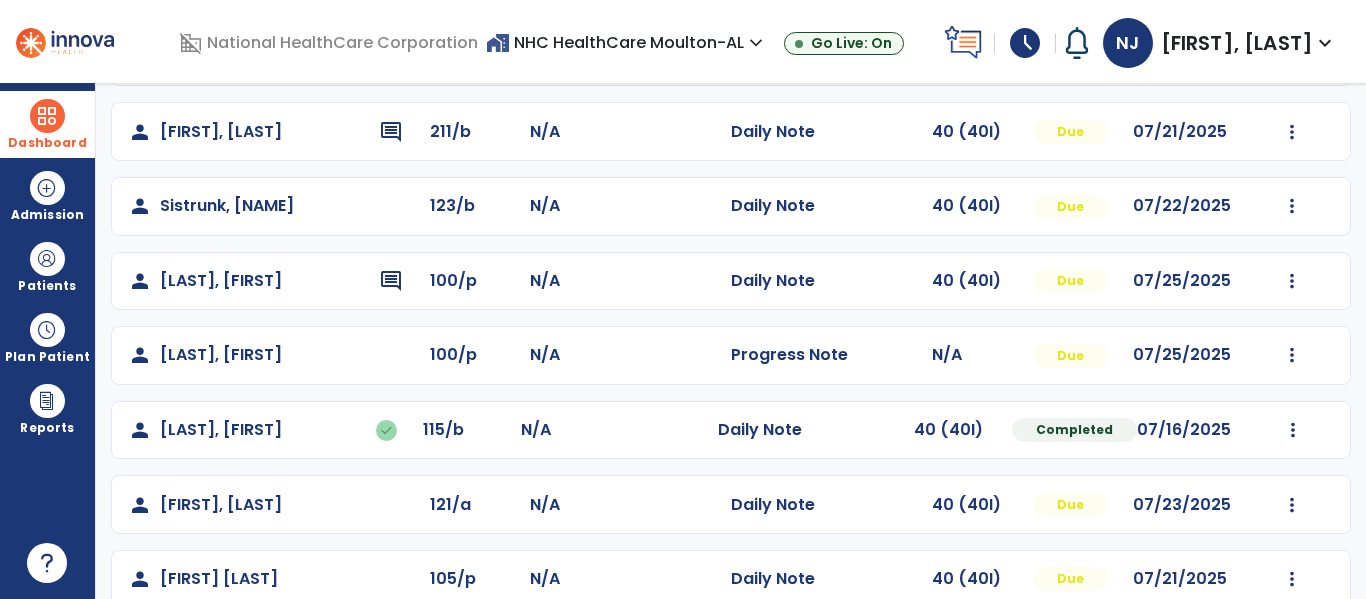 scroll, scrollTop: 488, scrollLeft: 0, axis: vertical 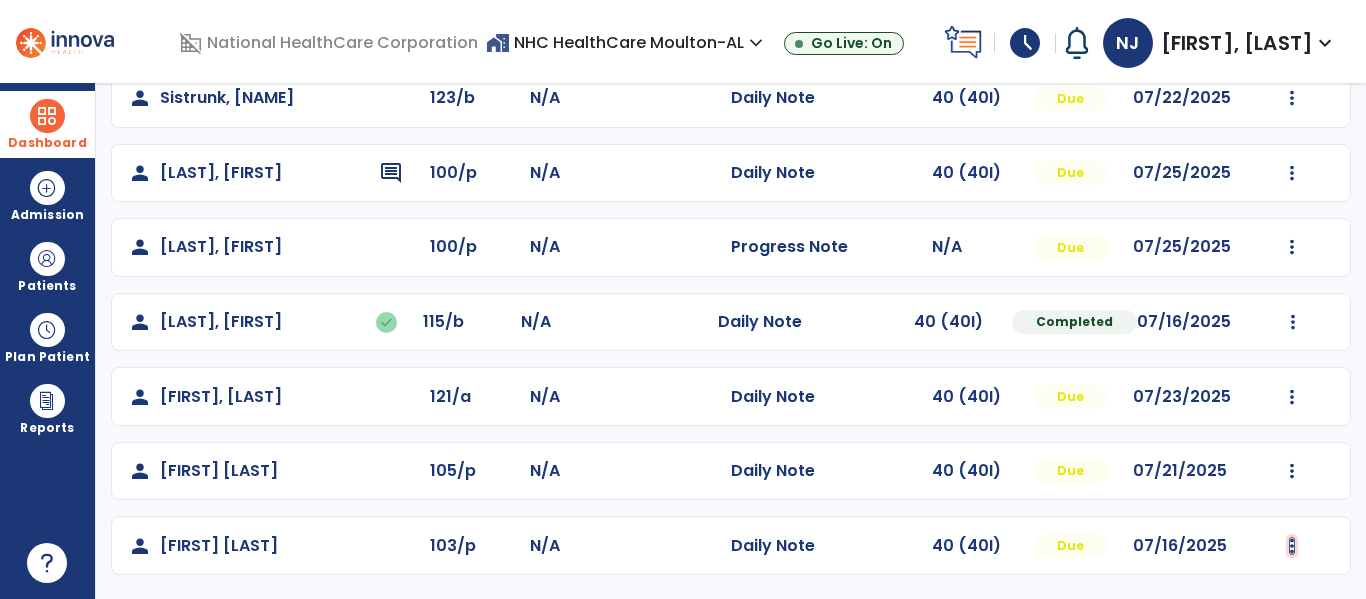 click at bounding box center (1292, -200) 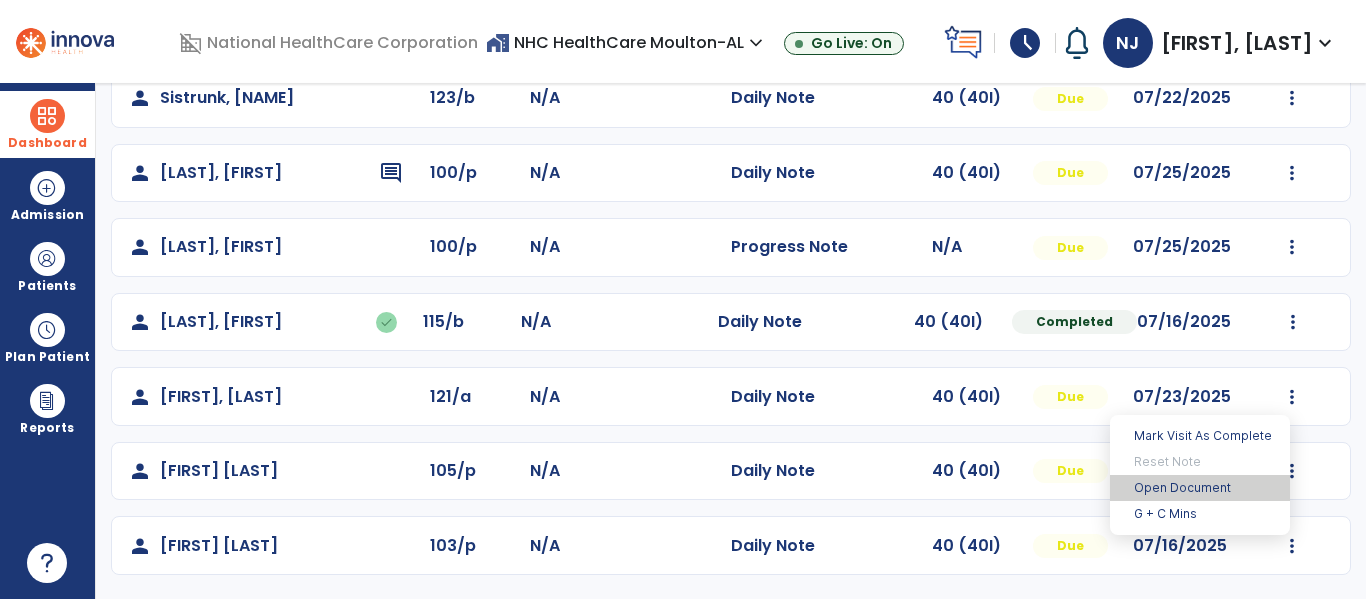 click on "Open Document" at bounding box center (1200, 488) 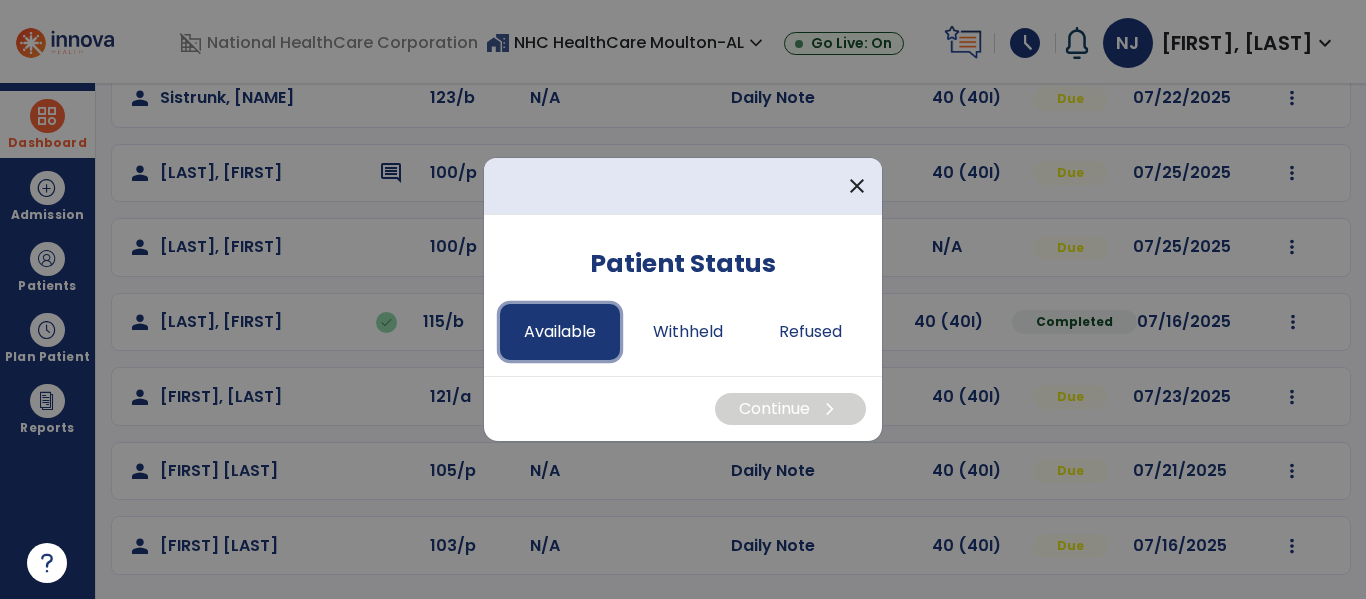 click on "Available" at bounding box center [560, 332] 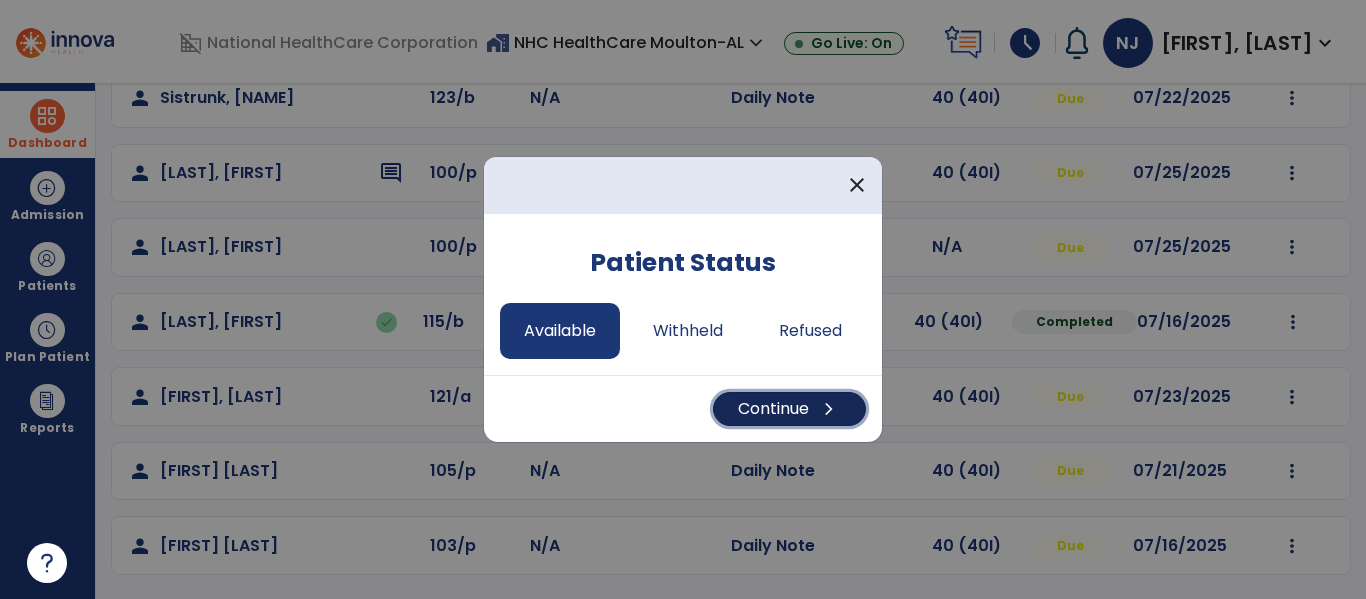 click on "Continue   chevron_right" at bounding box center [789, 409] 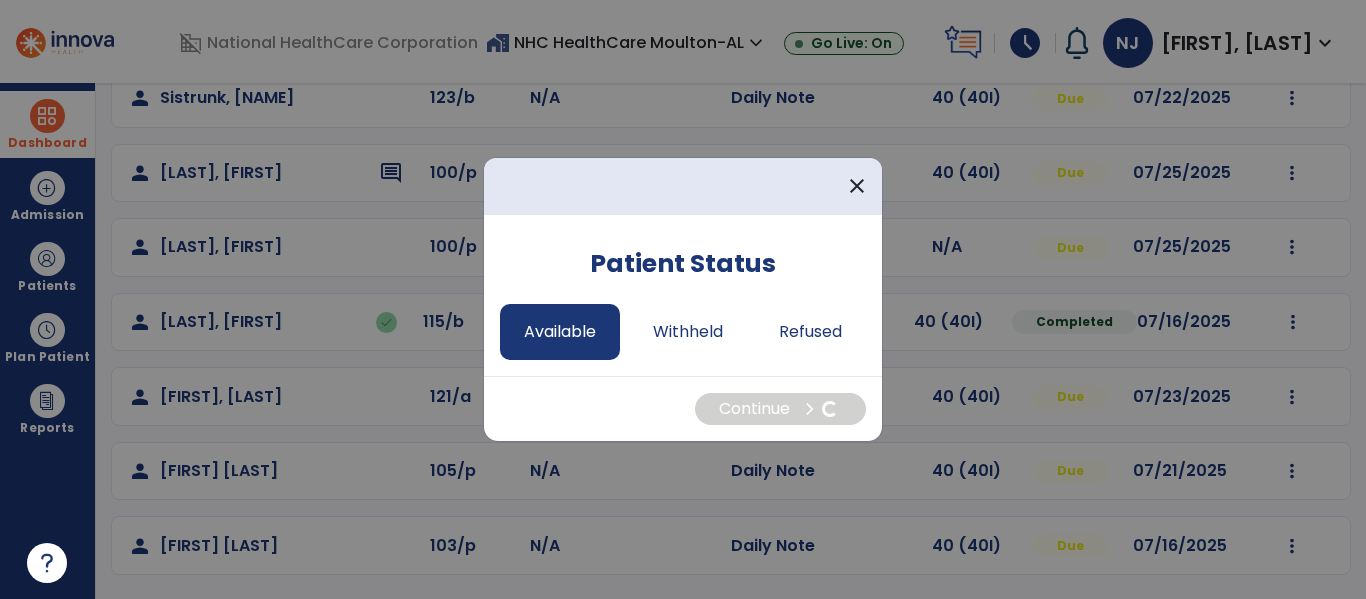 select on "*" 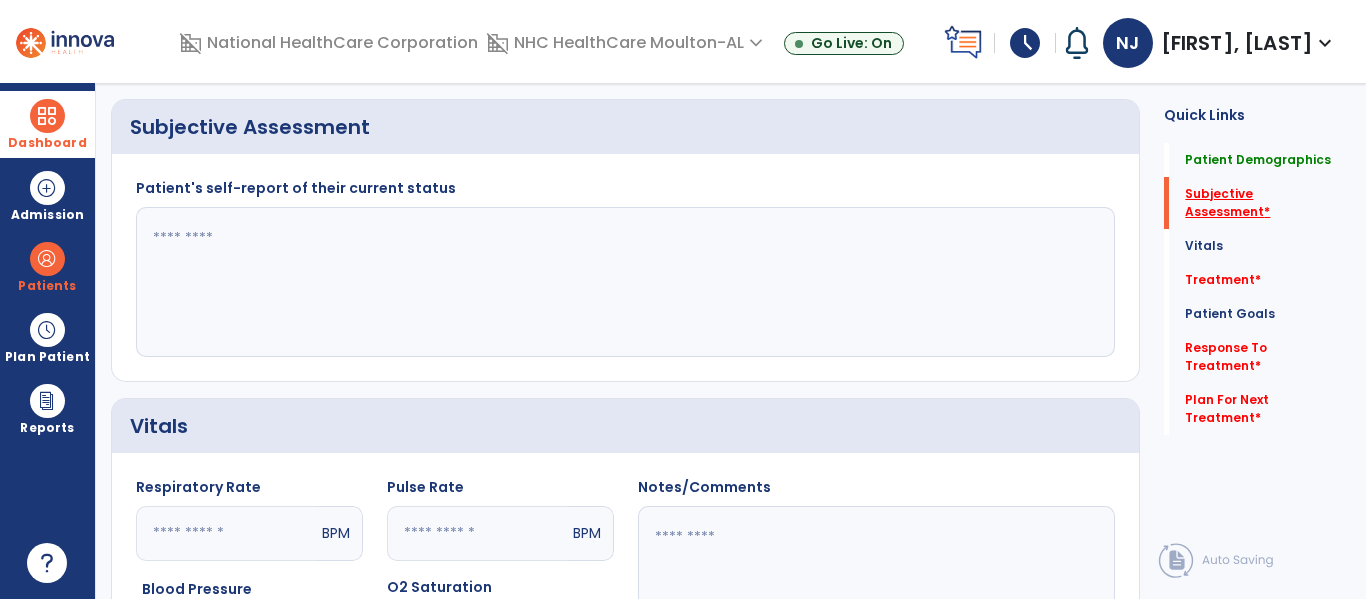 click on "Subjective Assessment   *" 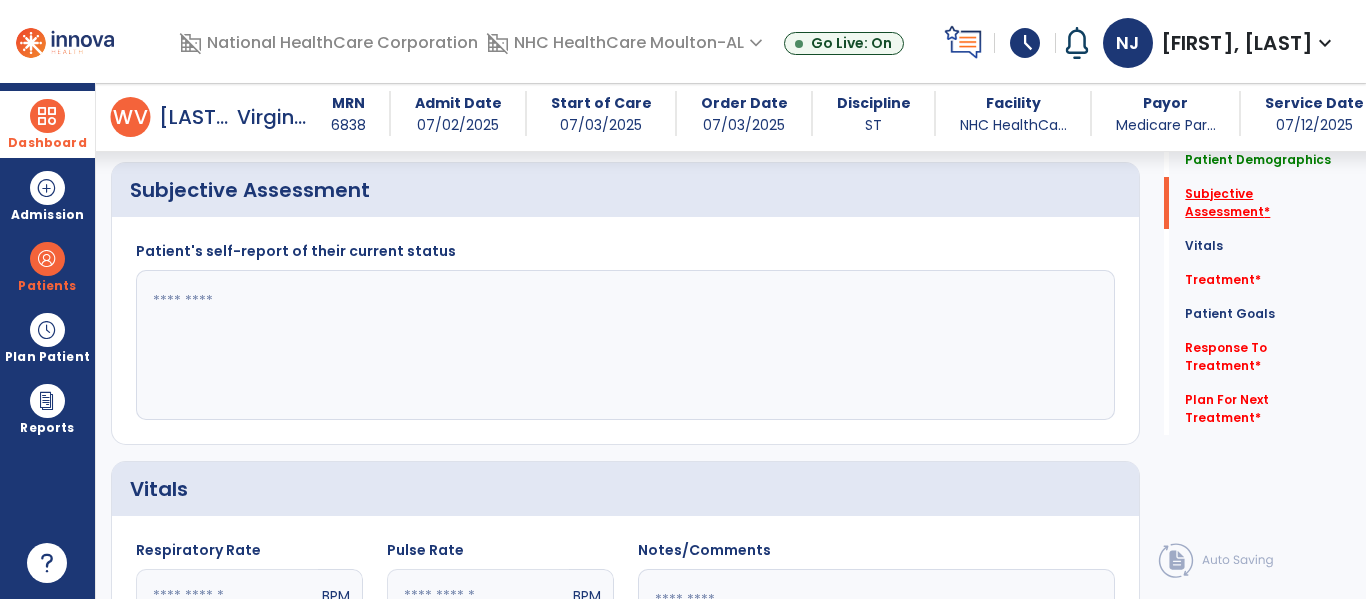 scroll, scrollTop: 387, scrollLeft: 0, axis: vertical 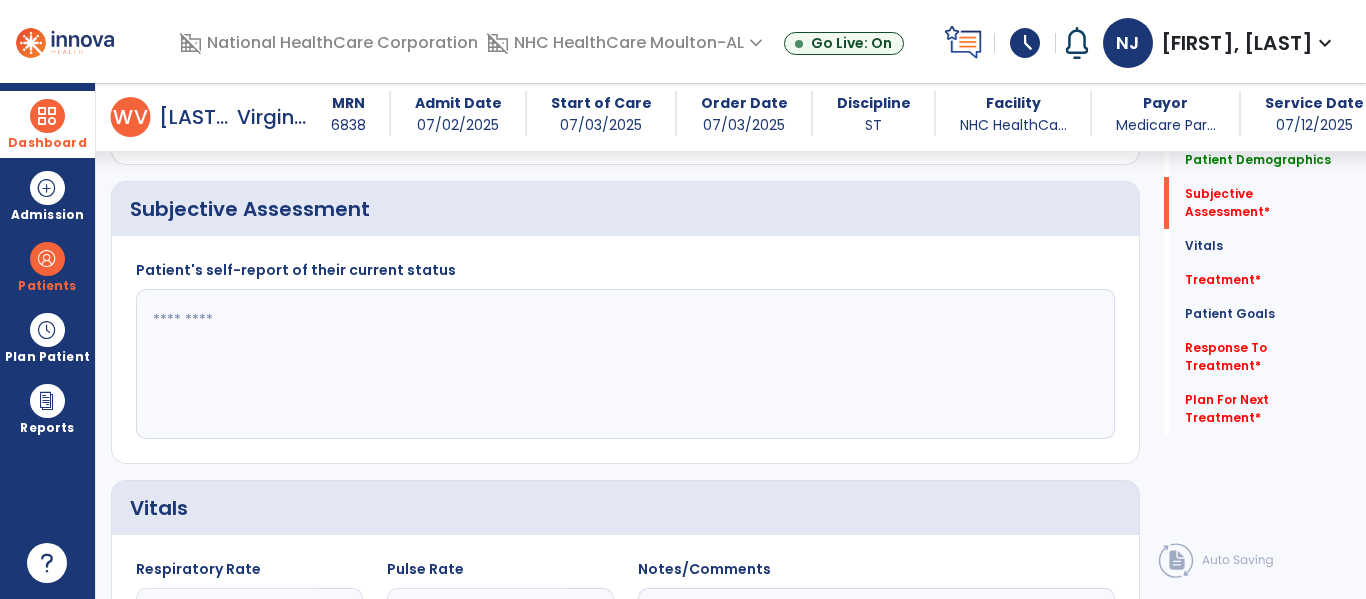 click 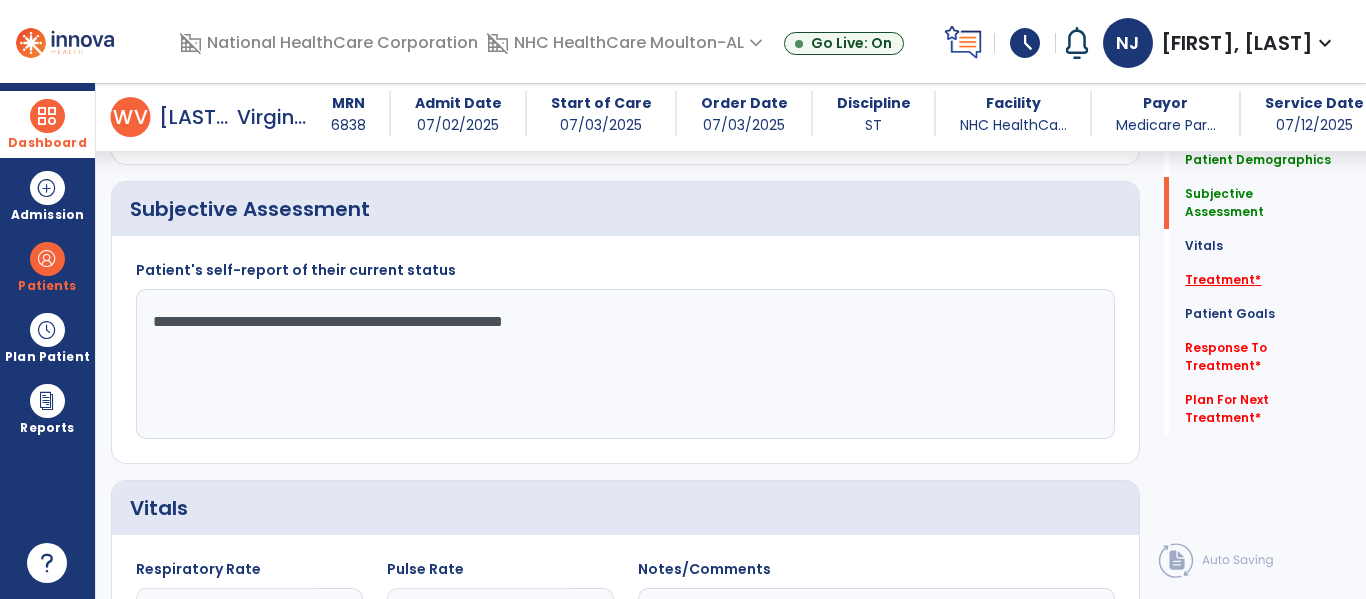type on "**********" 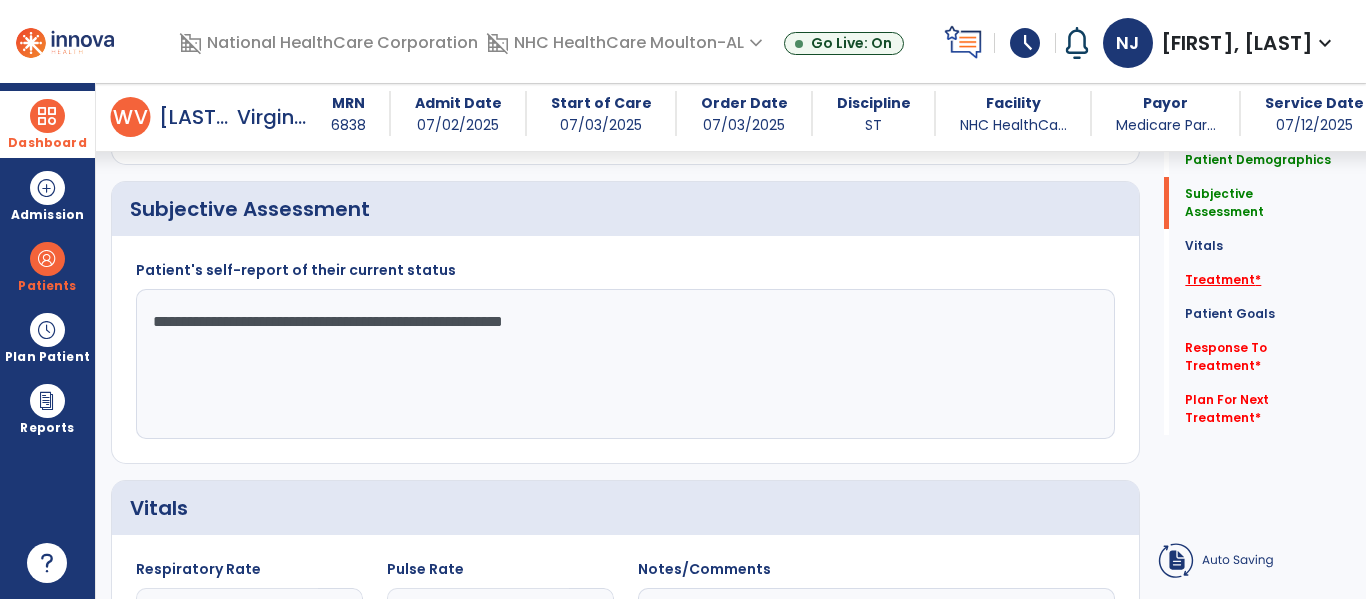 click on "Treatment   *" 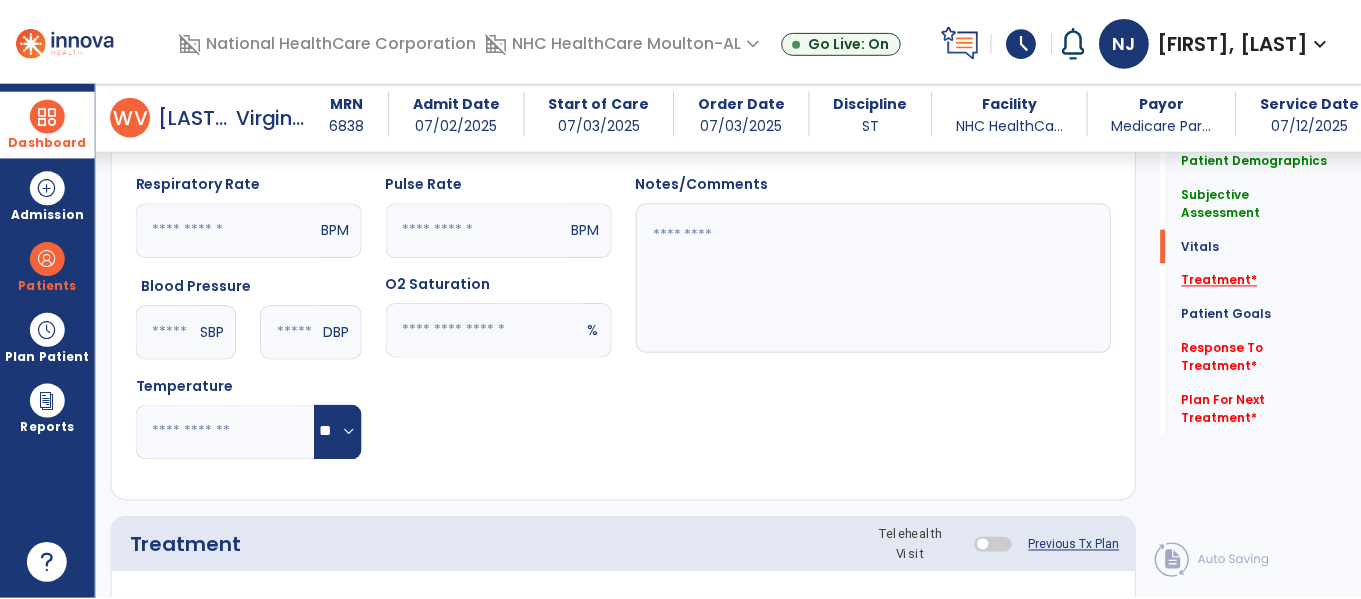 scroll, scrollTop: 1077, scrollLeft: 0, axis: vertical 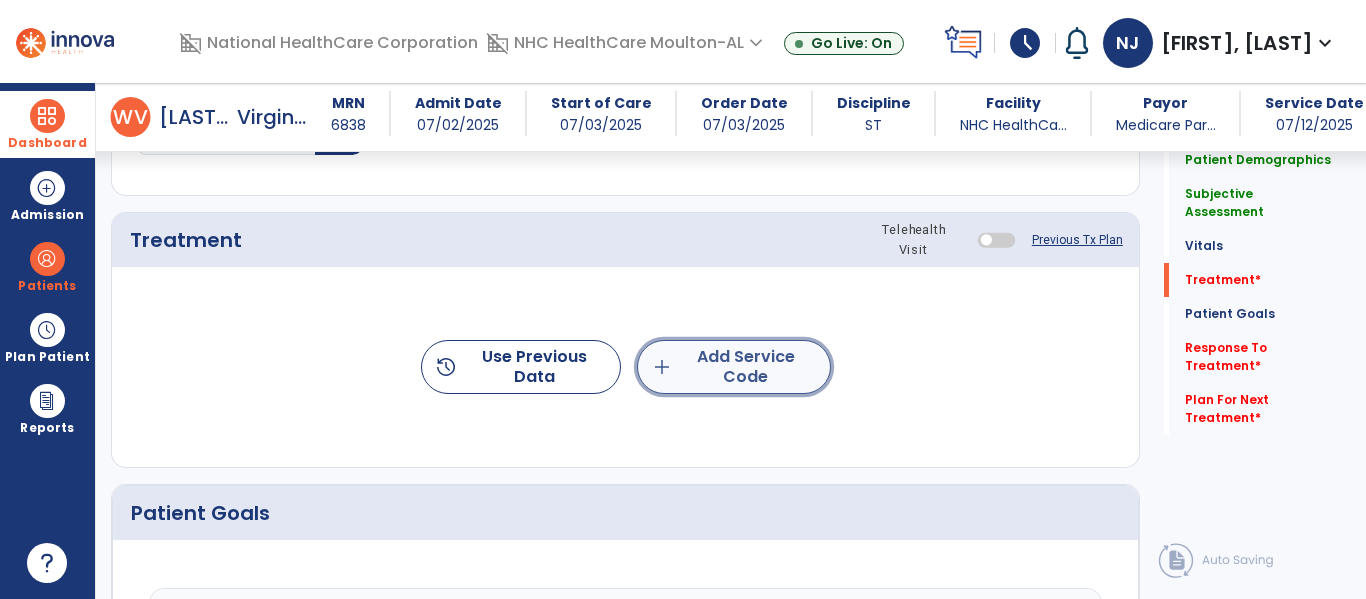 click on "add  Add Service Code" 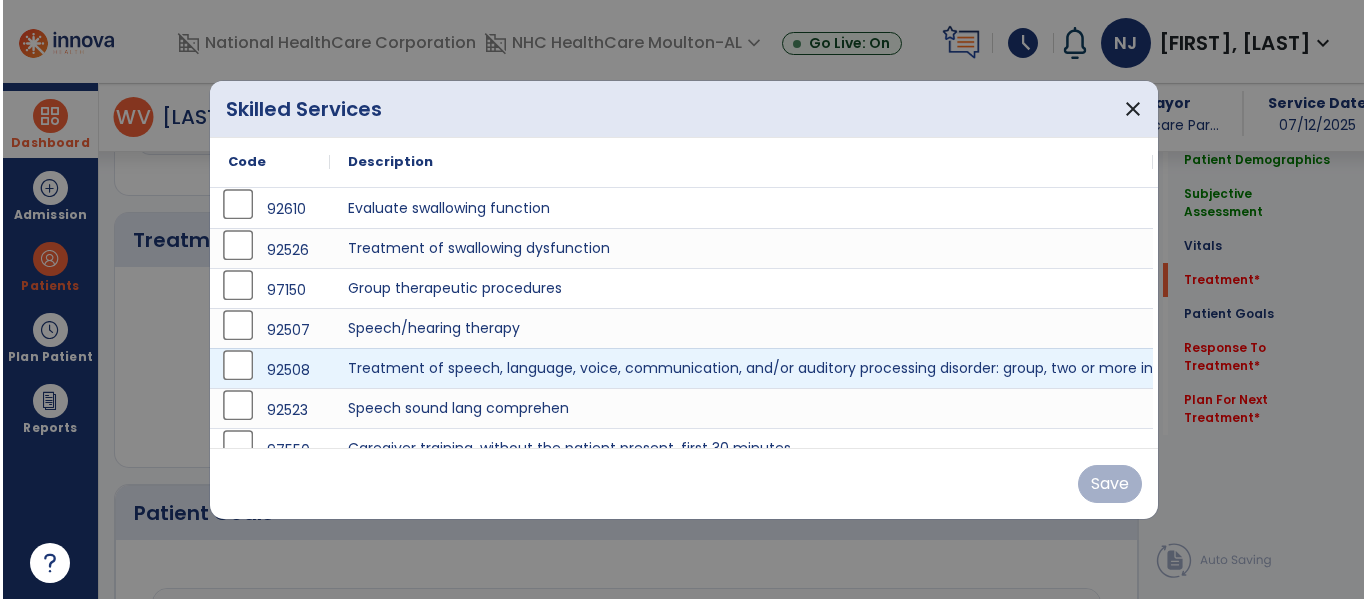 scroll, scrollTop: 1077, scrollLeft: 0, axis: vertical 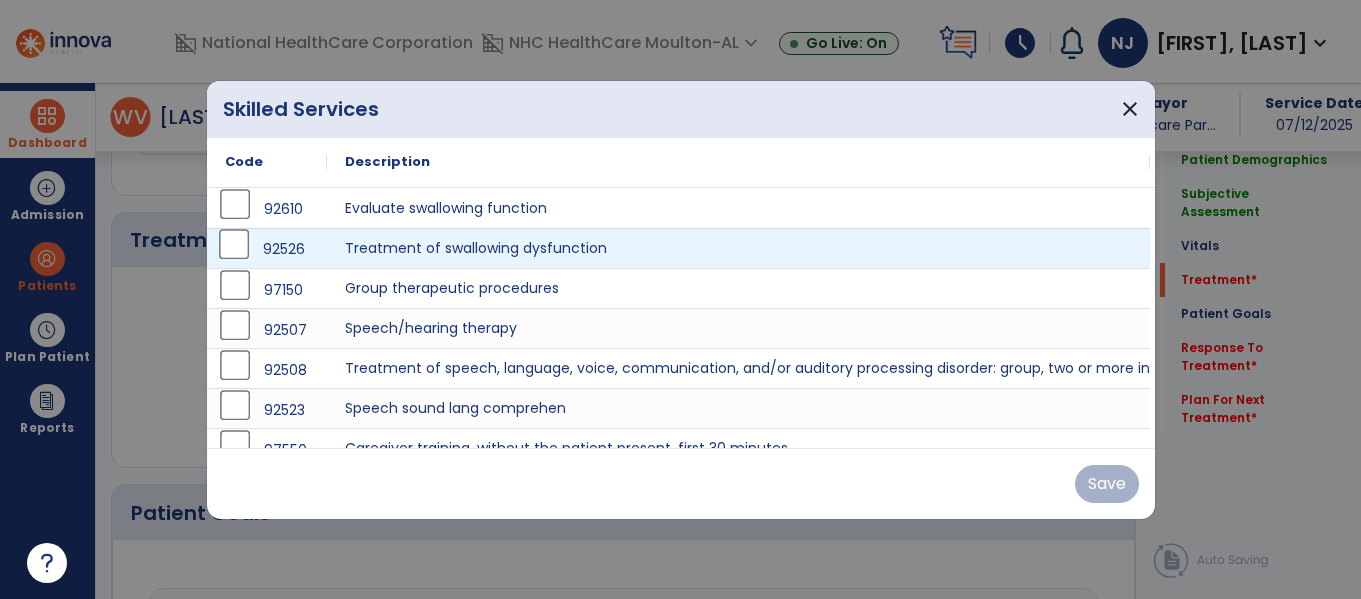 click on "92526" at bounding box center [267, 248] 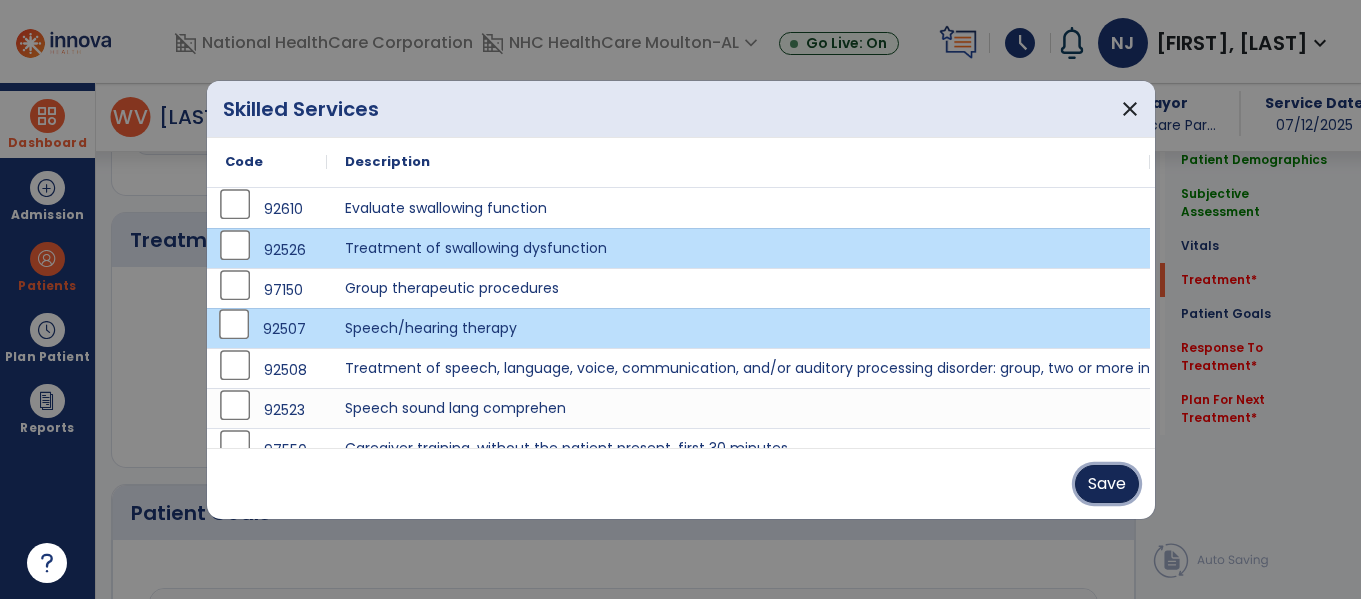 click on "Save" at bounding box center [1107, 484] 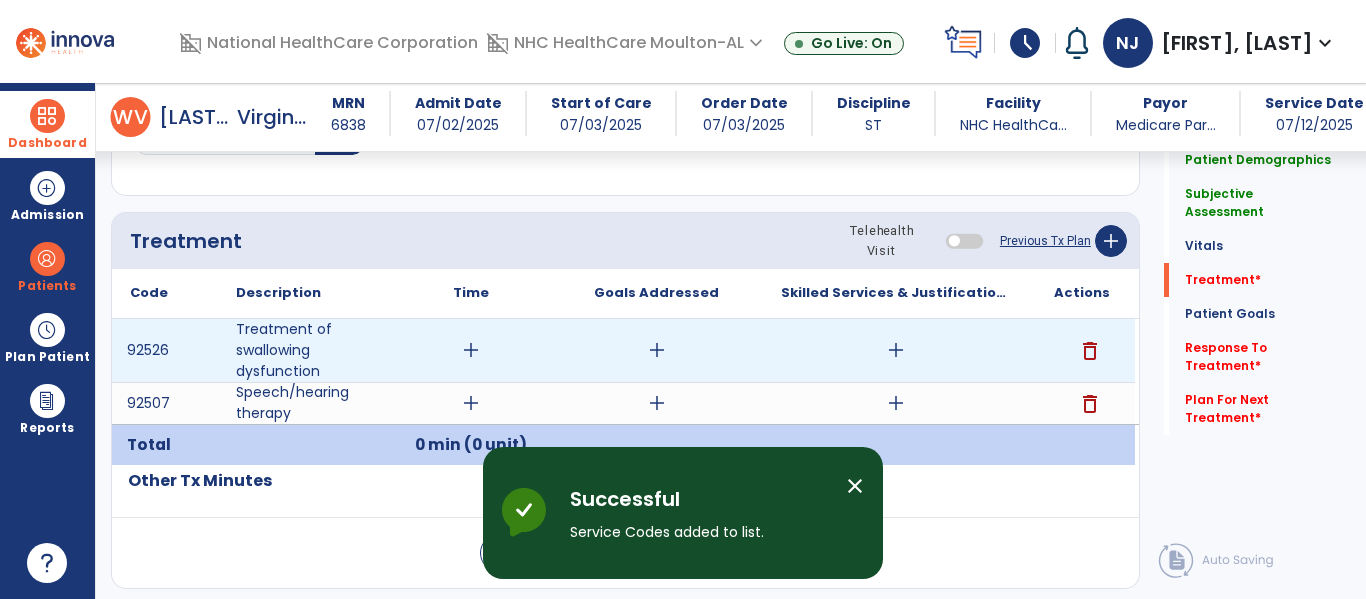 click on "add" at bounding box center [471, 350] 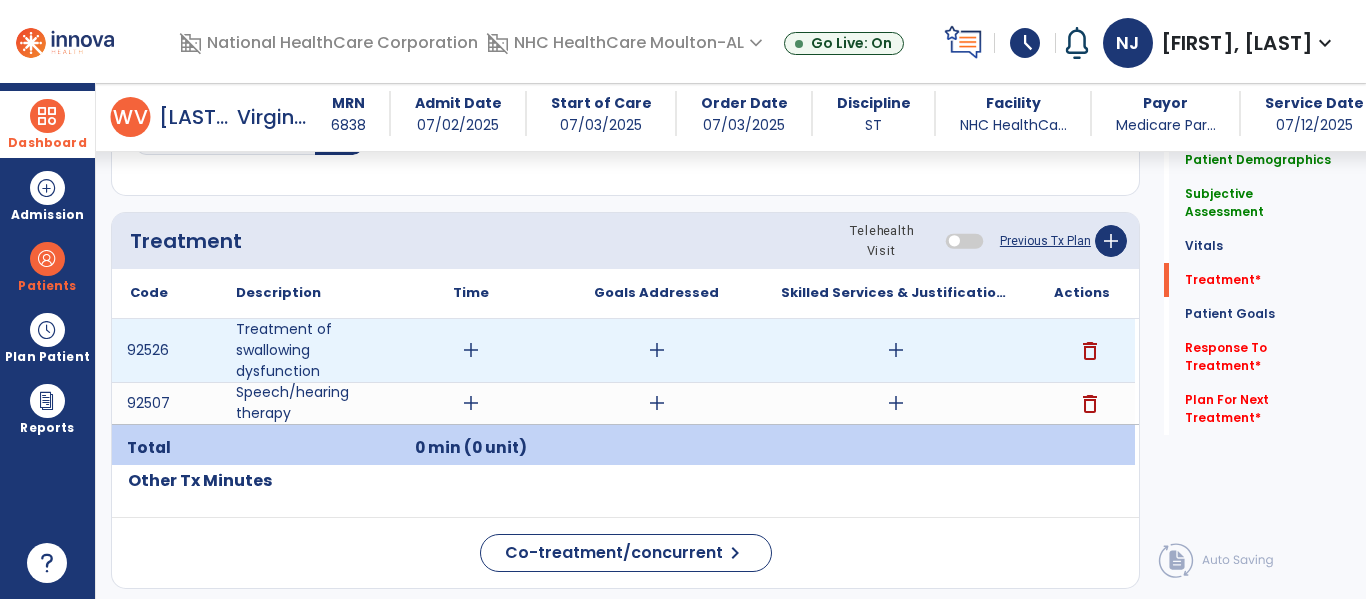 click on "add" at bounding box center (657, 350) 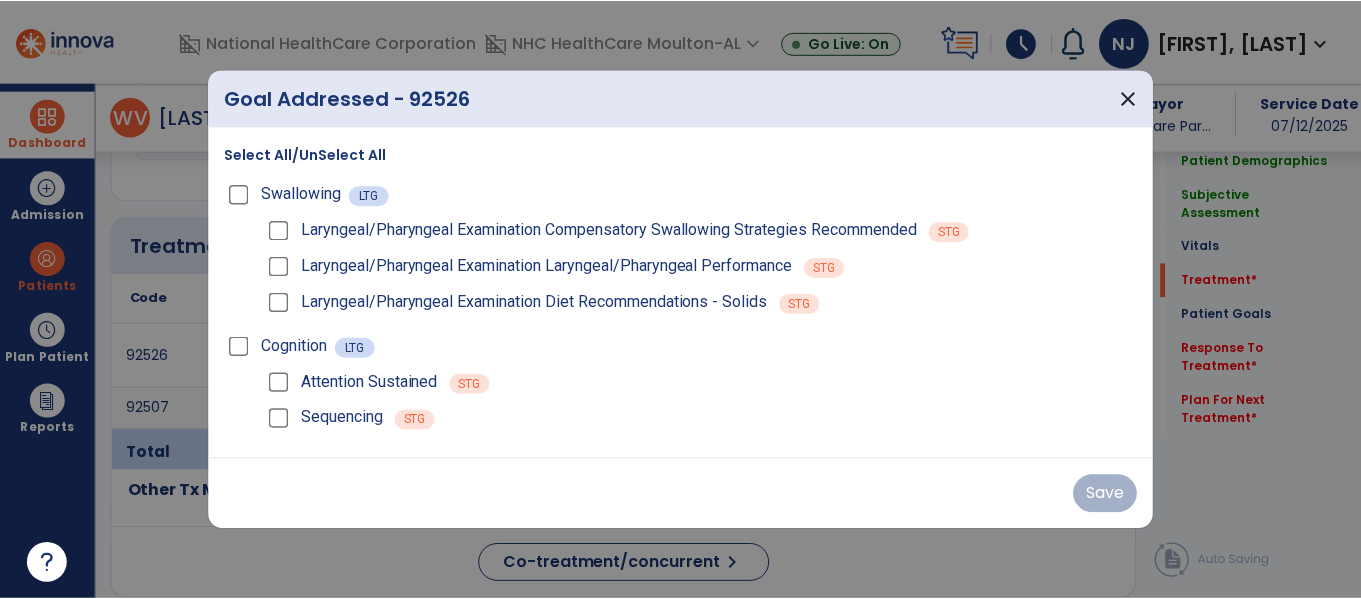 scroll, scrollTop: 1077, scrollLeft: 0, axis: vertical 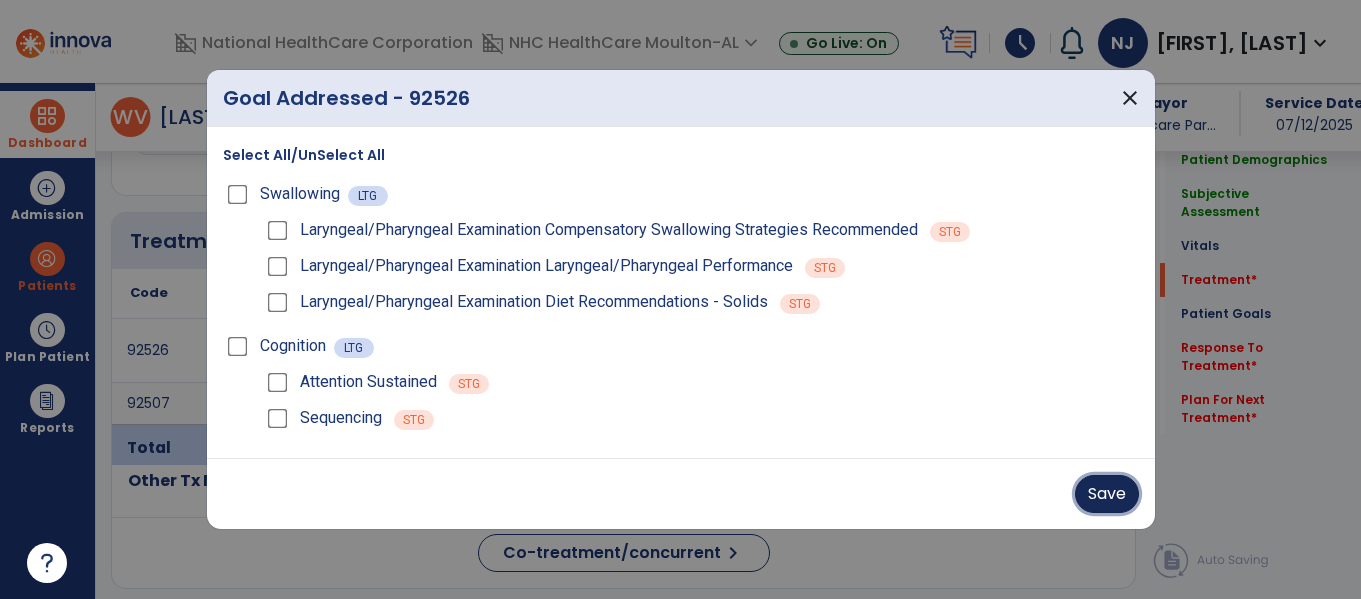 click on "Save" at bounding box center (1107, 494) 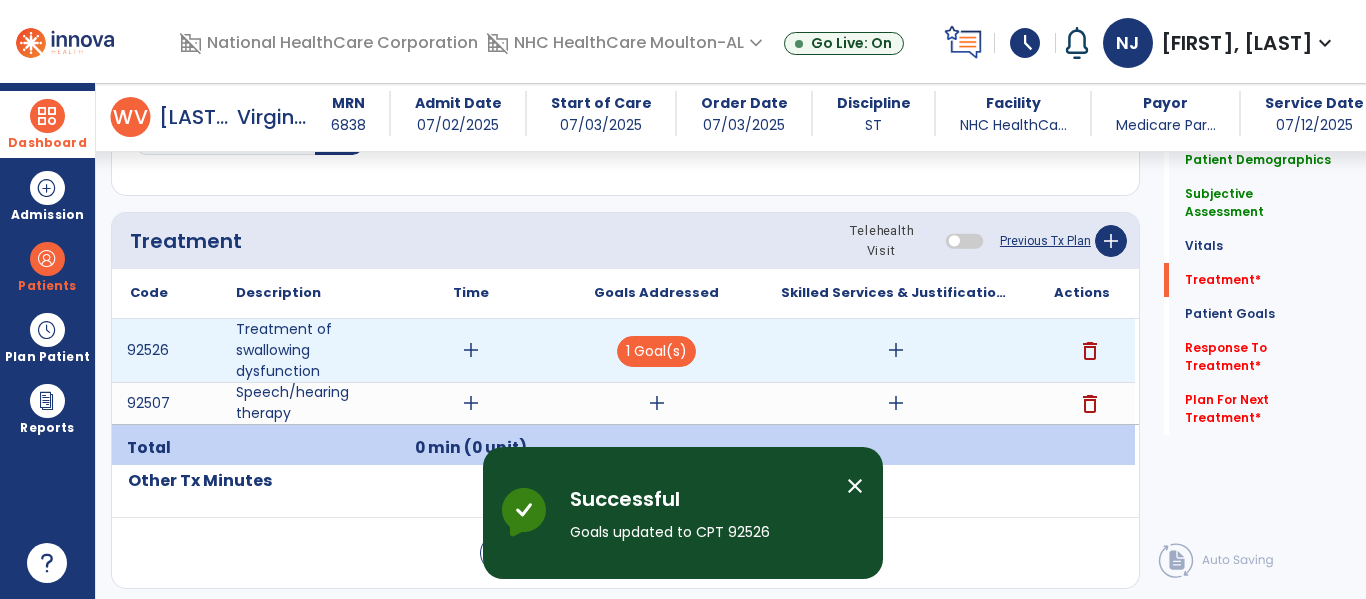 click on "add" at bounding box center [896, 350] 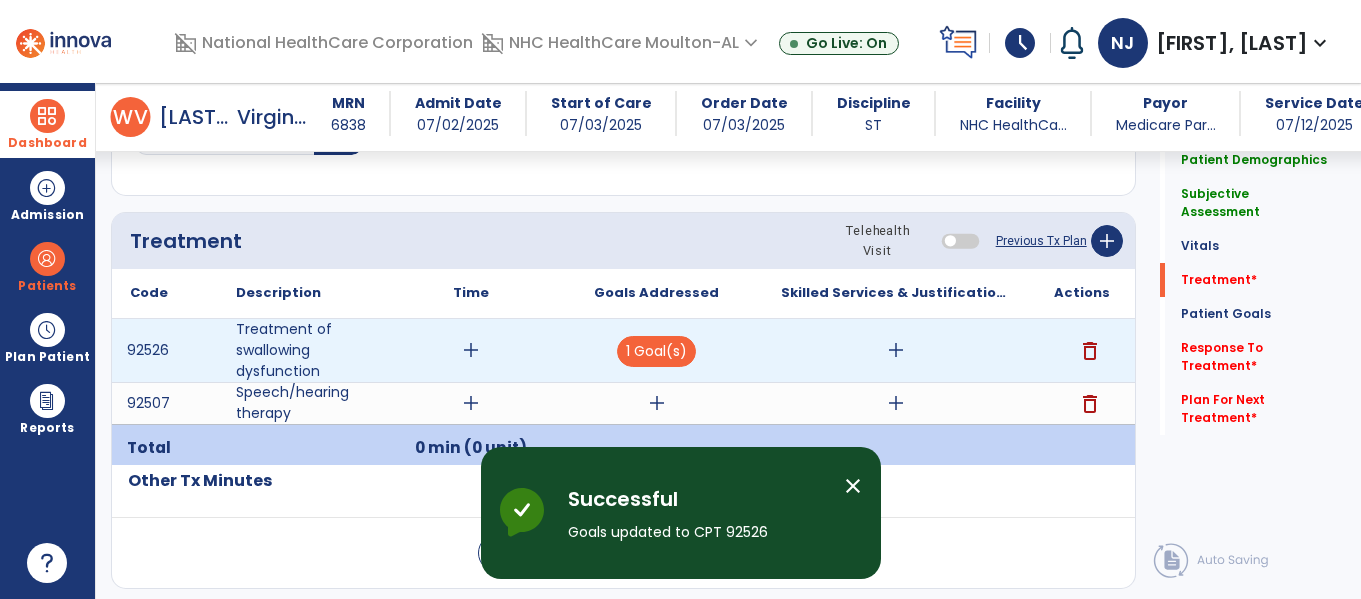 scroll, scrollTop: 1077, scrollLeft: 0, axis: vertical 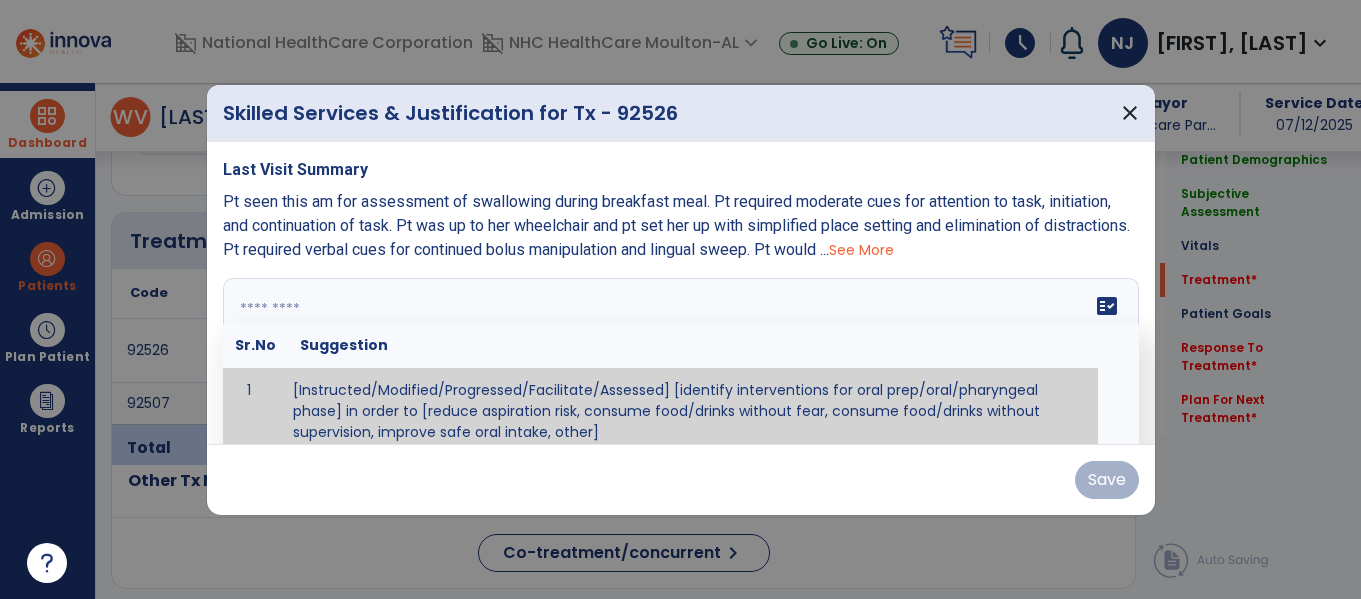 click at bounding box center (681, 353) 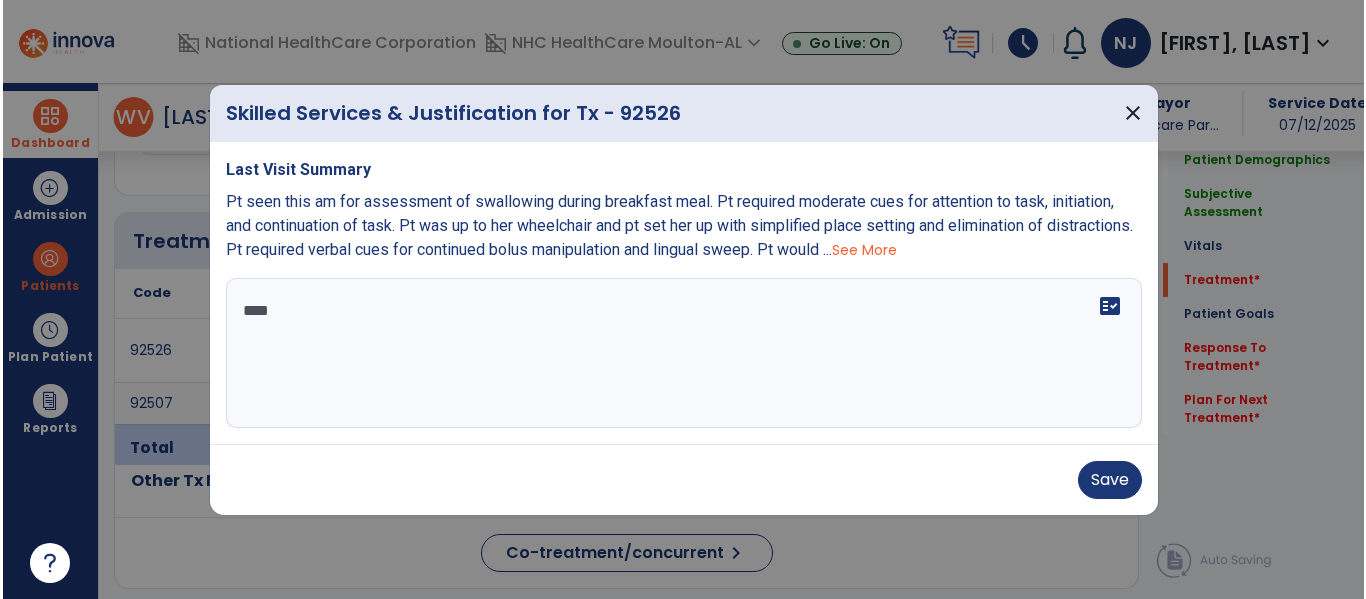 scroll, scrollTop: 0, scrollLeft: 0, axis: both 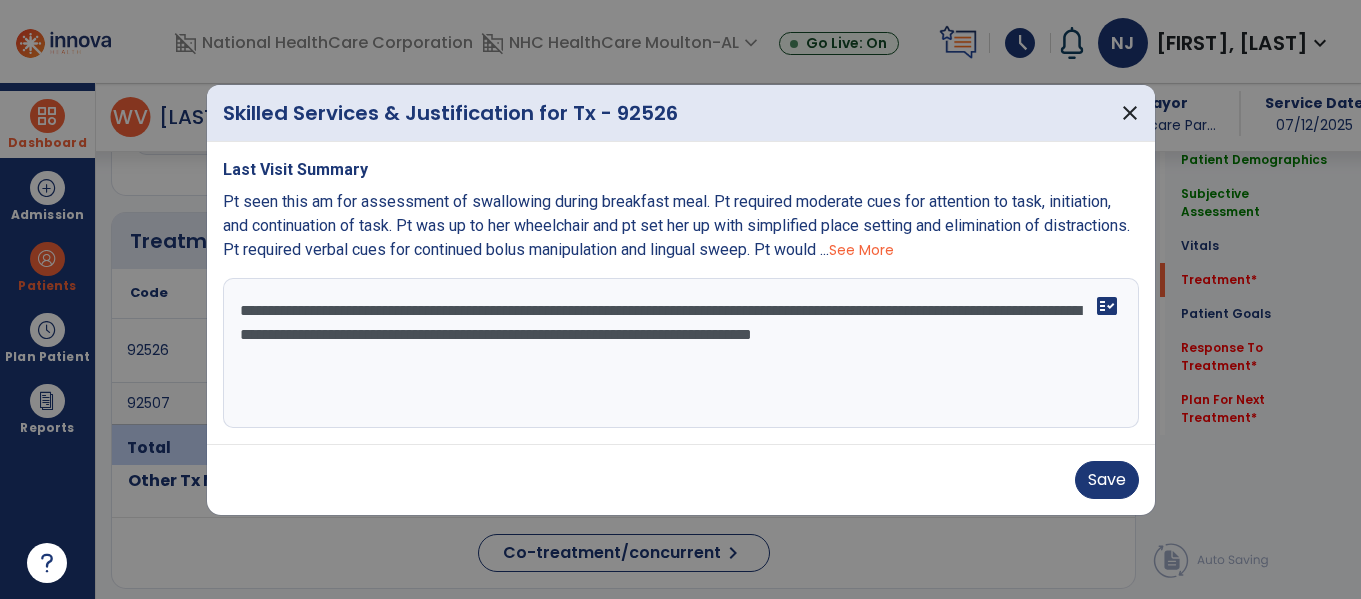 click on "**********" at bounding box center [681, 353] 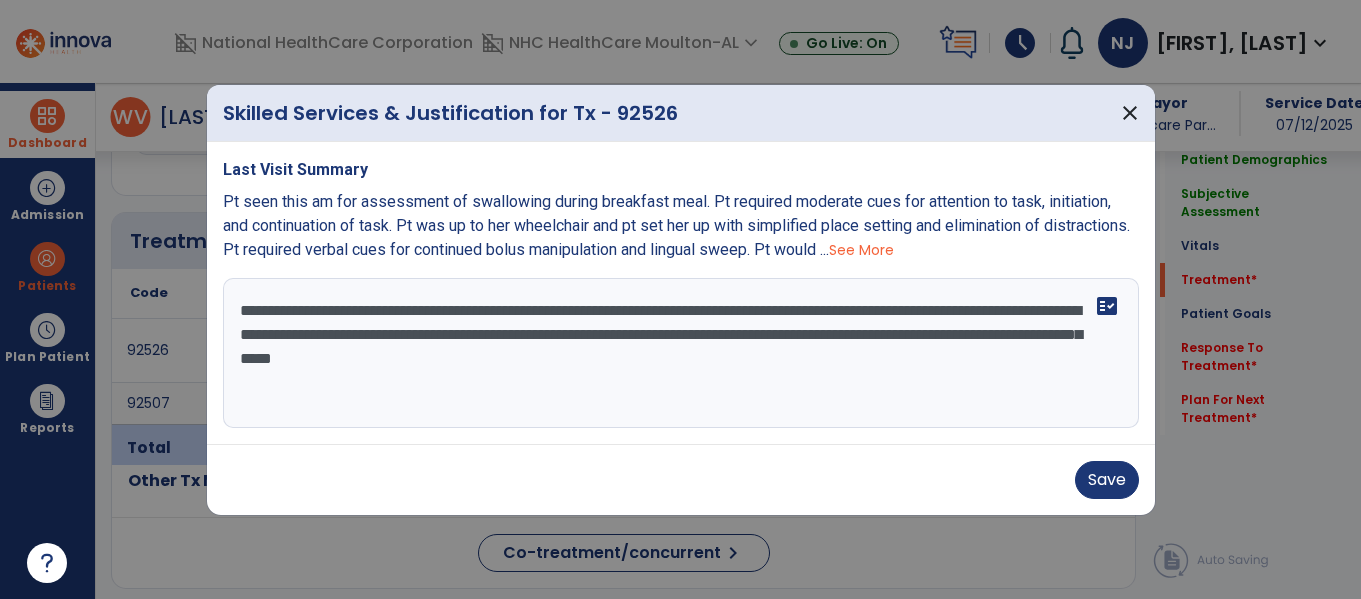 click on "**********" at bounding box center (681, 353) 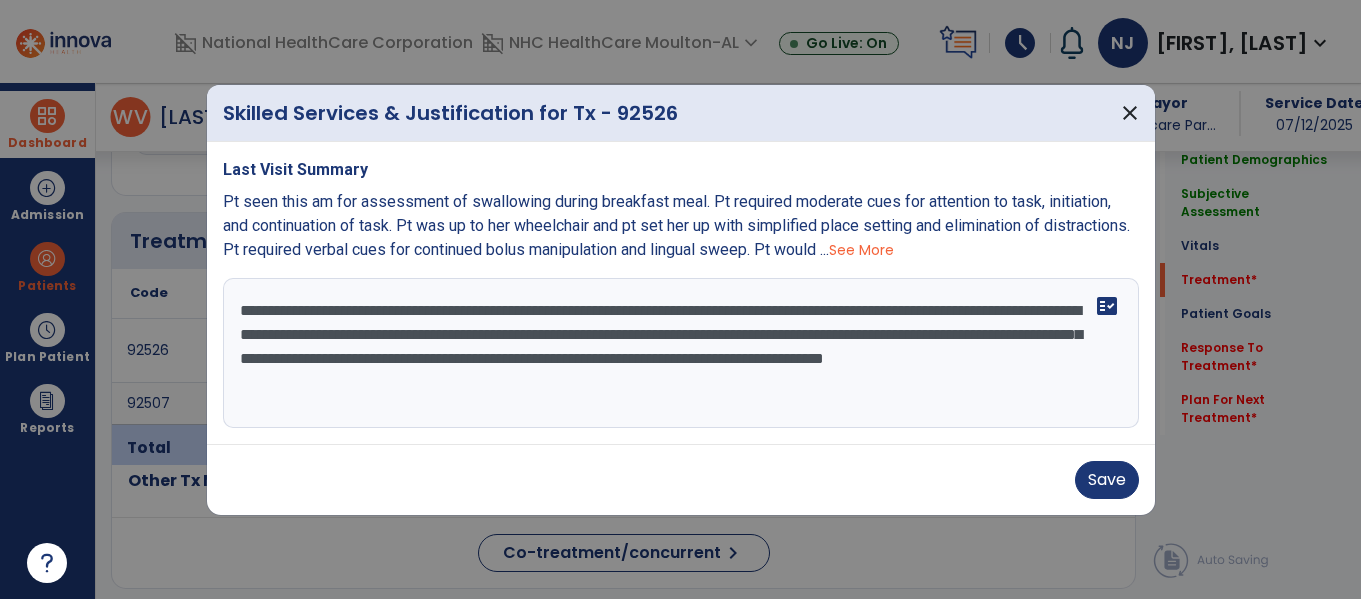 click on "**********" at bounding box center [681, 353] 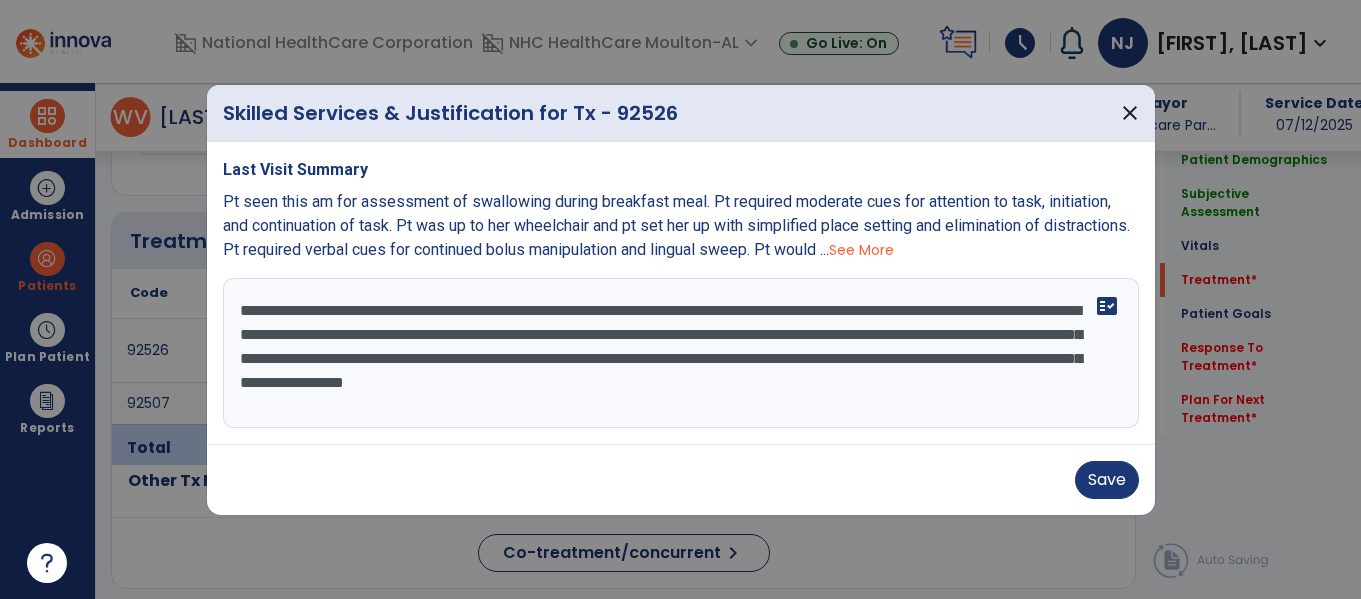 click on "**********" at bounding box center (681, 353) 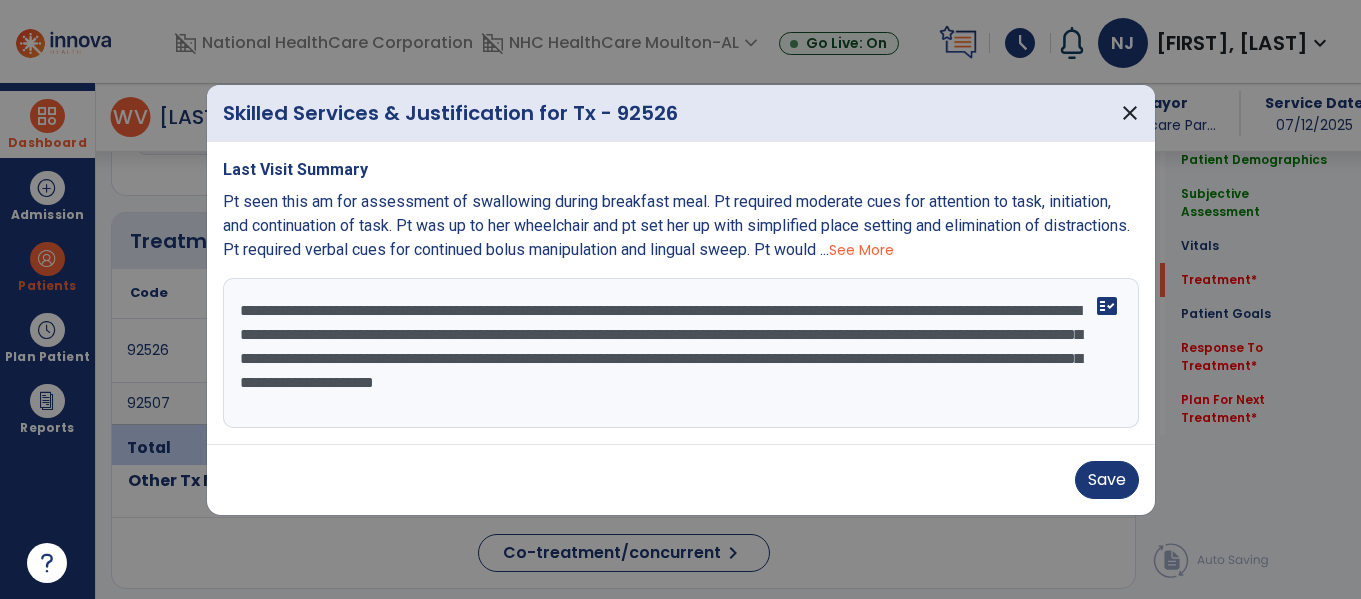 click on "**********" at bounding box center (681, 353) 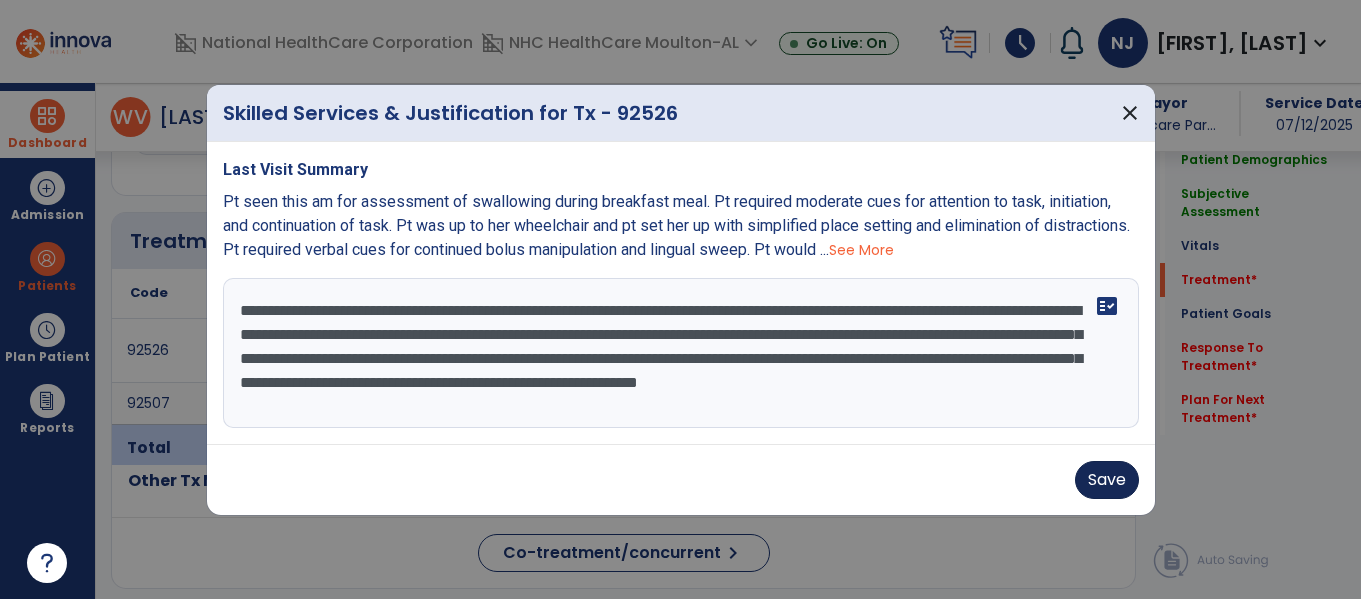 type on "**********" 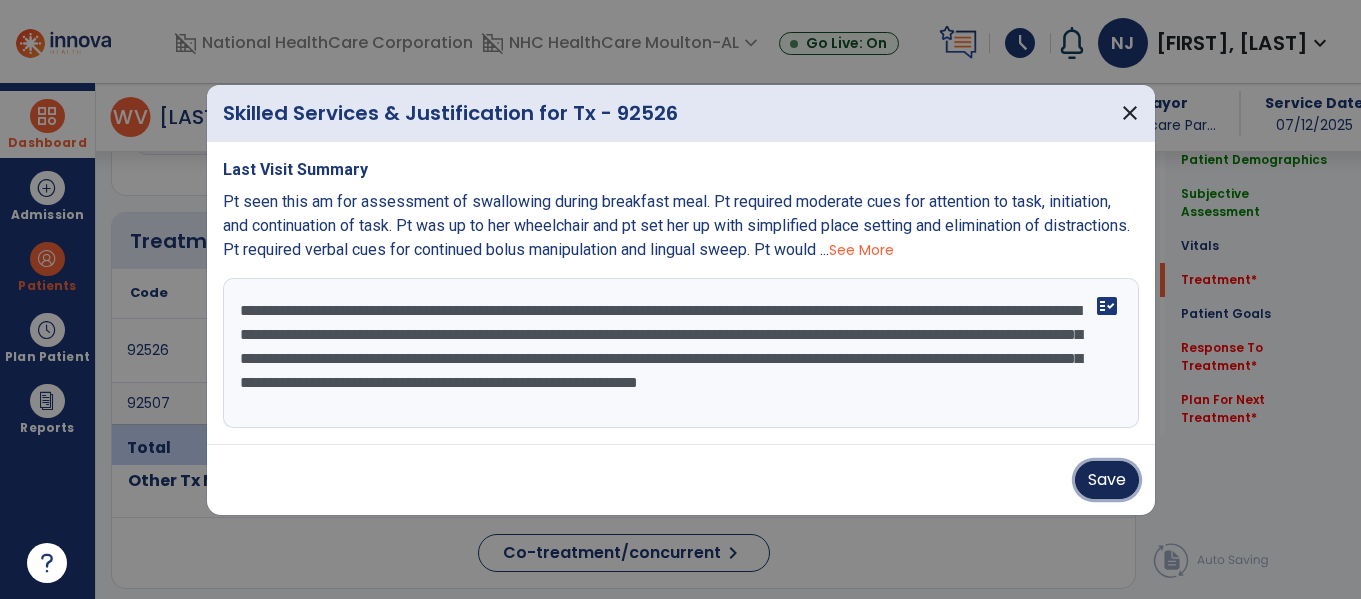 click on "Save" at bounding box center [1107, 480] 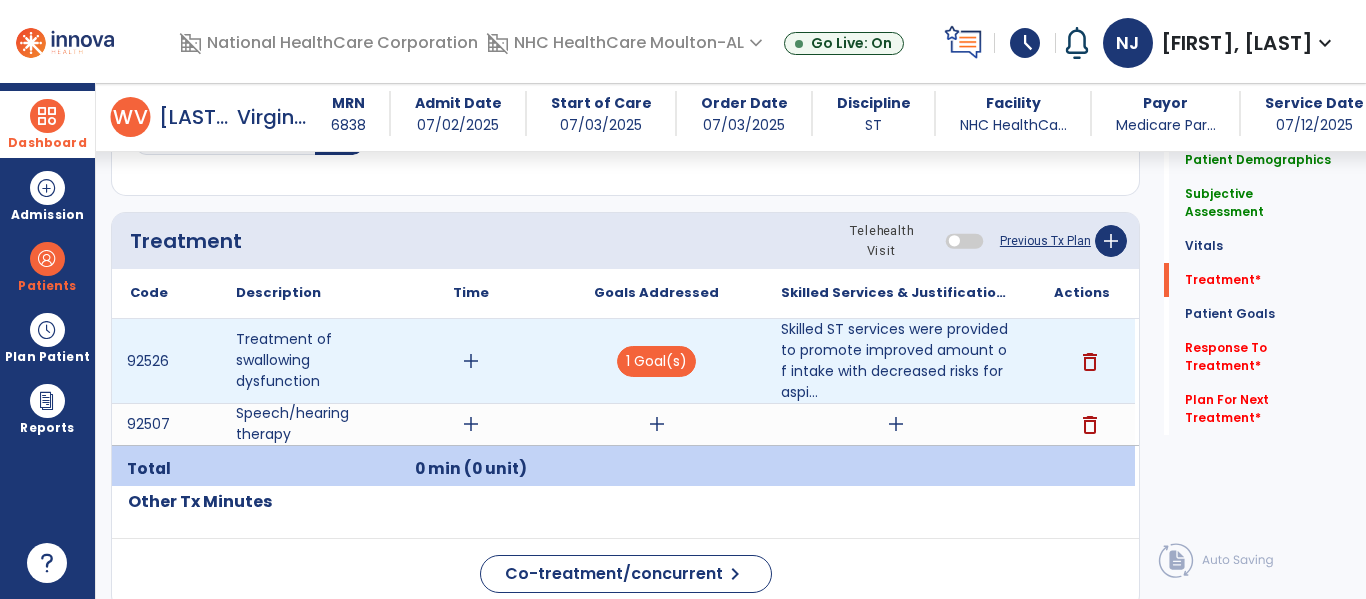 click on "add" at bounding box center (471, 361) 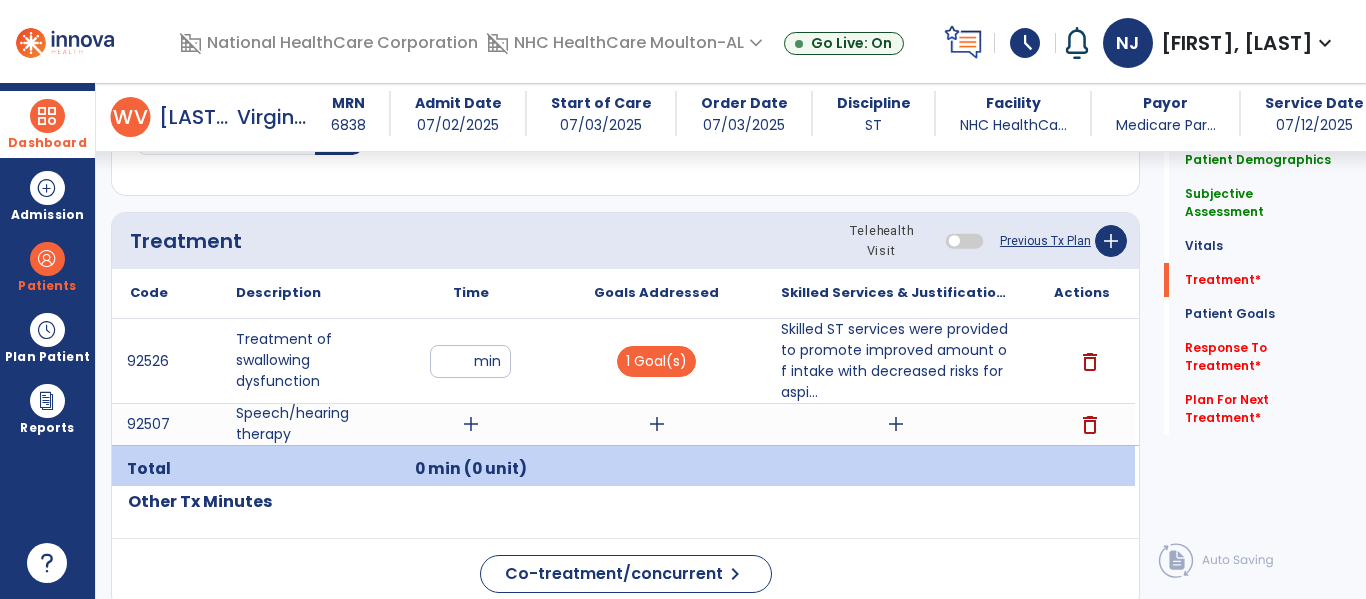 type on "**" 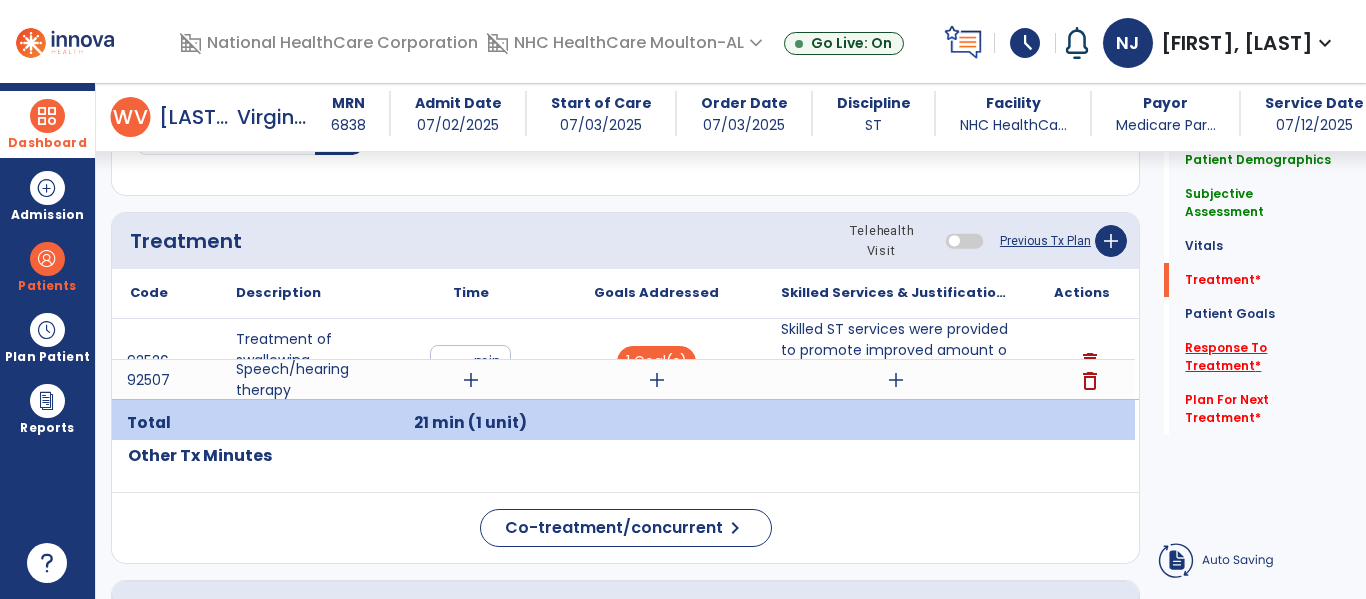 click on "Response To Treatment   *" 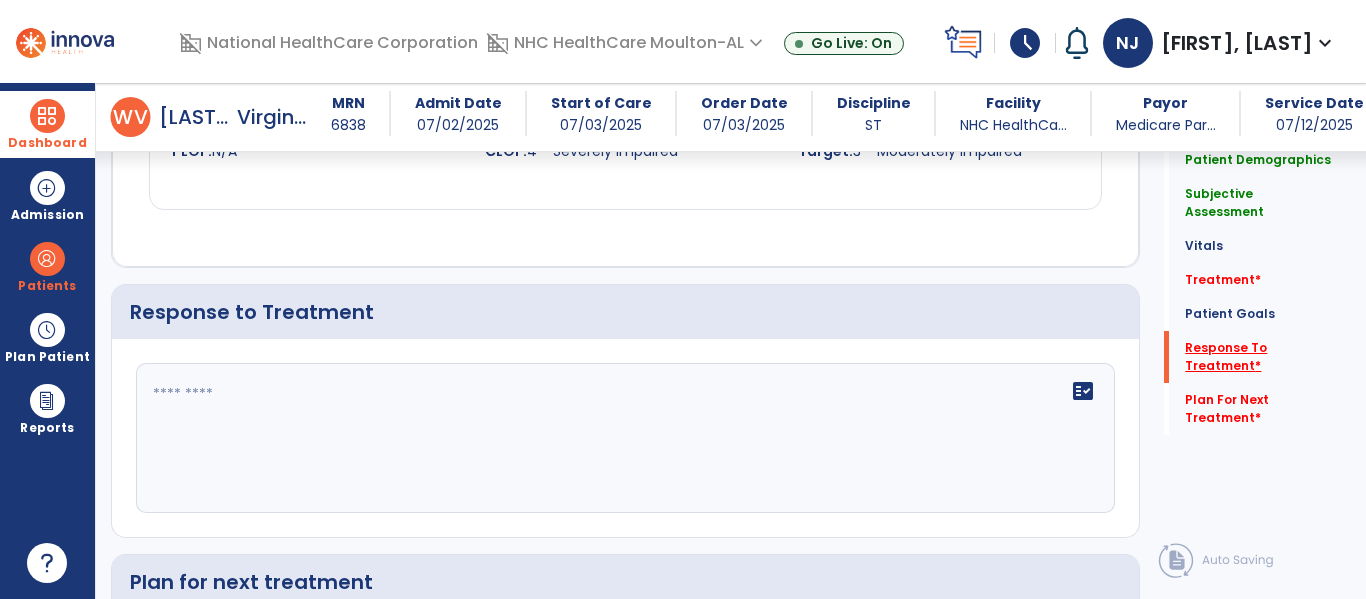 scroll, scrollTop: 2849, scrollLeft: 0, axis: vertical 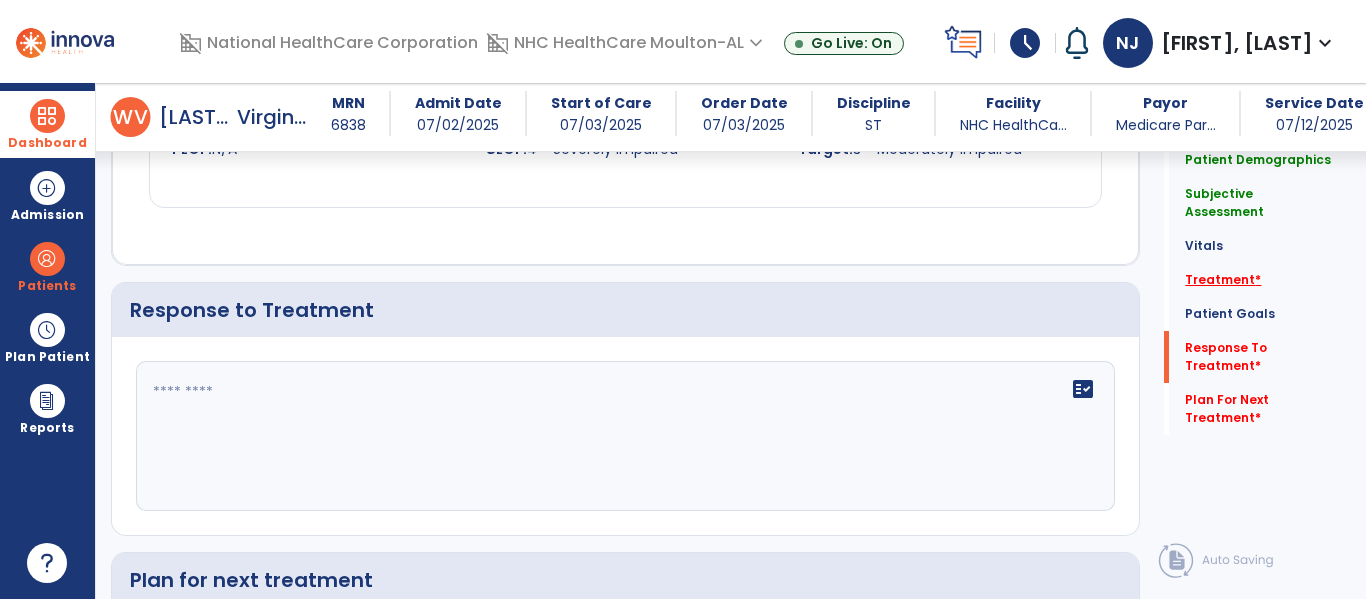 click on "Treatment   *" 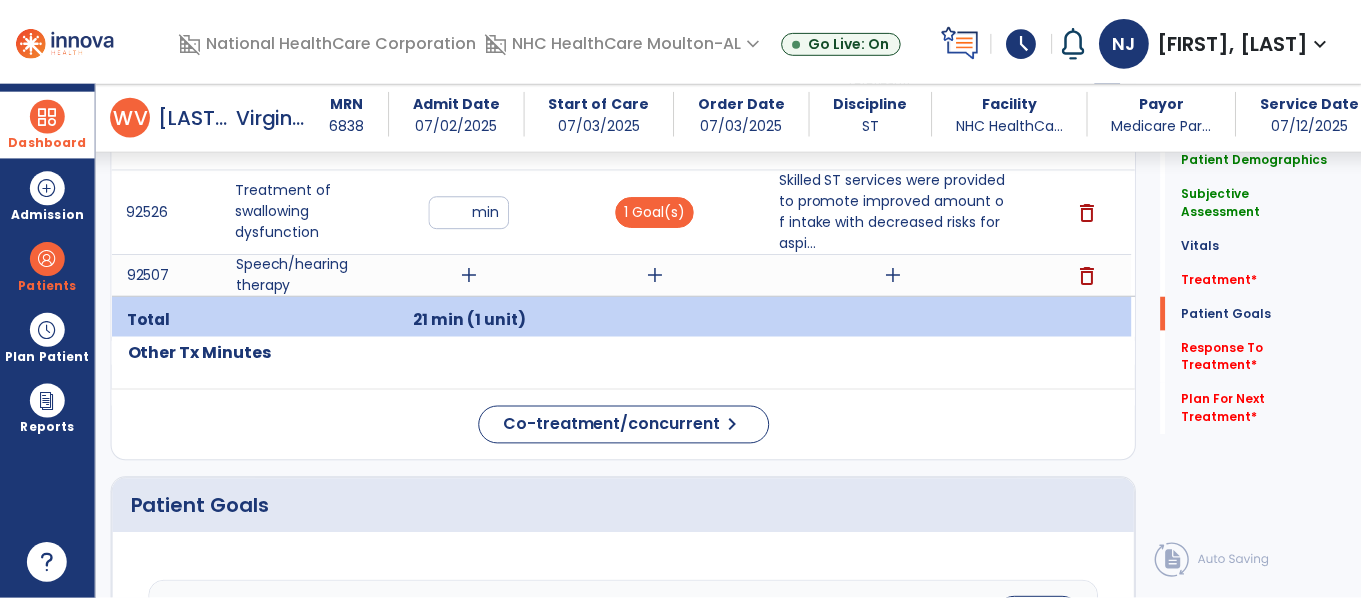 scroll, scrollTop: 1148, scrollLeft: 0, axis: vertical 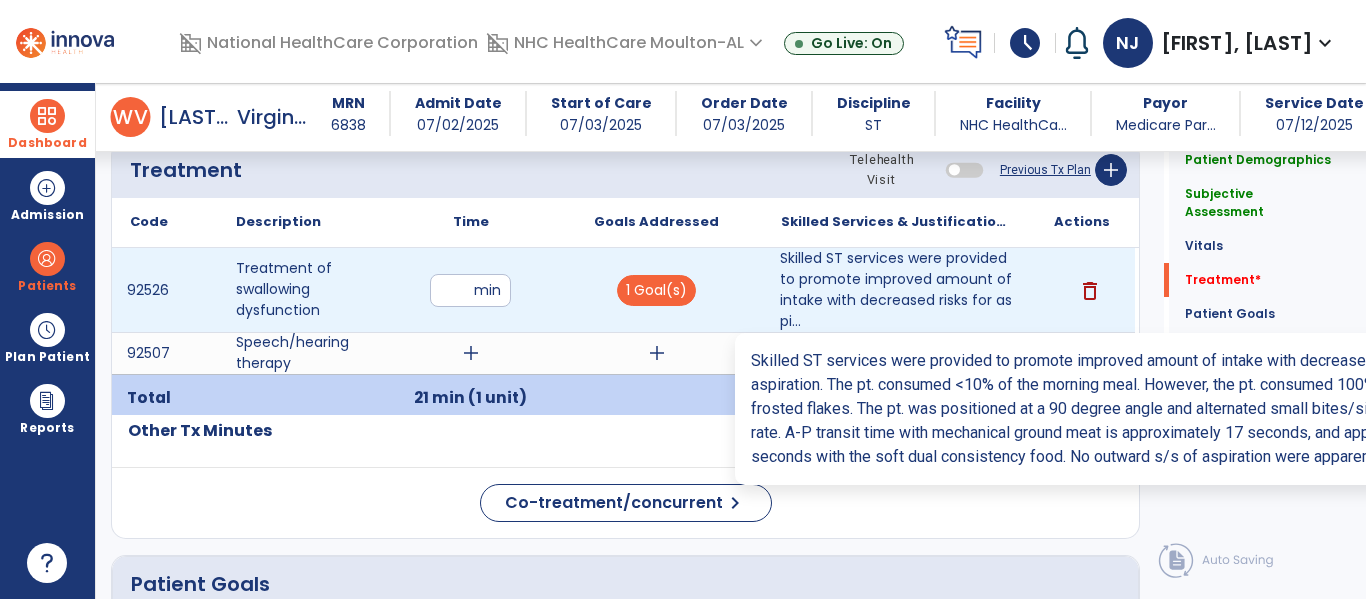 click on "Skilled ST services were provided to promote improved amount of intake with decreased risks for aspi..." at bounding box center (896, 290) 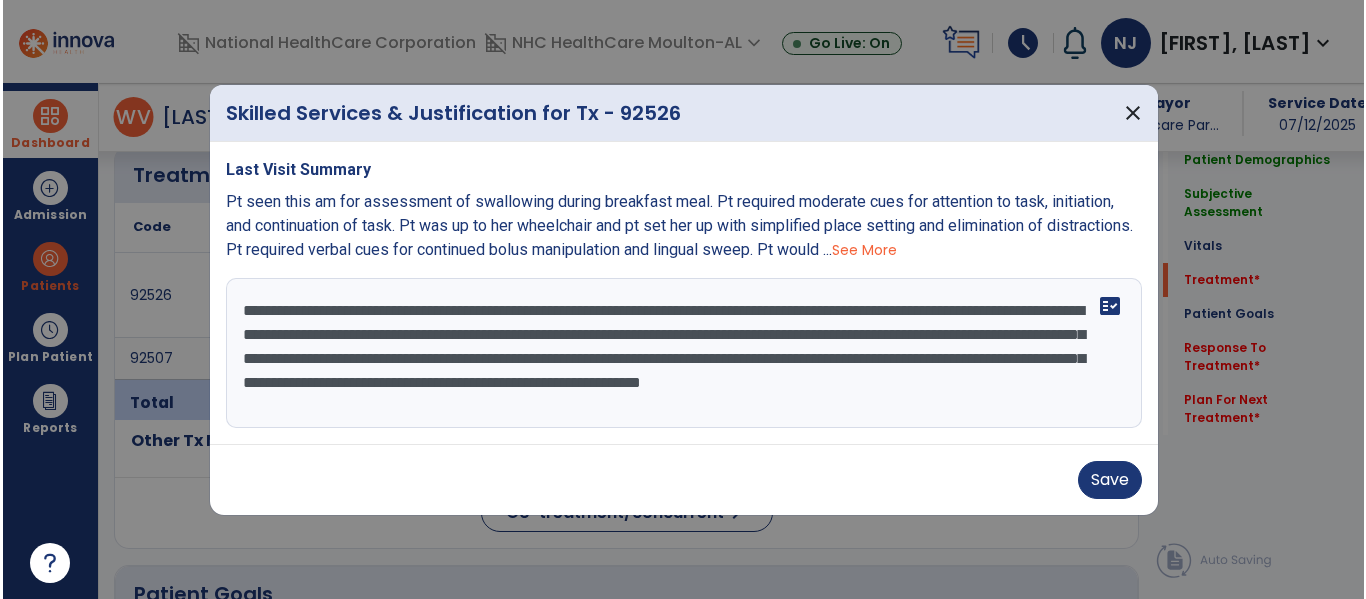 scroll, scrollTop: 1148, scrollLeft: 0, axis: vertical 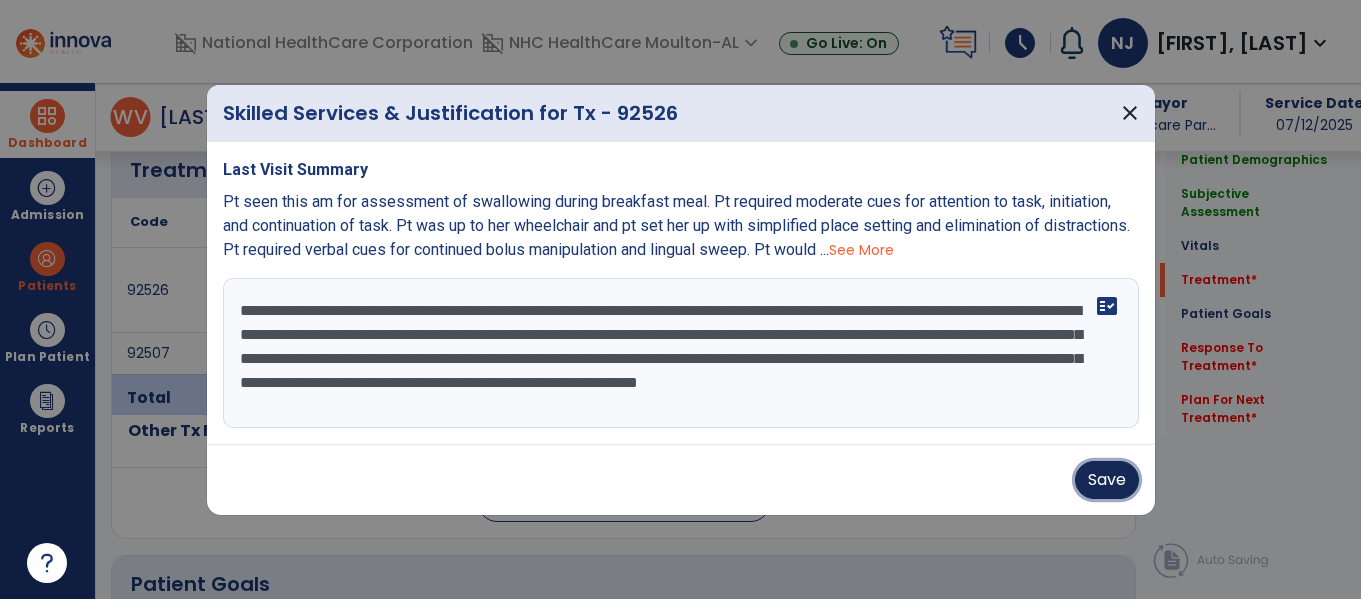 click on "Save" at bounding box center [1107, 480] 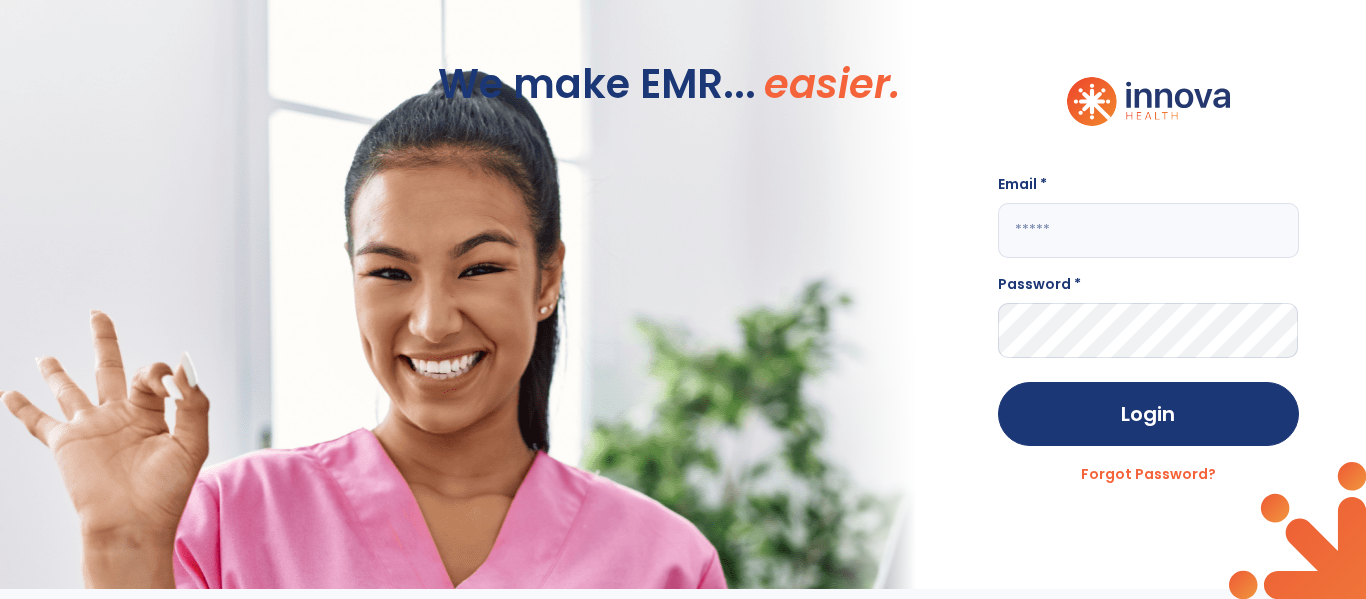scroll, scrollTop: 0, scrollLeft: 0, axis: both 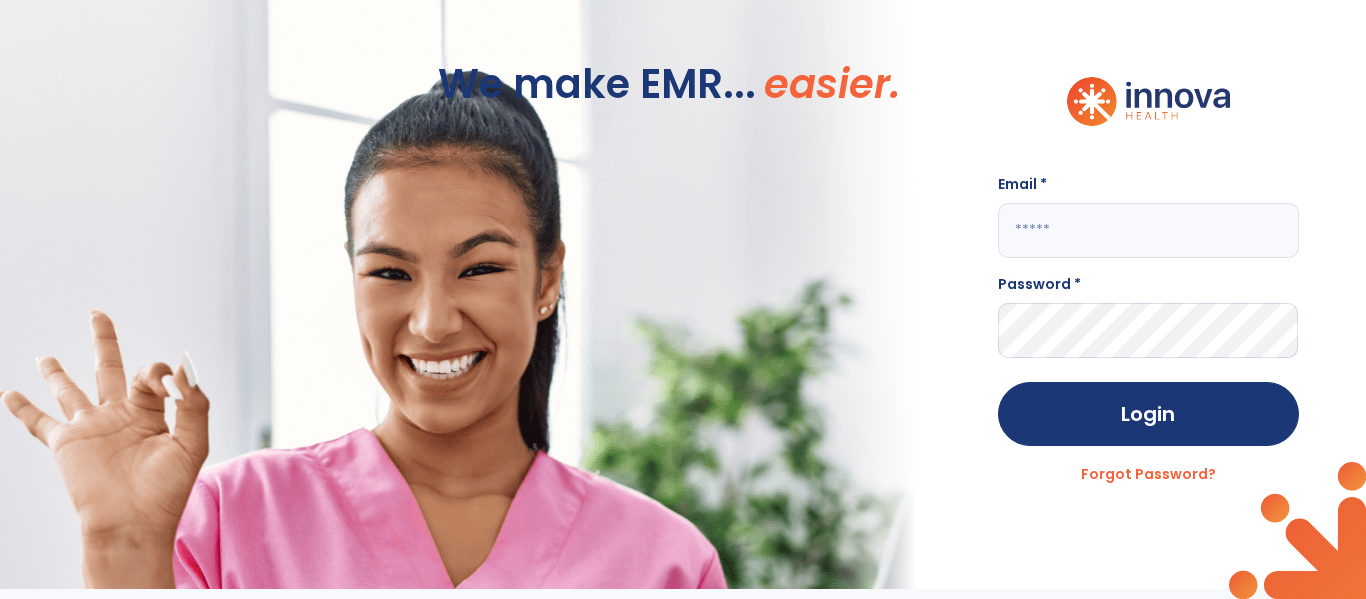 click 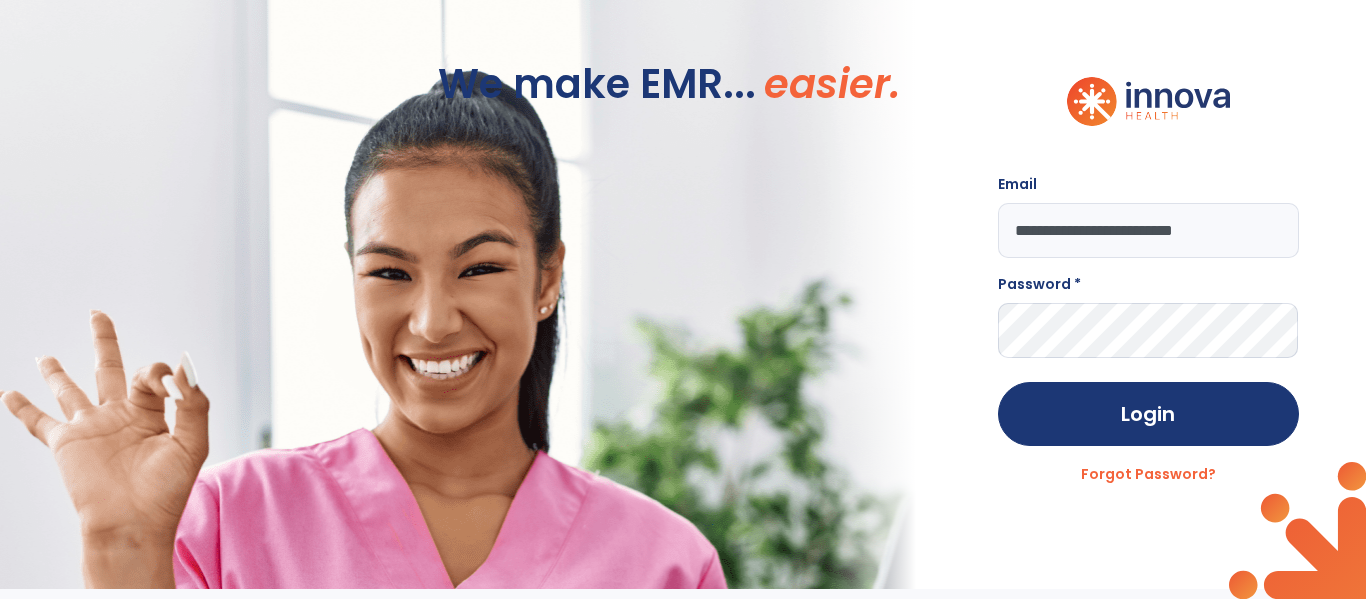 type on "**********" 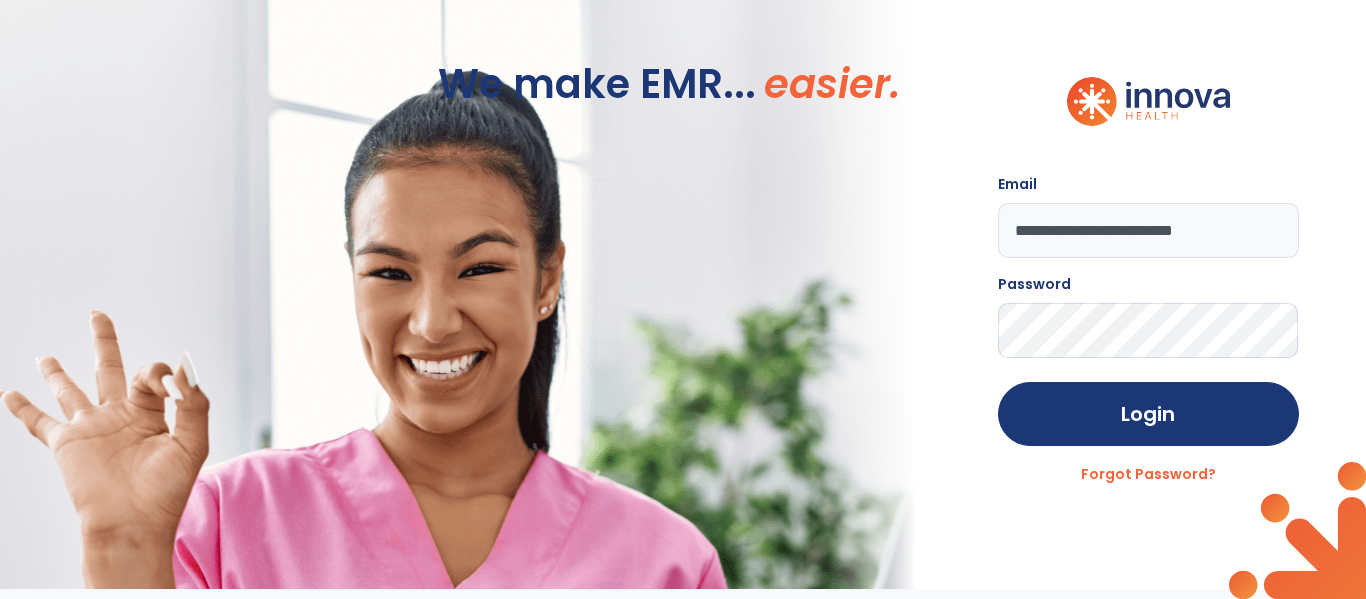 click on "Login" 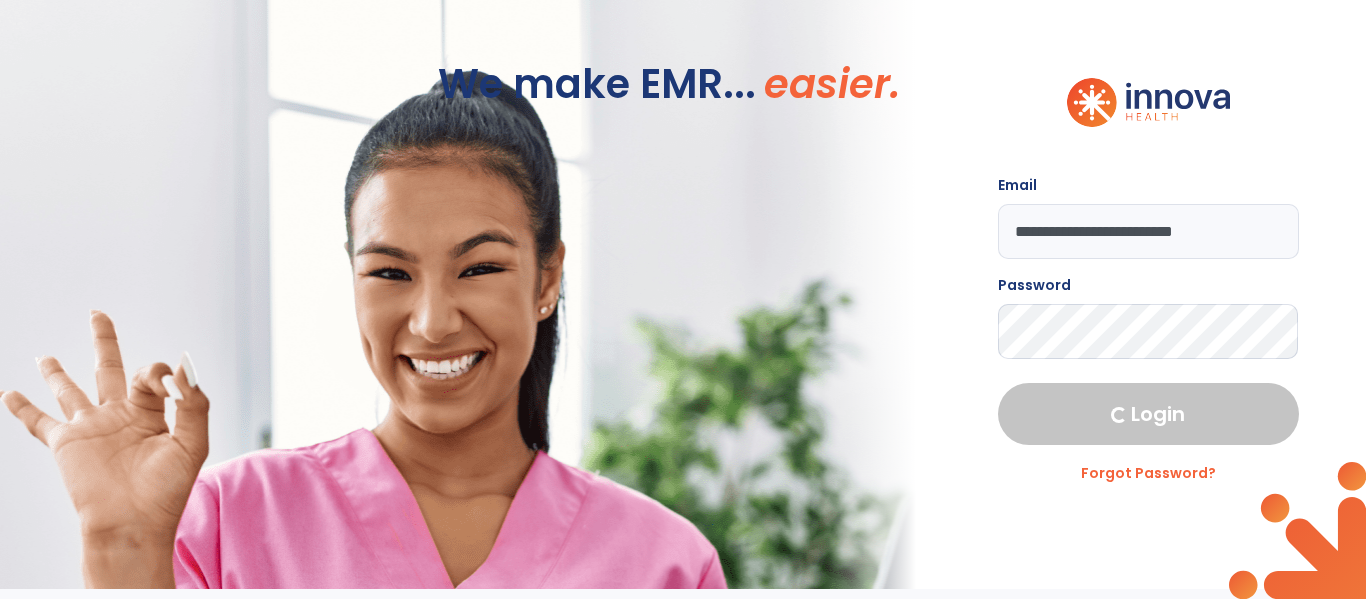select on "****" 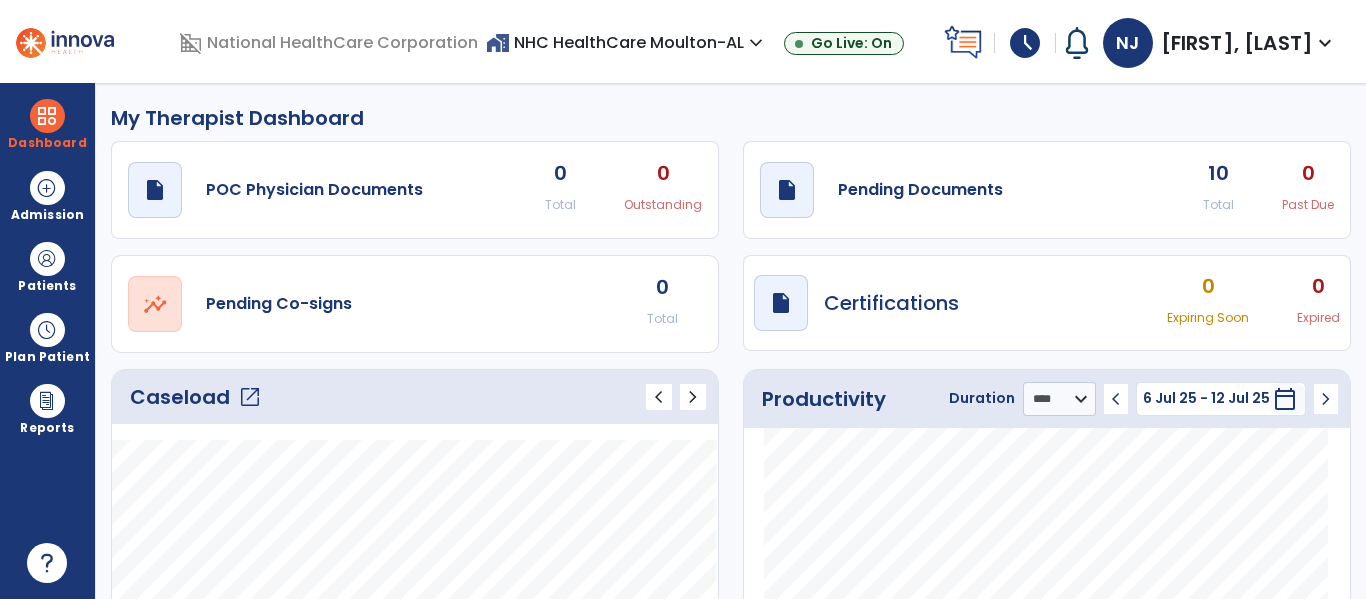 click on "Caseload   open_in_new   chevron_left   chevron_right" 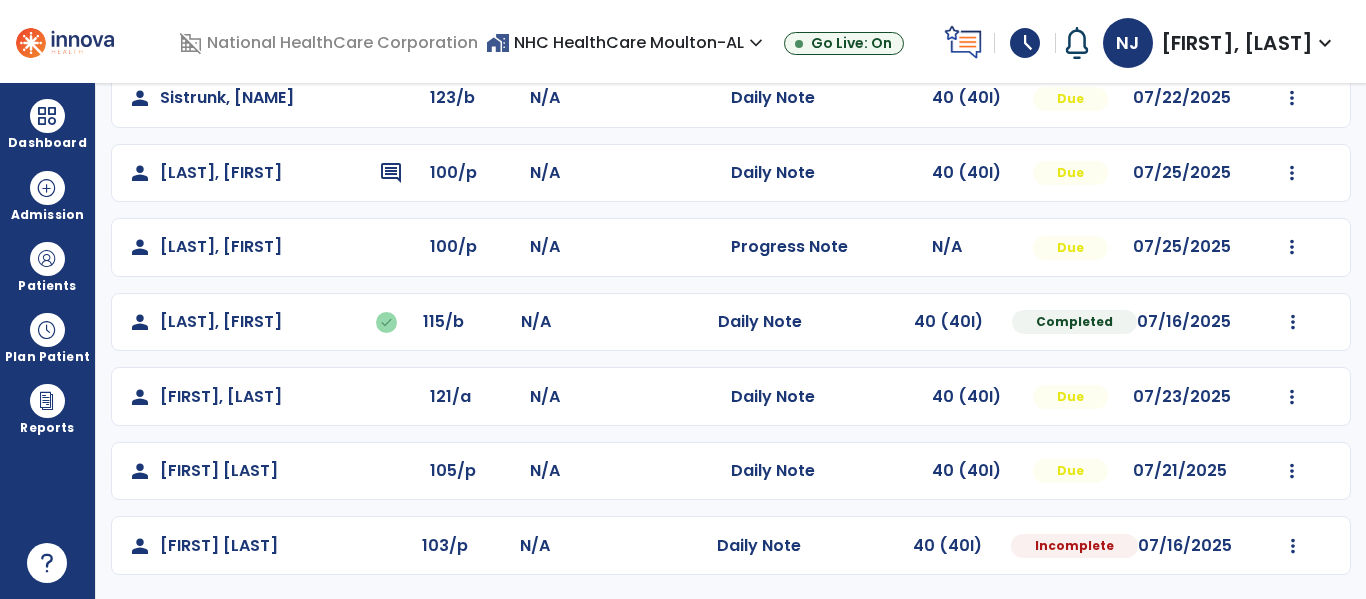 scroll, scrollTop: 488, scrollLeft: 0, axis: vertical 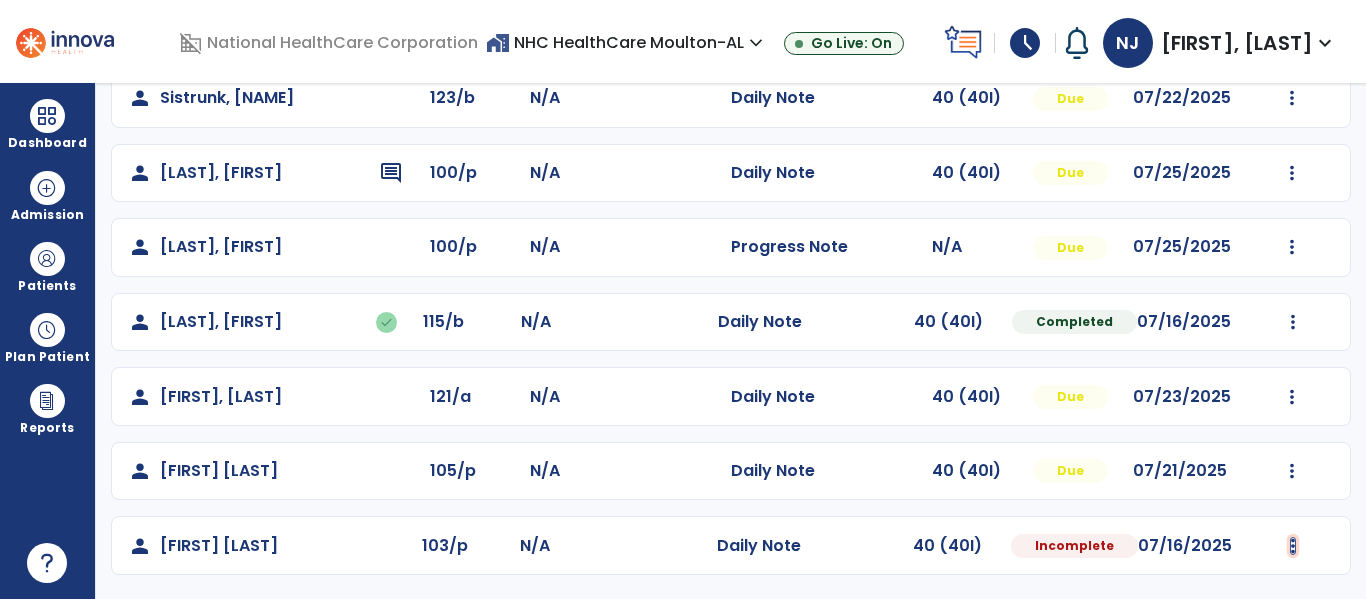 click at bounding box center (1292, -200) 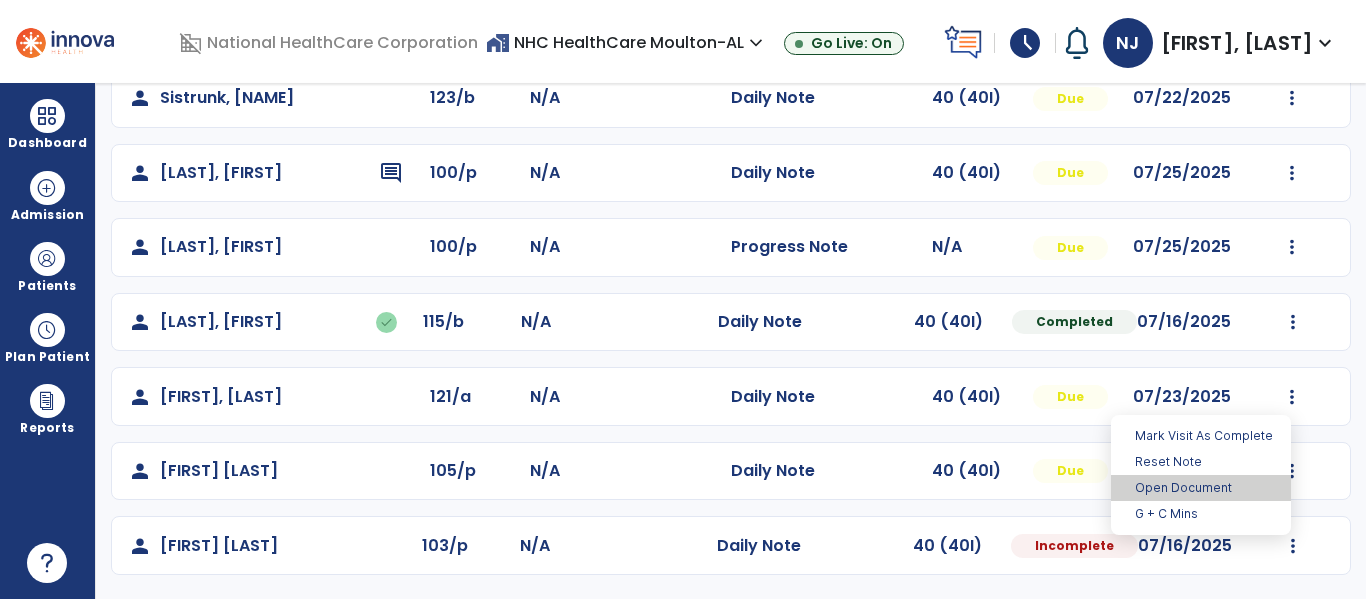 click on "Open Document" at bounding box center [1201, 488] 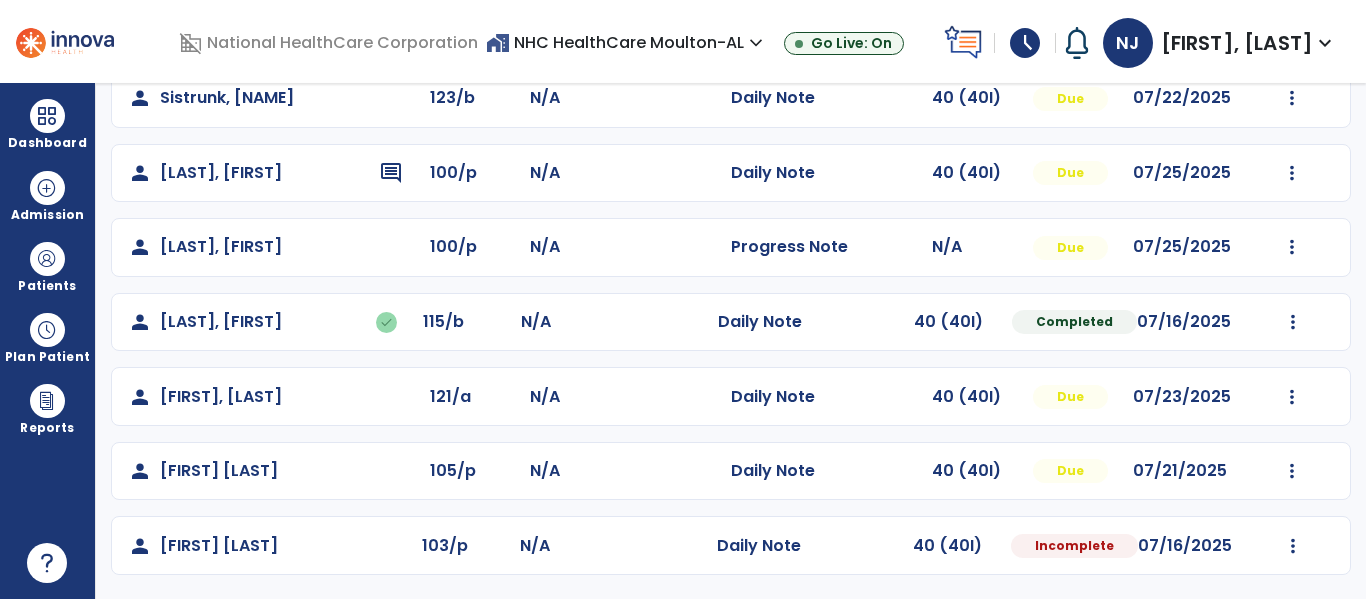 select on "*" 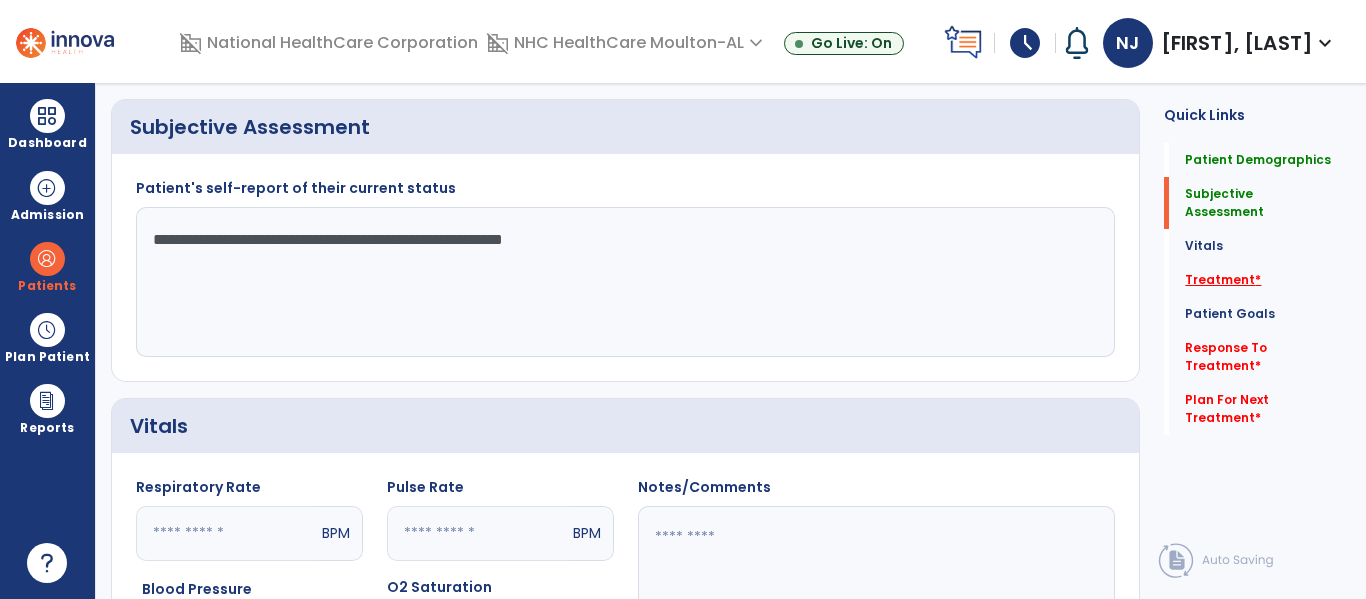 click on "Treatment   *" 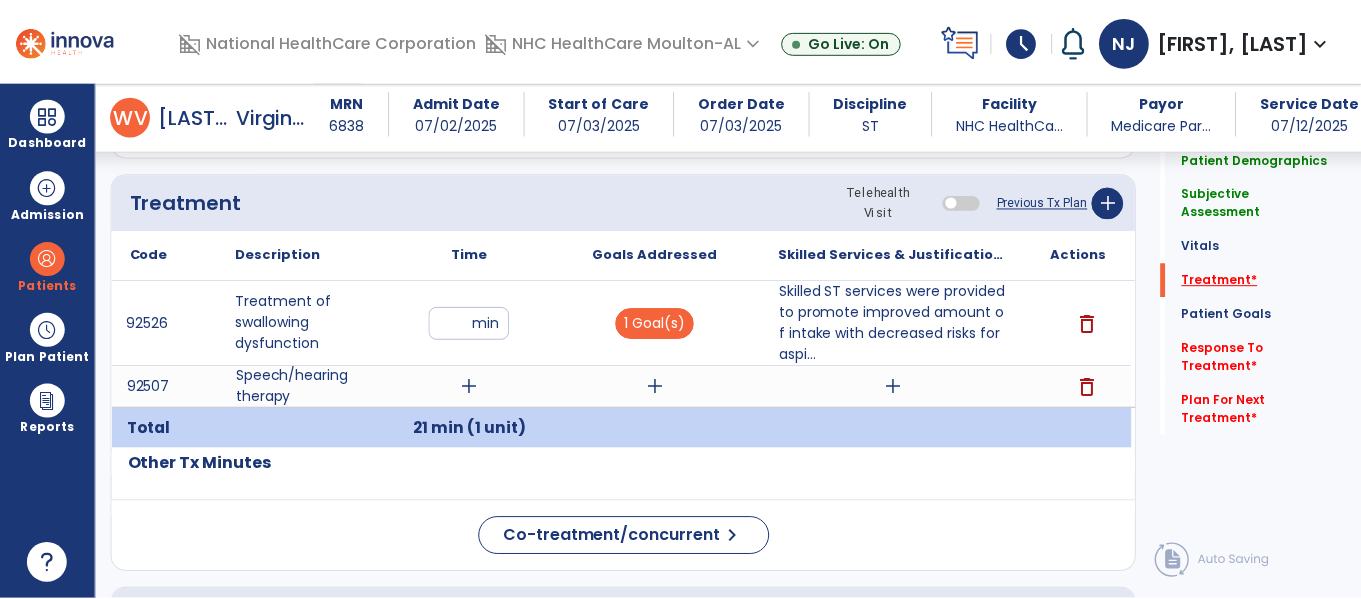 scroll, scrollTop: 1167, scrollLeft: 0, axis: vertical 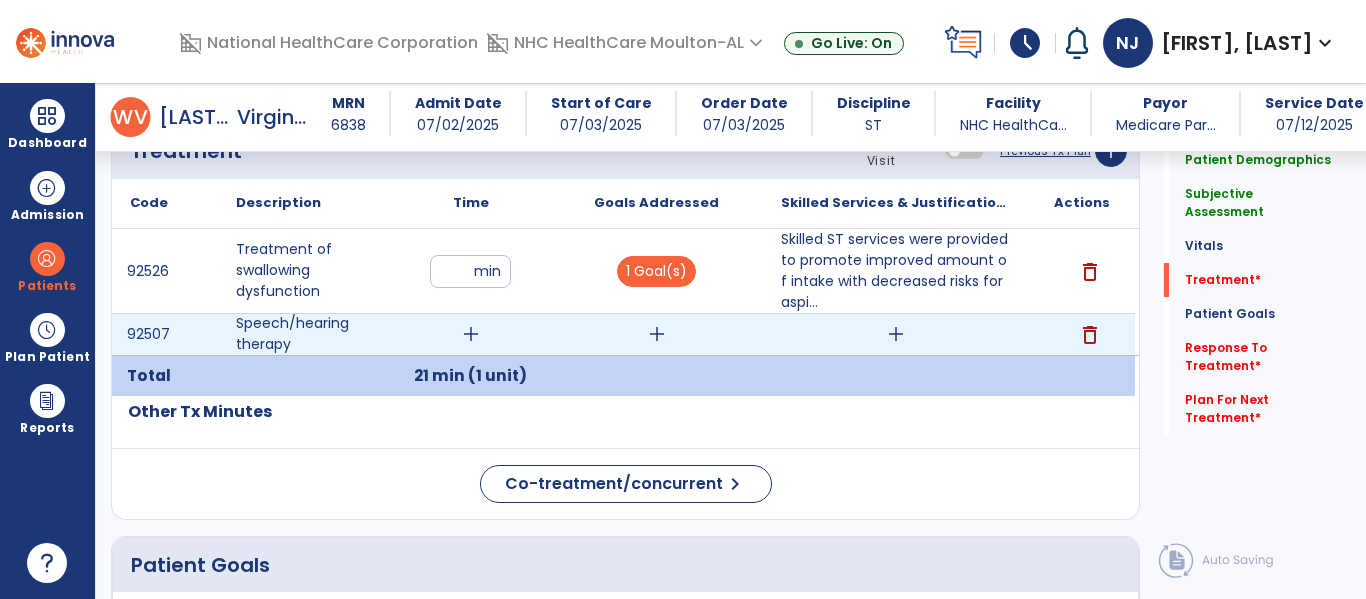 click on "add" at bounding box center [471, 334] 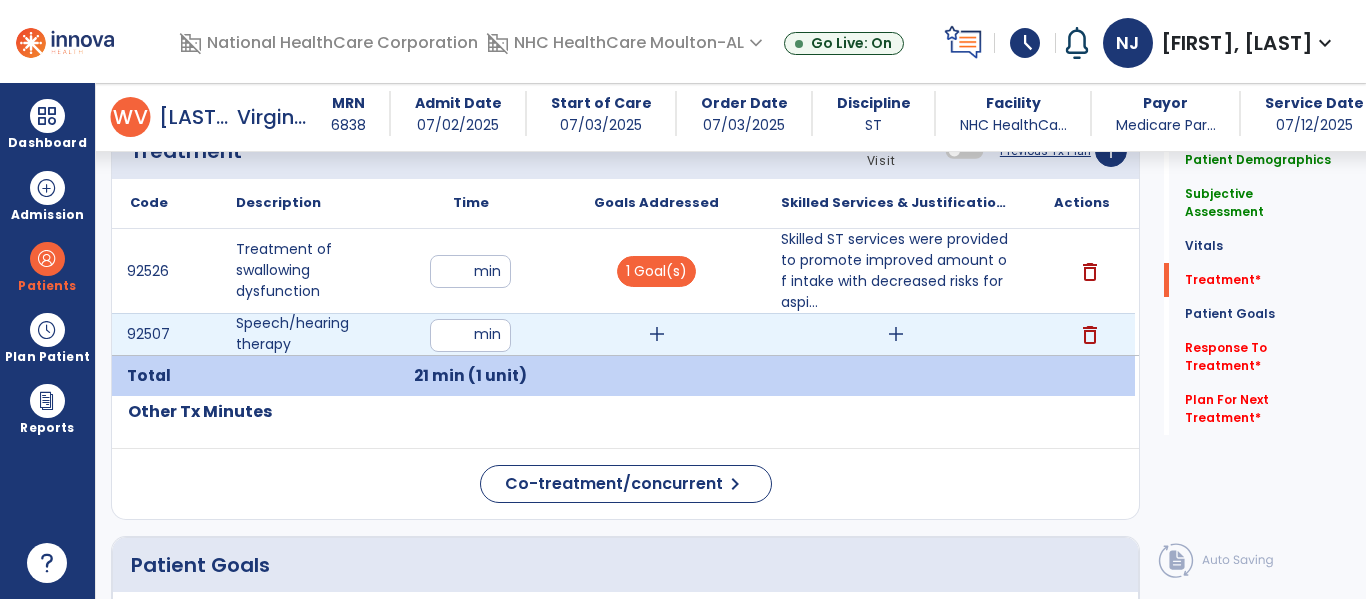 type on "**" 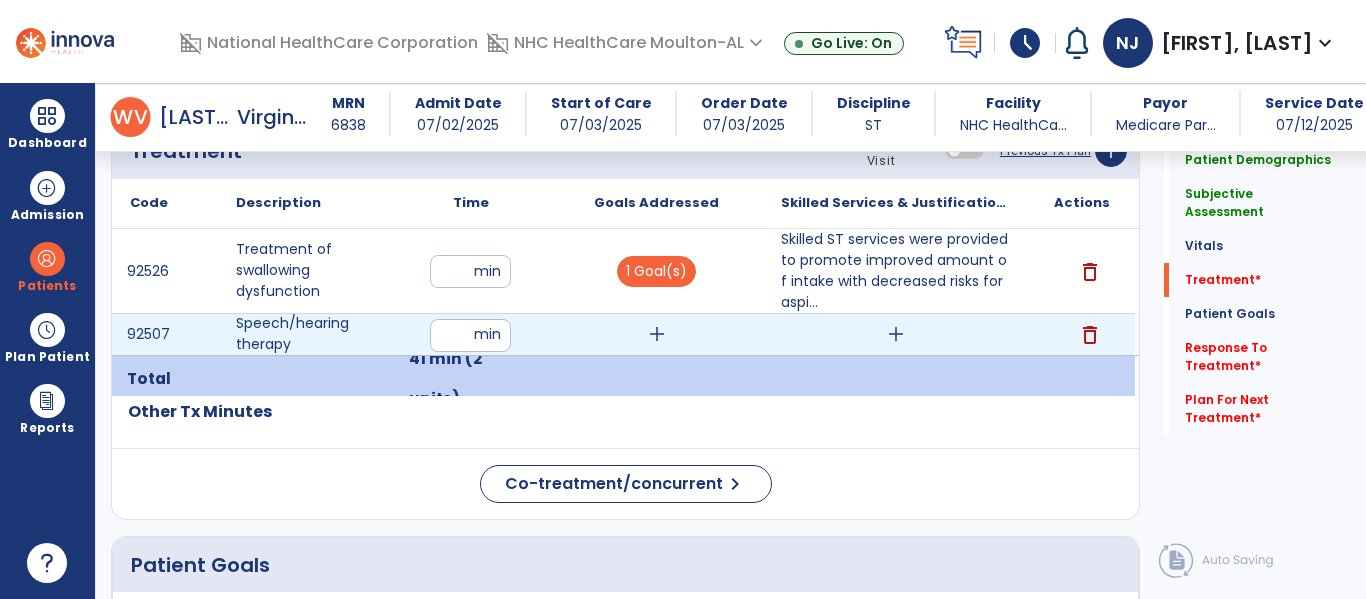 click on "add" at bounding box center [657, 334] 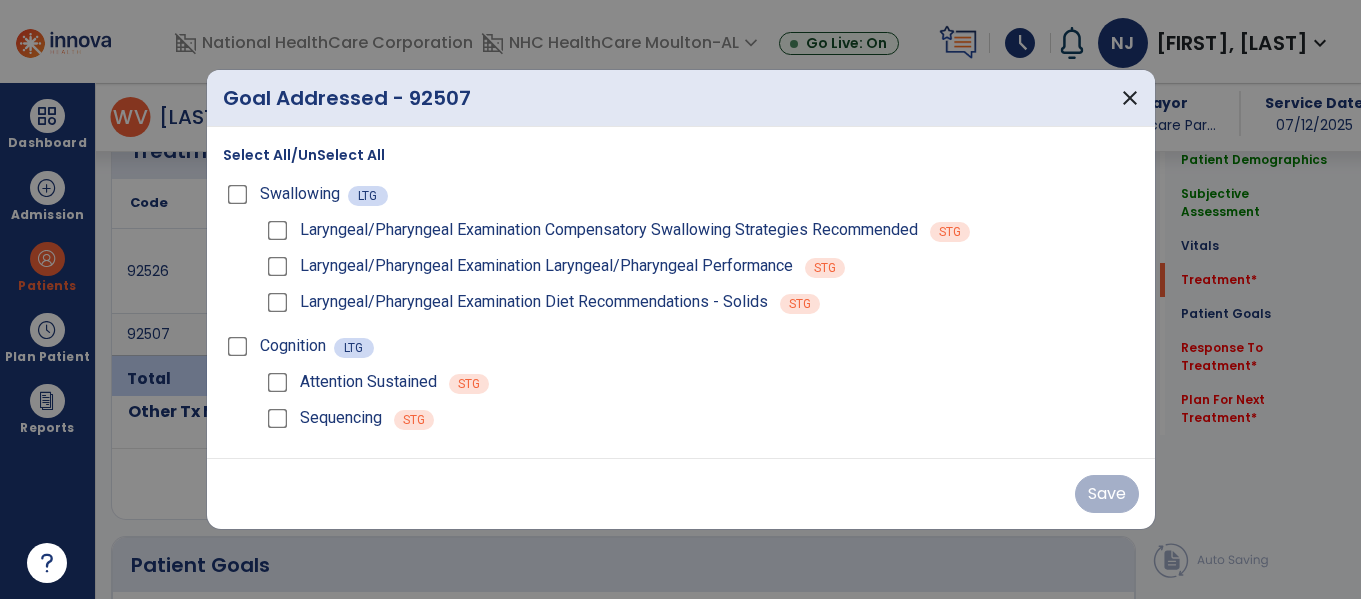 scroll, scrollTop: 1167, scrollLeft: 0, axis: vertical 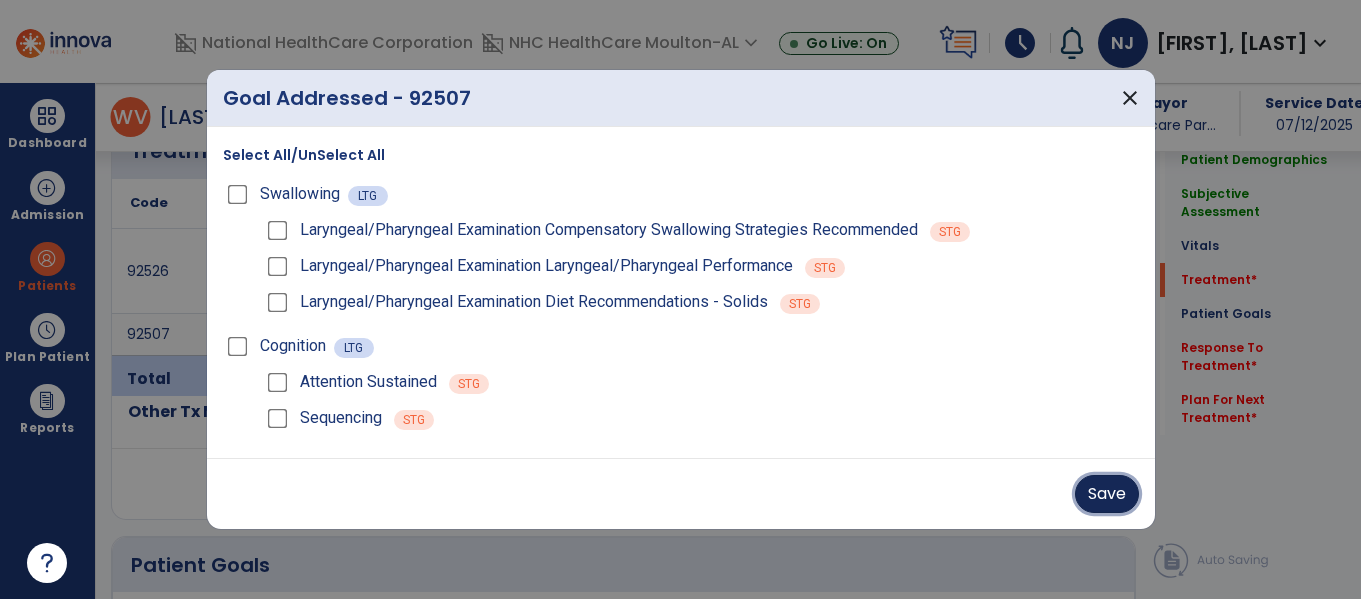 click on "Save" at bounding box center [1107, 494] 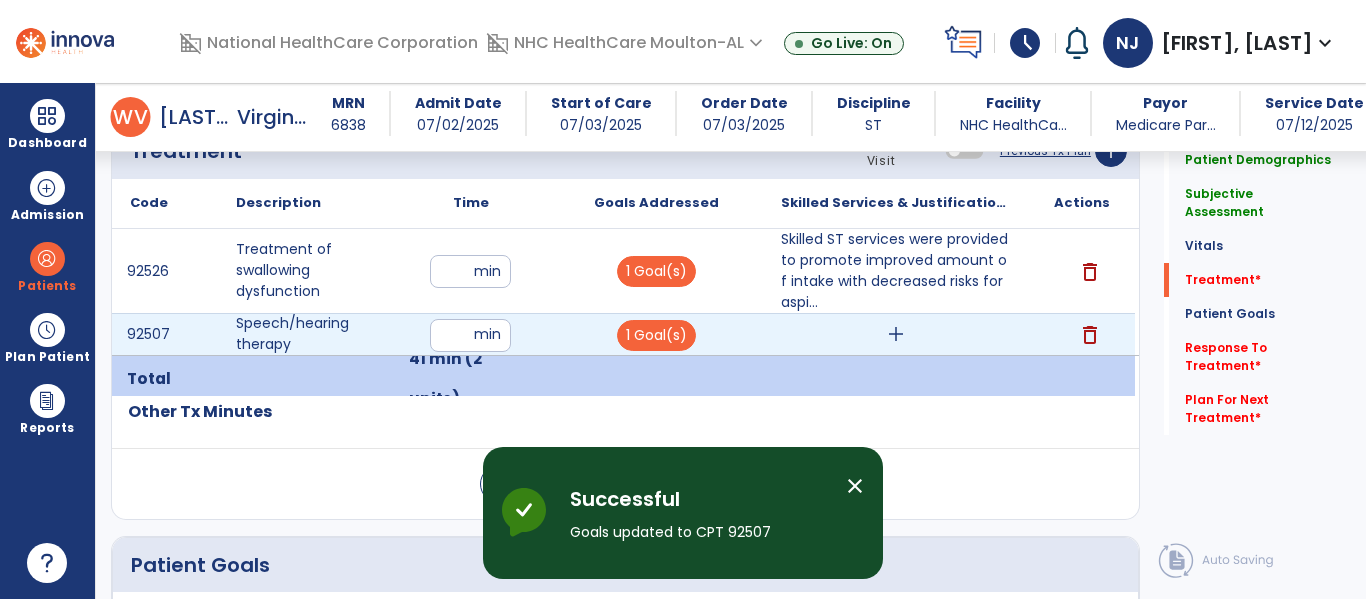 click on "add" at bounding box center (896, 334) 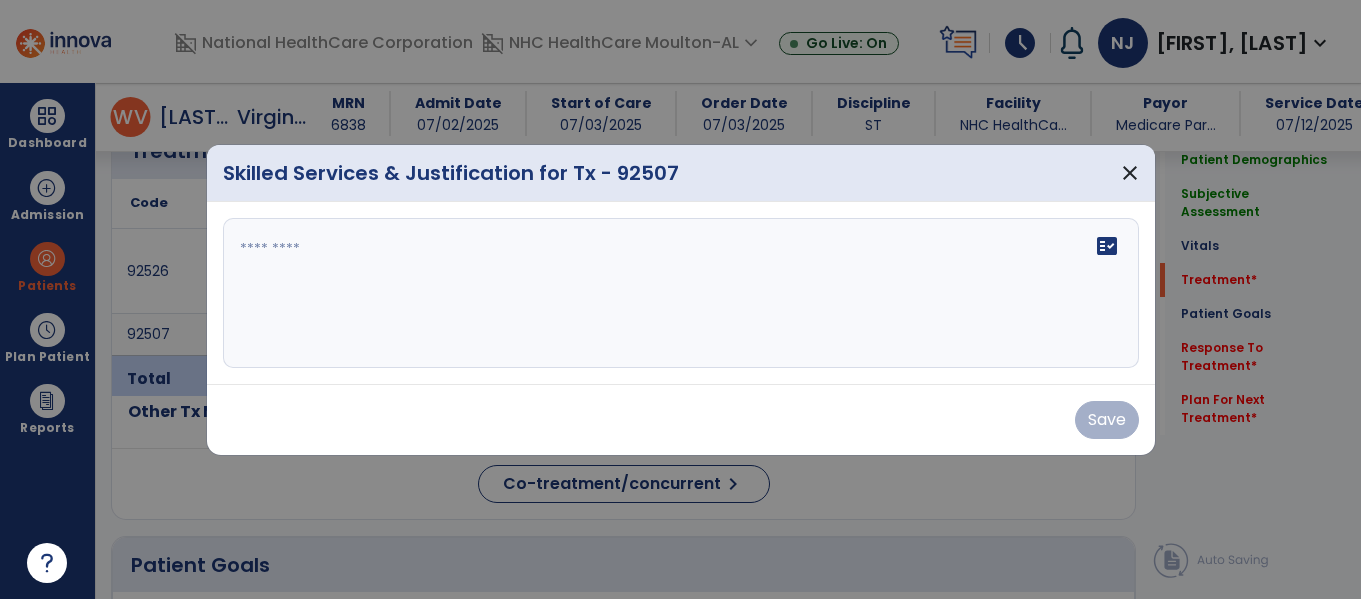 scroll, scrollTop: 1167, scrollLeft: 0, axis: vertical 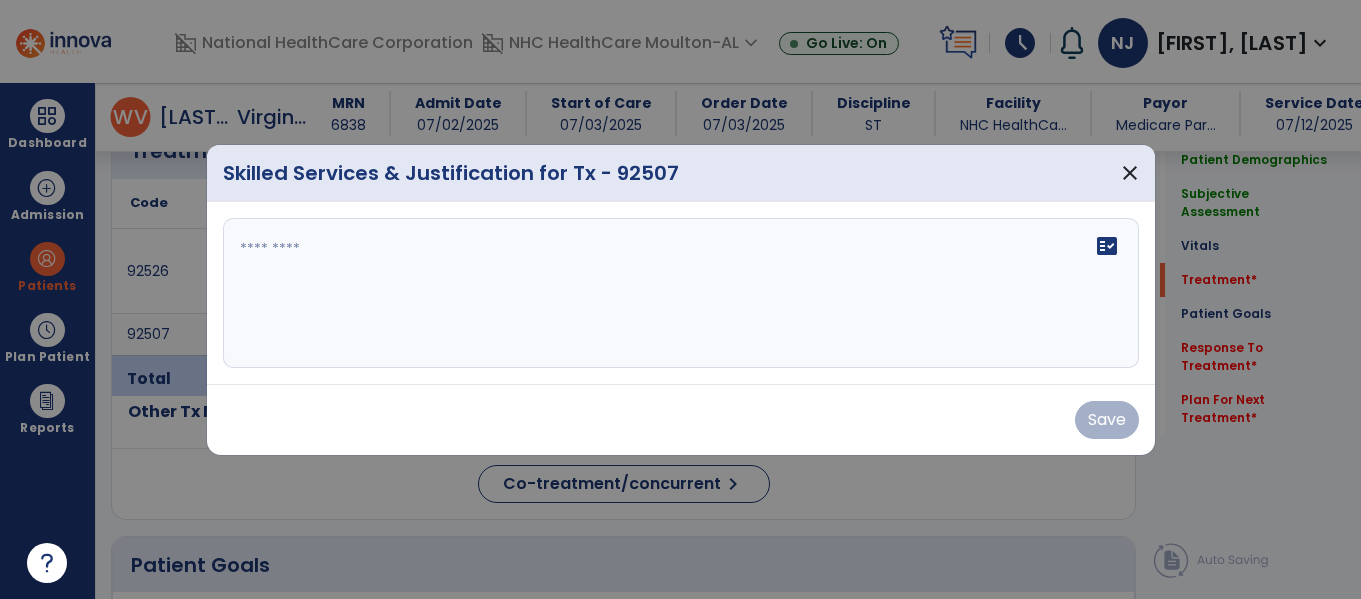 click on "fact_check" at bounding box center [681, 293] 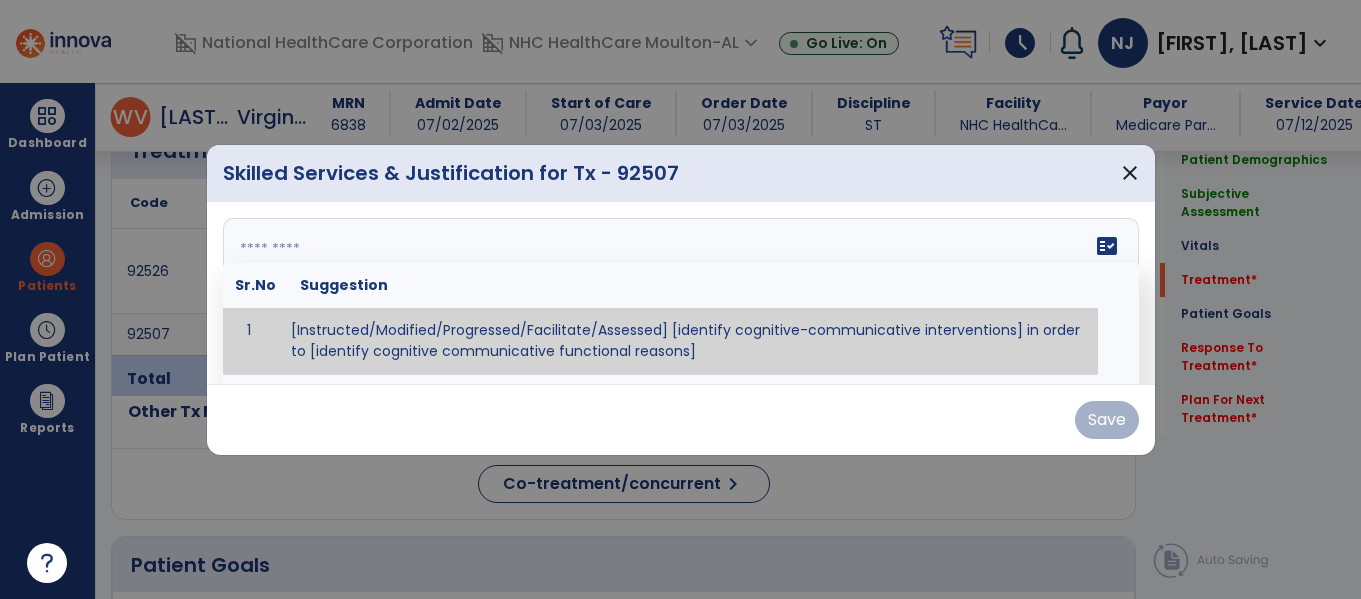 type on "**********" 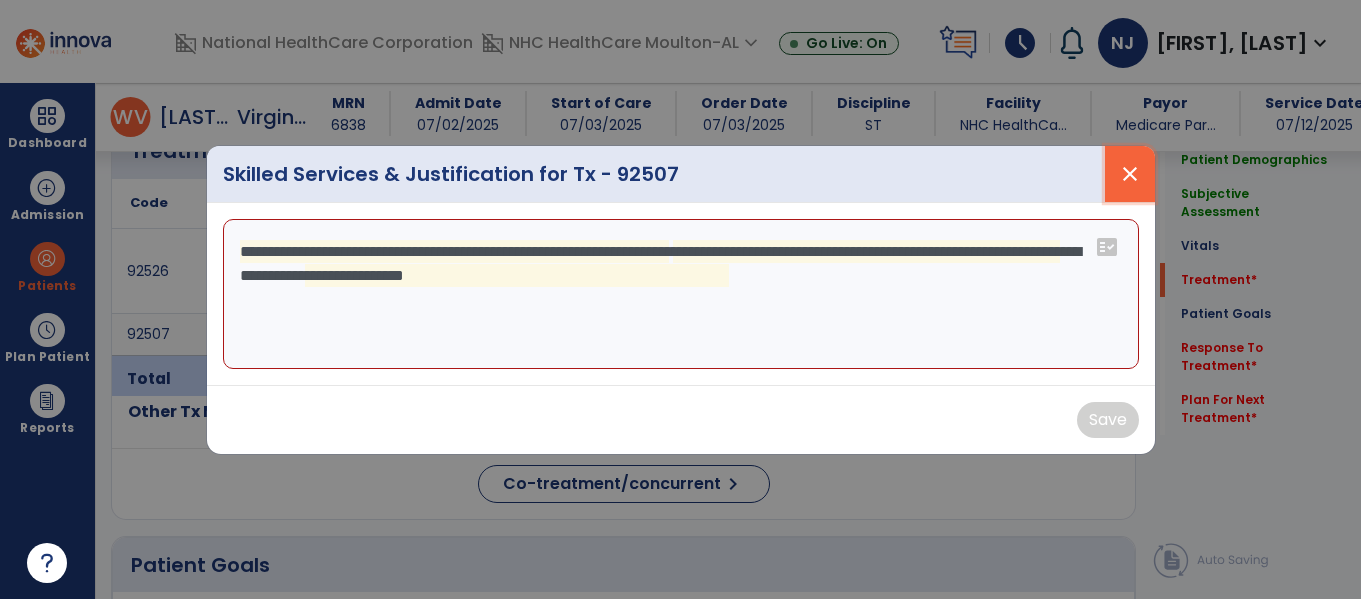 click on "close" at bounding box center (1130, 174) 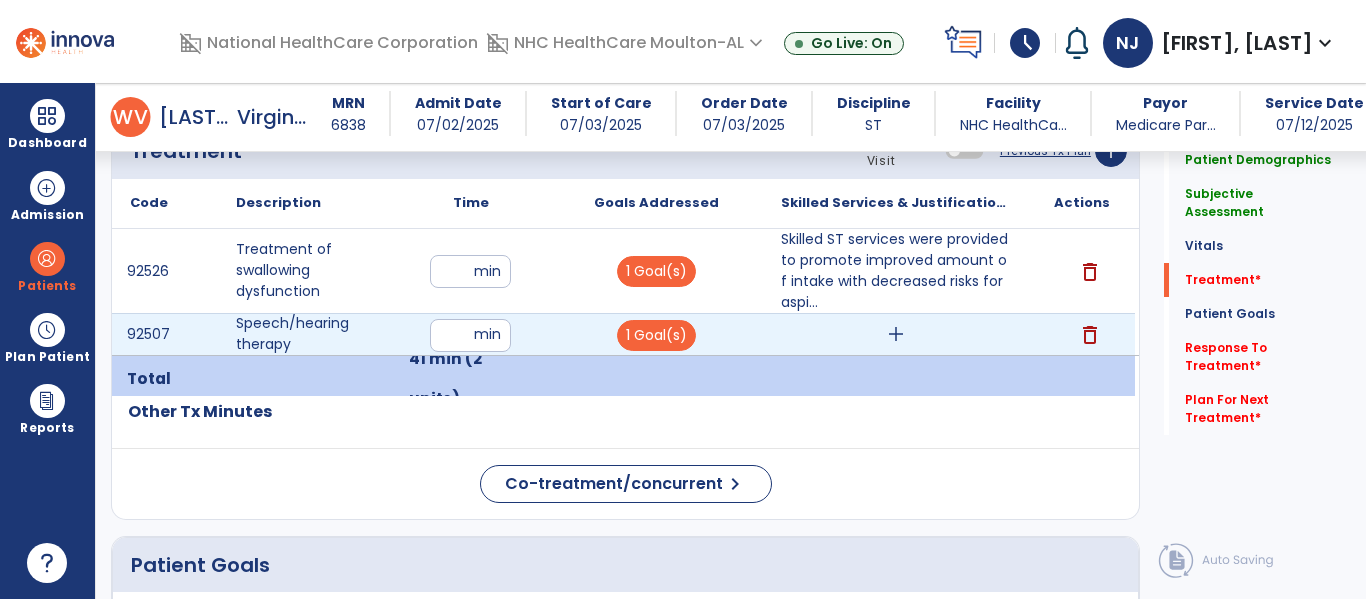 click on "add" at bounding box center [896, 334] 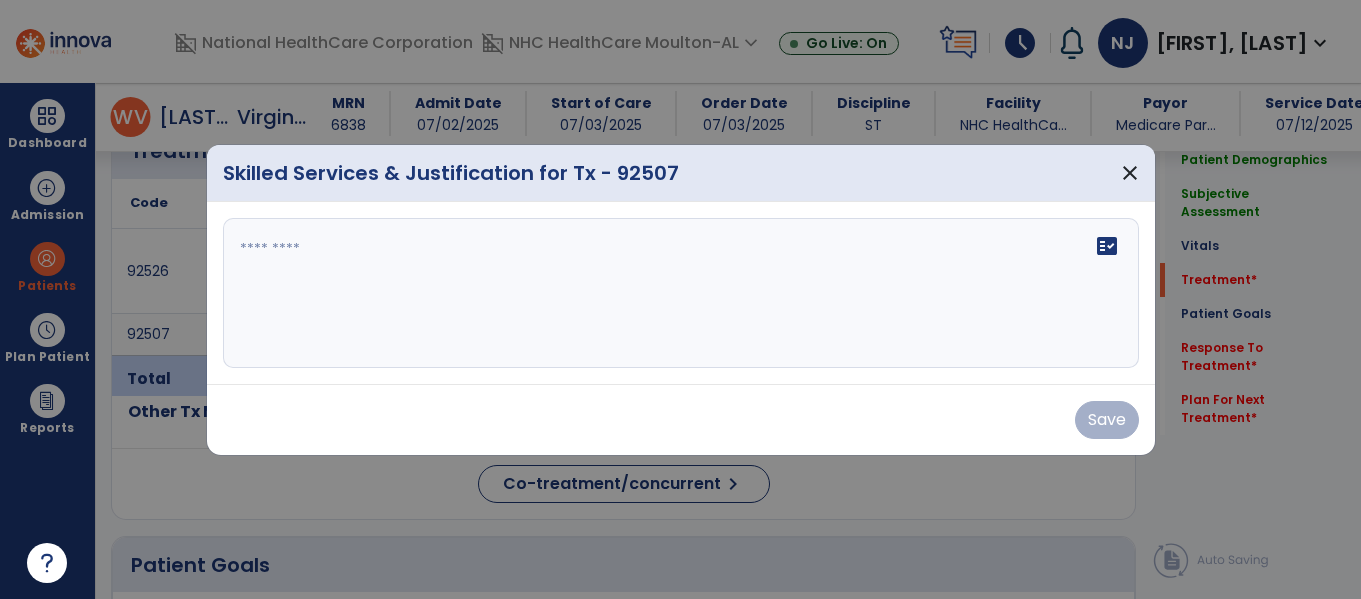 scroll, scrollTop: 1167, scrollLeft: 0, axis: vertical 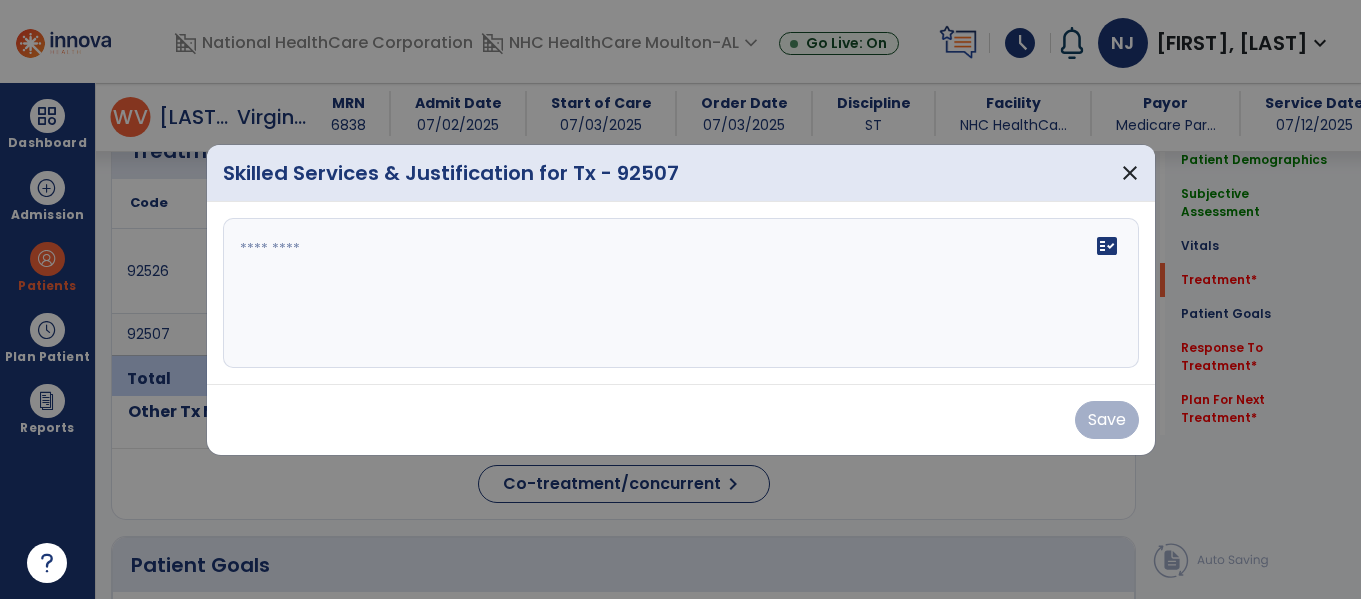 click on "fact_check" at bounding box center (681, 293) 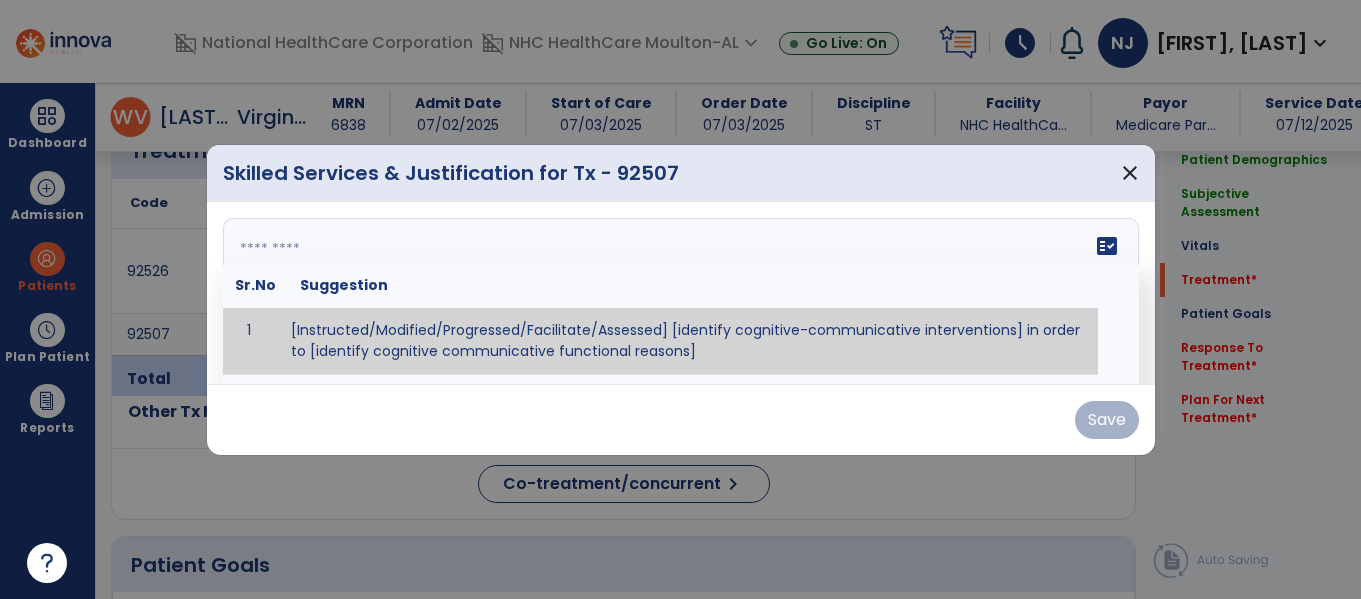 type on "**********" 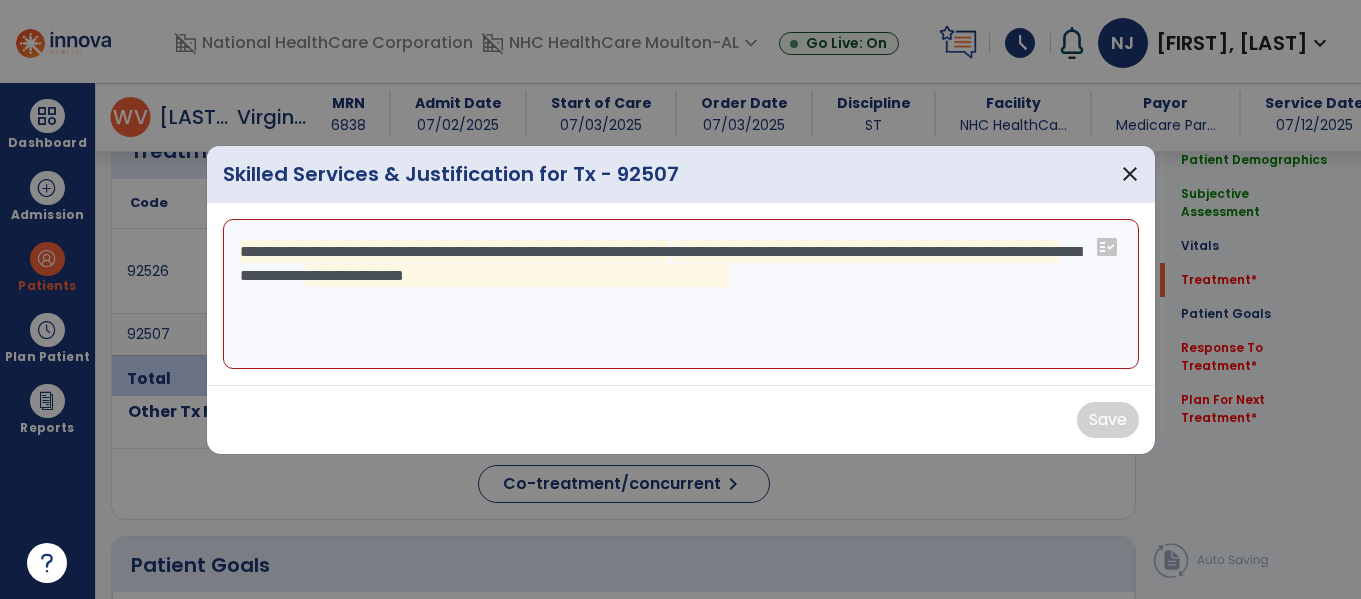 click on "**********" at bounding box center [681, 294] 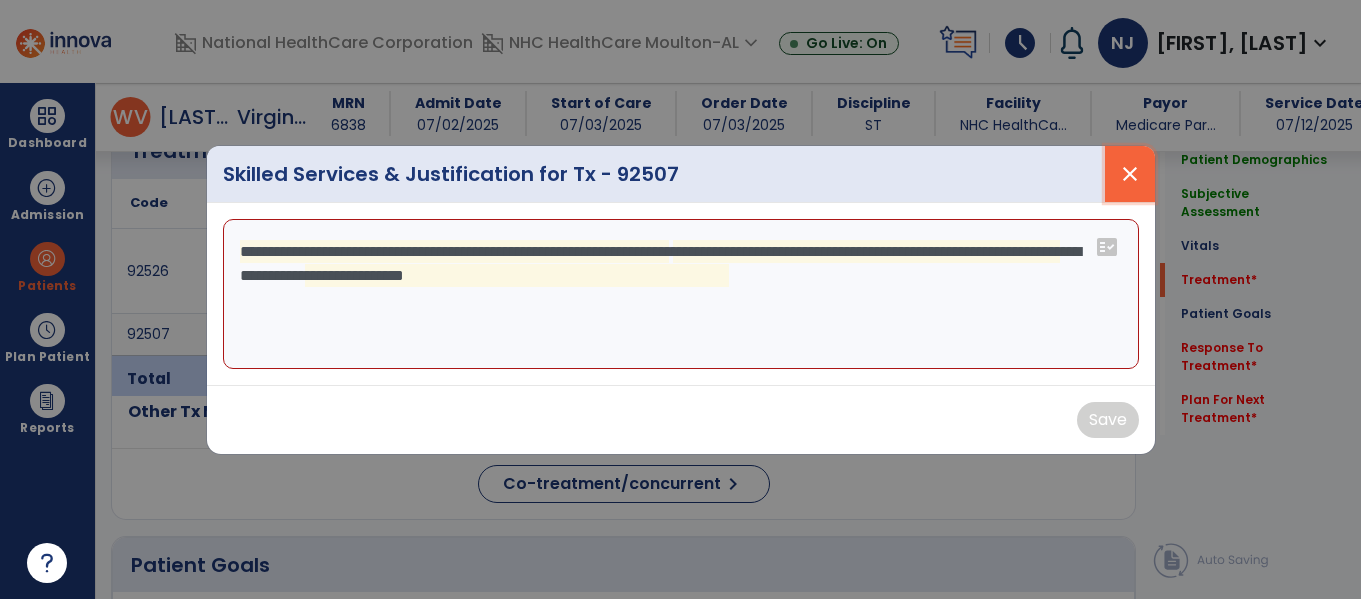 click on "close" at bounding box center [1130, 174] 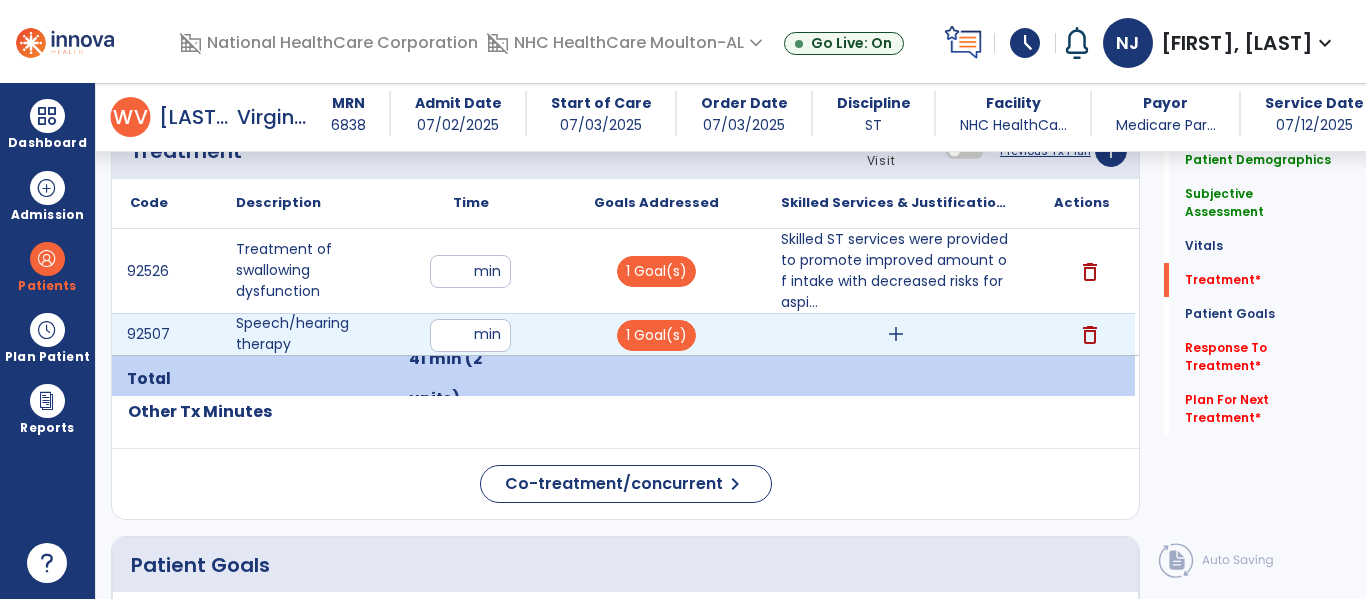 click on "add" at bounding box center (896, 334) 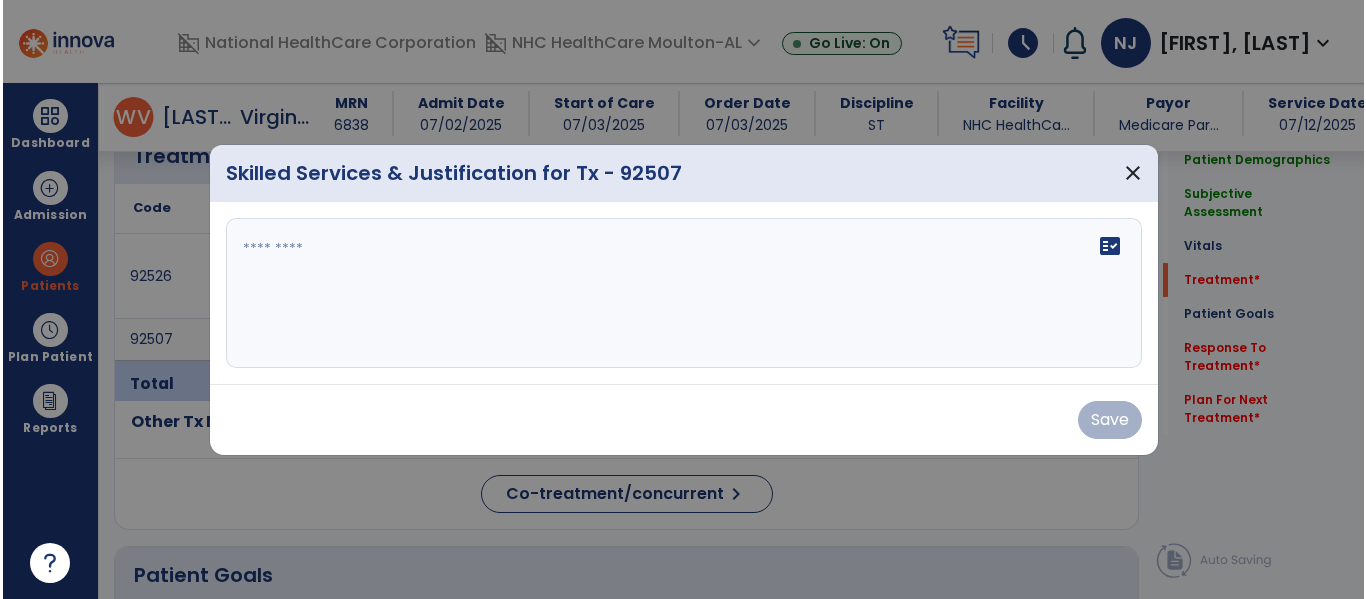 scroll, scrollTop: 1167, scrollLeft: 0, axis: vertical 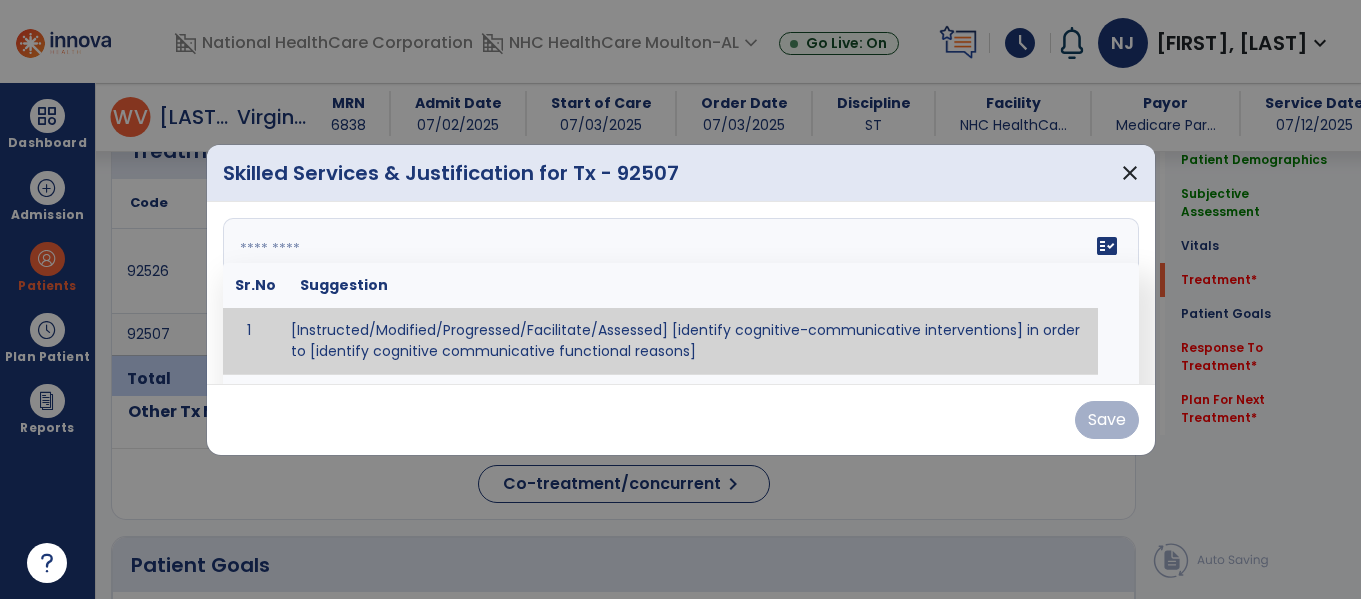 click at bounding box center (678, 293) 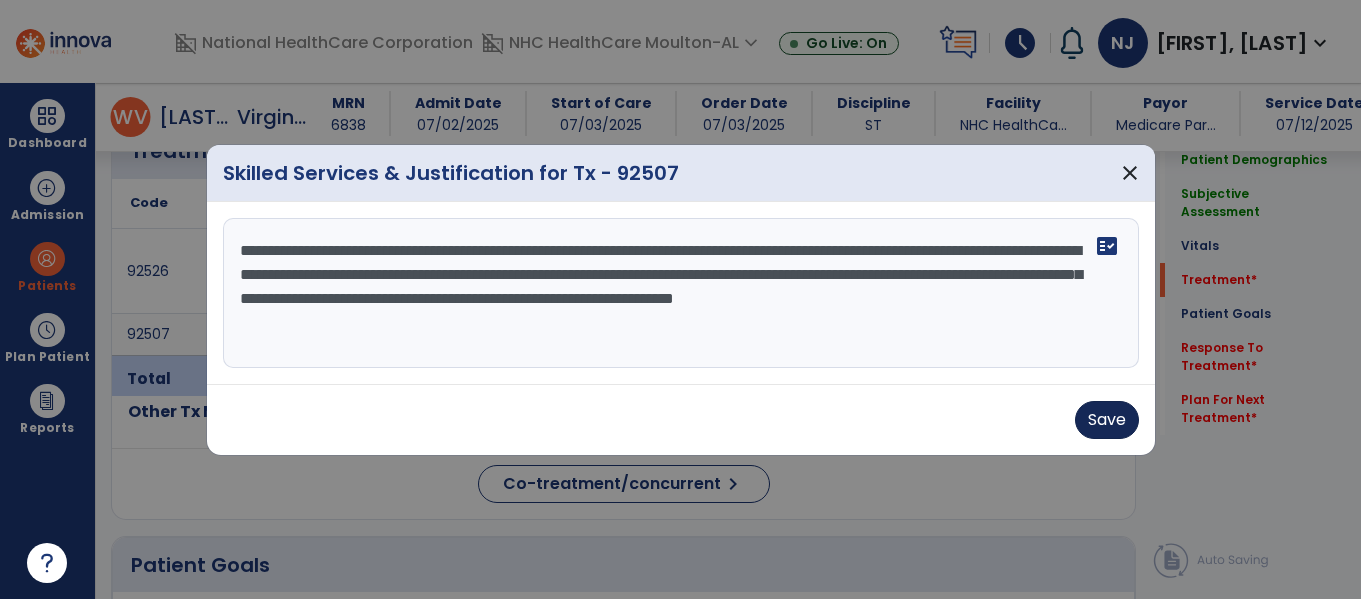 type on "**********" 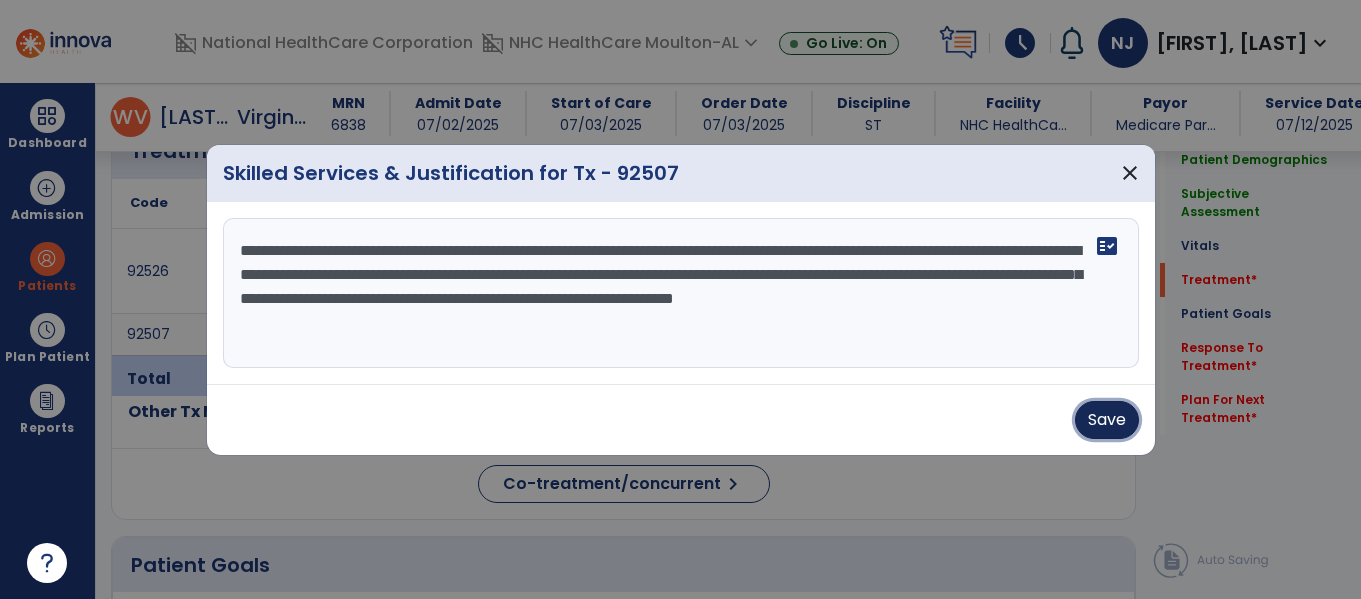 click on "Save" at bounding box center (1107, 420) 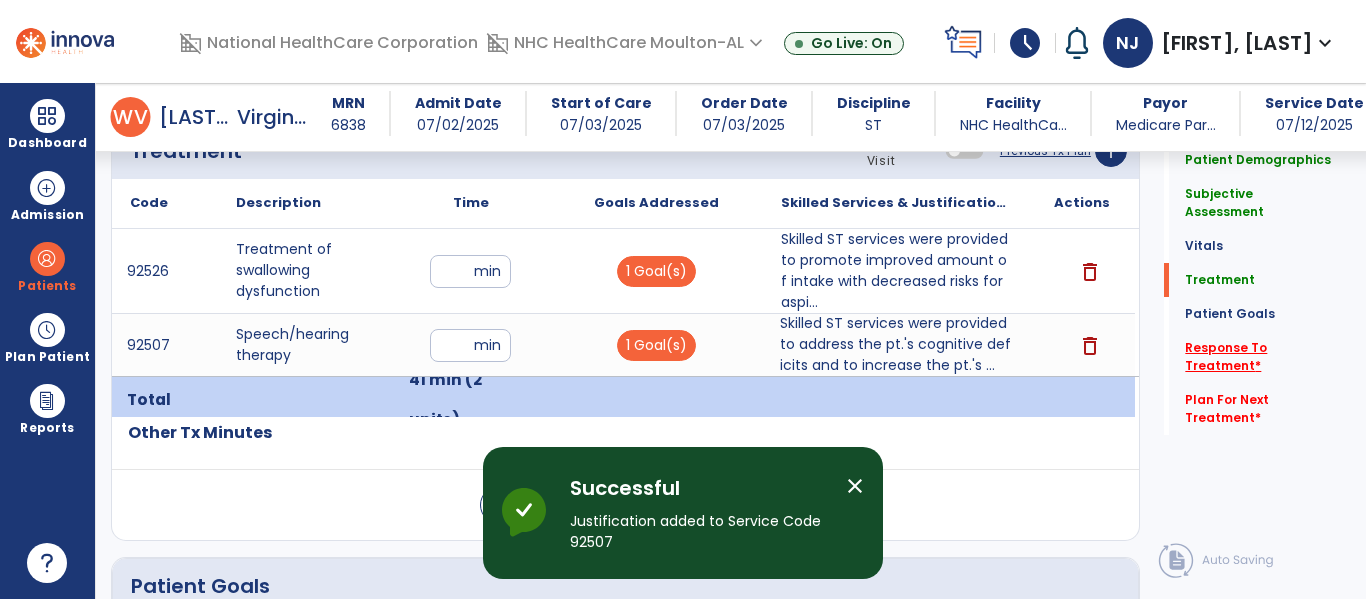 click on "Response To Treatment   *" 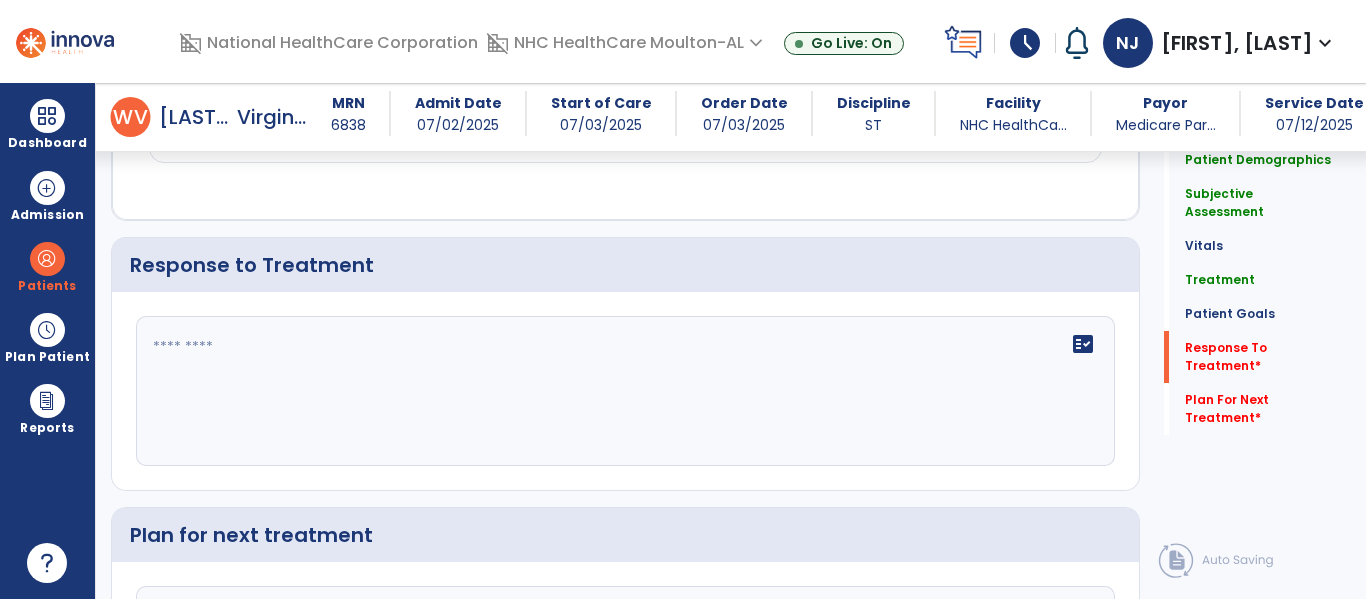scroll, scrollTop: 2916, scrollLeft: 0, axis: vertical 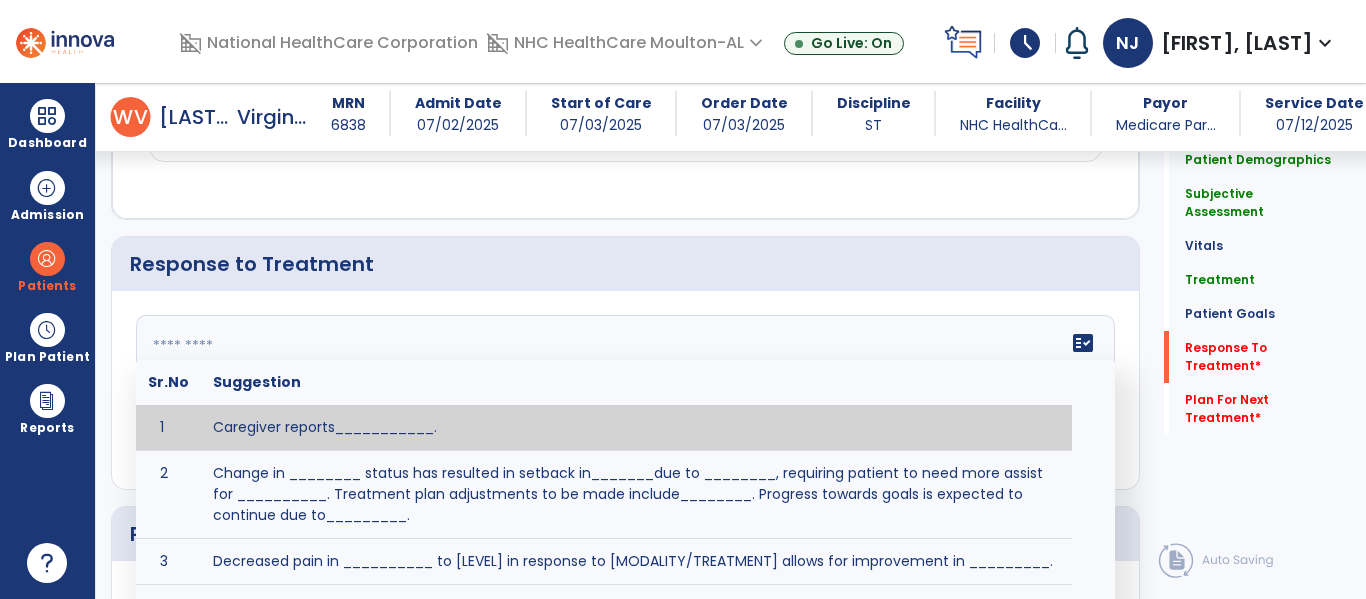 click on "fact_check  Sr.No Suggestion 1 Caregiver reports___________. 2 Change in ________ status has resulted in setback in_______due to ________, requiring patient to need more assist for __________.   Treatment plan adjustments to be made include________.  Progress towards goals is expected to continue due to_________. 3 Decreased pain in __________ to [LEVEL] in response to [MODALITY/TREATMENT] allows for improvement in _________. 4 Functional gains in _______ have impacted the patient's ability to perform_________ with a reduction in assist levels to_________. 5 Functional progress this week has been significant due to__________. 6 Gains in ________ have improved the patient's ability to perform ______with decreased levels of assist to___________. 7 Improvement in ________allows patient to tolerate higher levels of challenges in_________. 8 Pain in [AREA] has decreased to [LEVEL] in response to [TREATMENT/MODALITY], allowing fore ease in completing__________. 9 10 11 12 13 14 15 16 17 18 19 20 21" 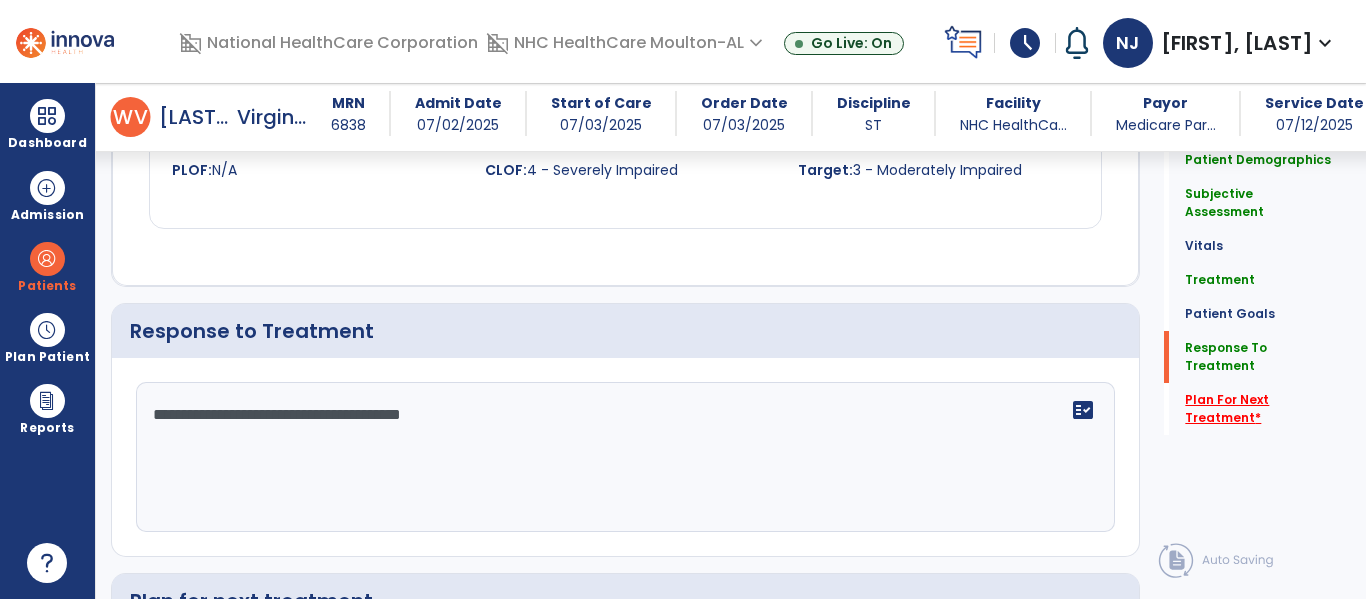 scroll, scrollTop: 2916, scrollLeft: 0, axis: vertical 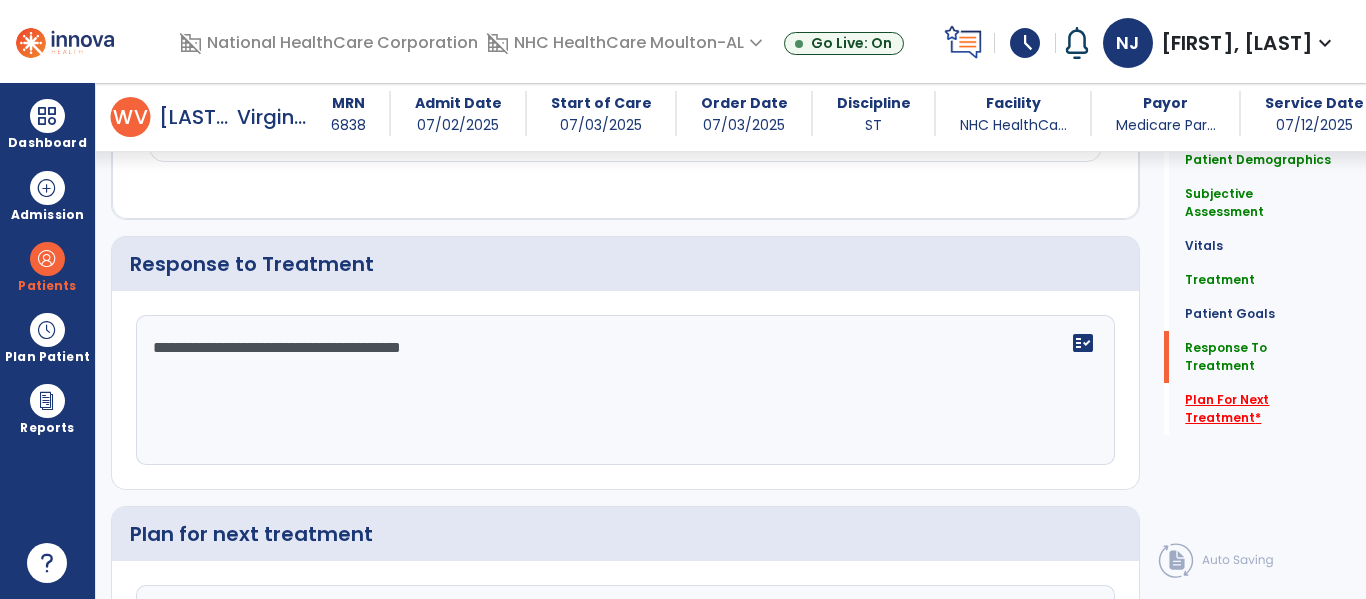 type on "**********" 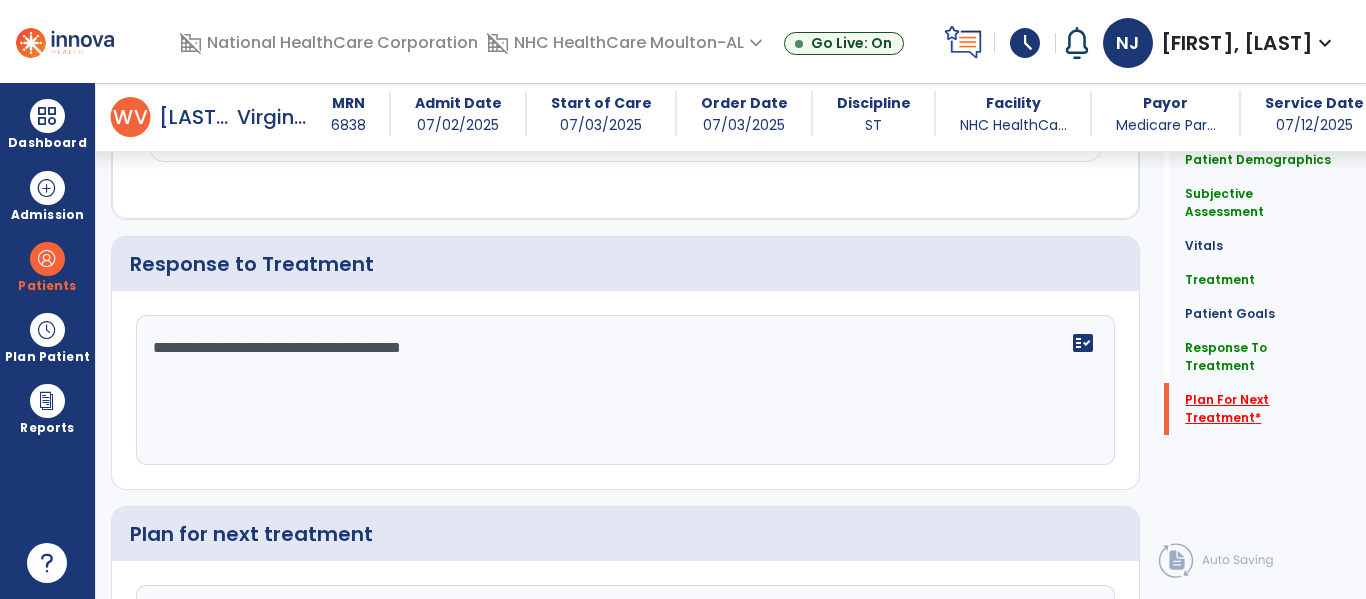 scroll, scrollTop: 3121, scrollLeft: 0, axis: vertical 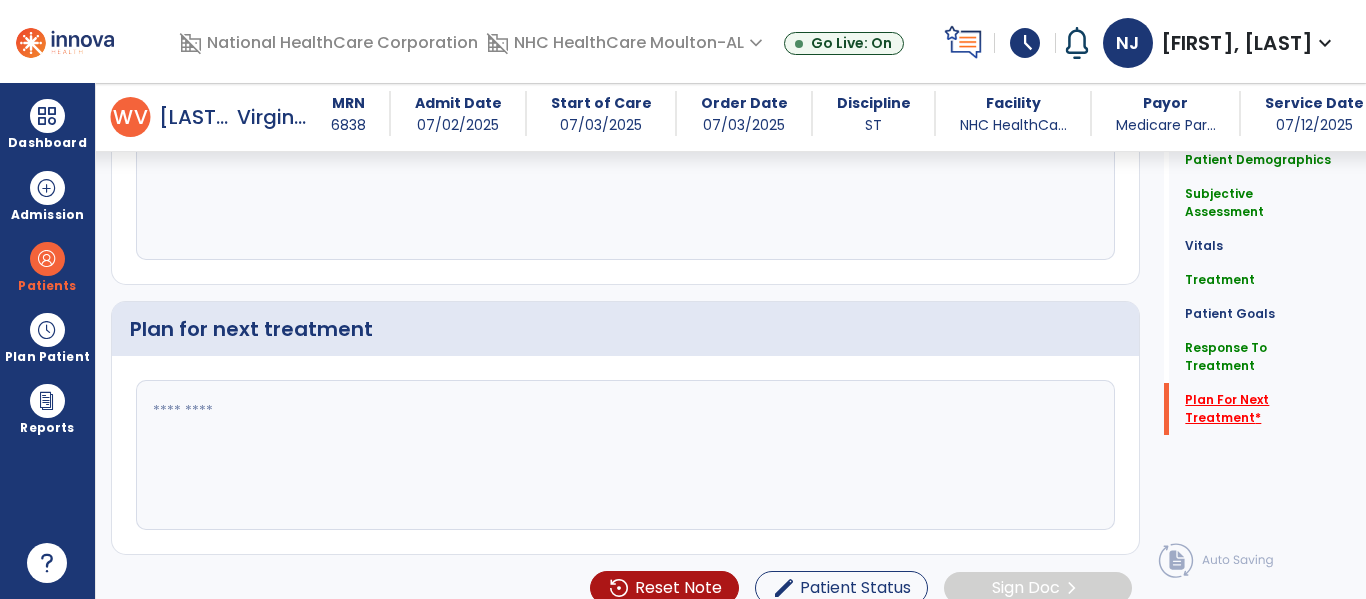 click on "Plan For Next Treatment   *" 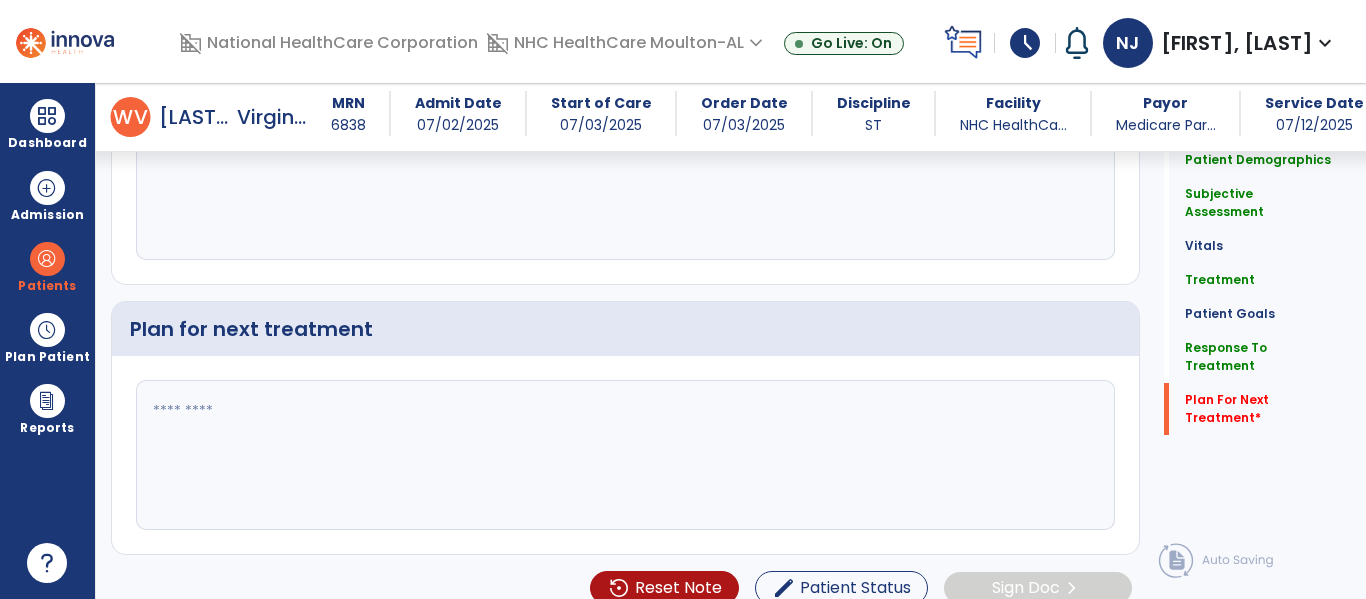 click 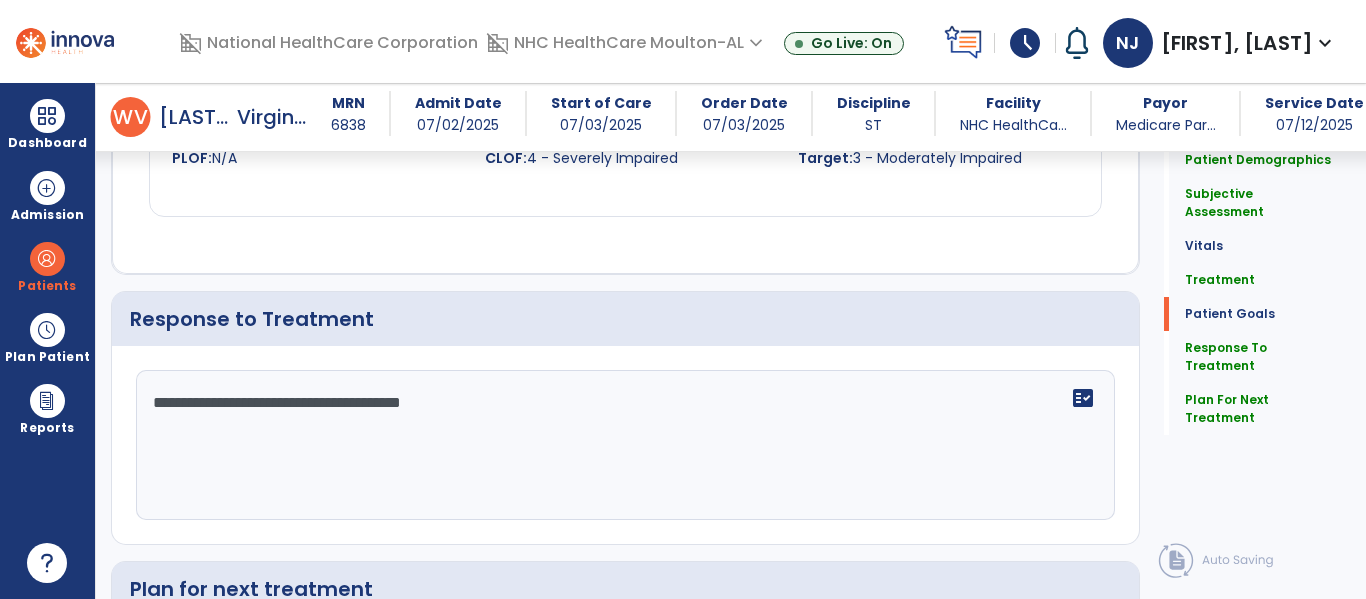 scroll, scrollTop: 2874, scrollLeft: 0, axis: vertical 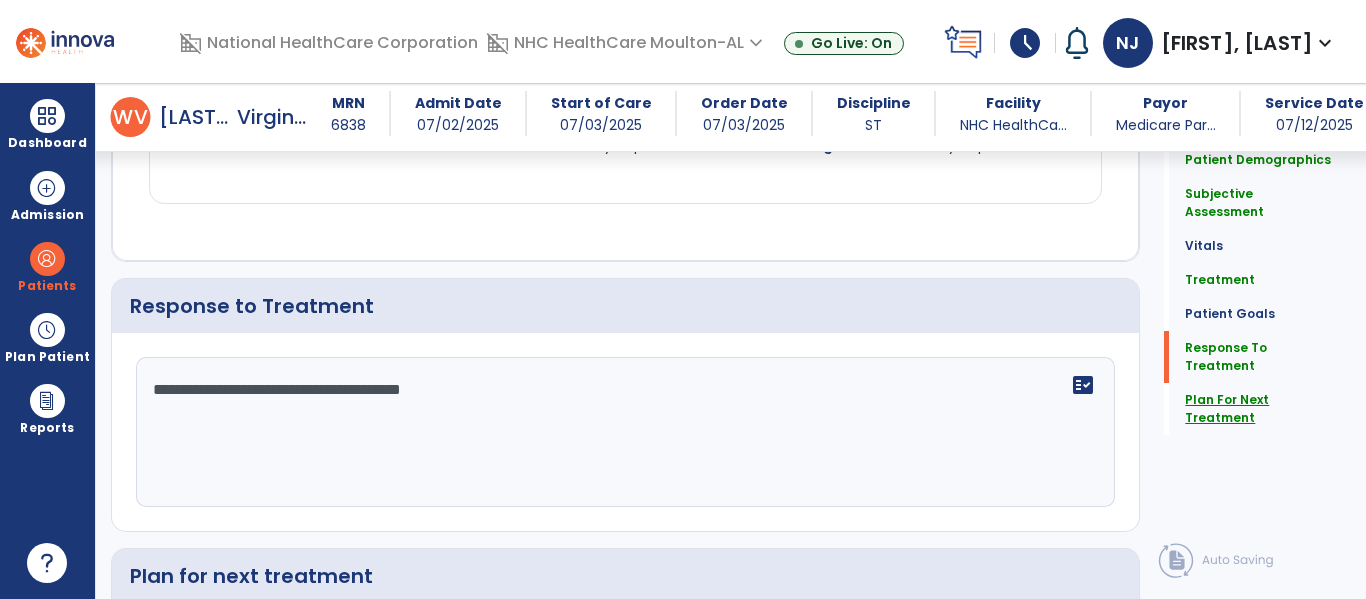 type on "**********" 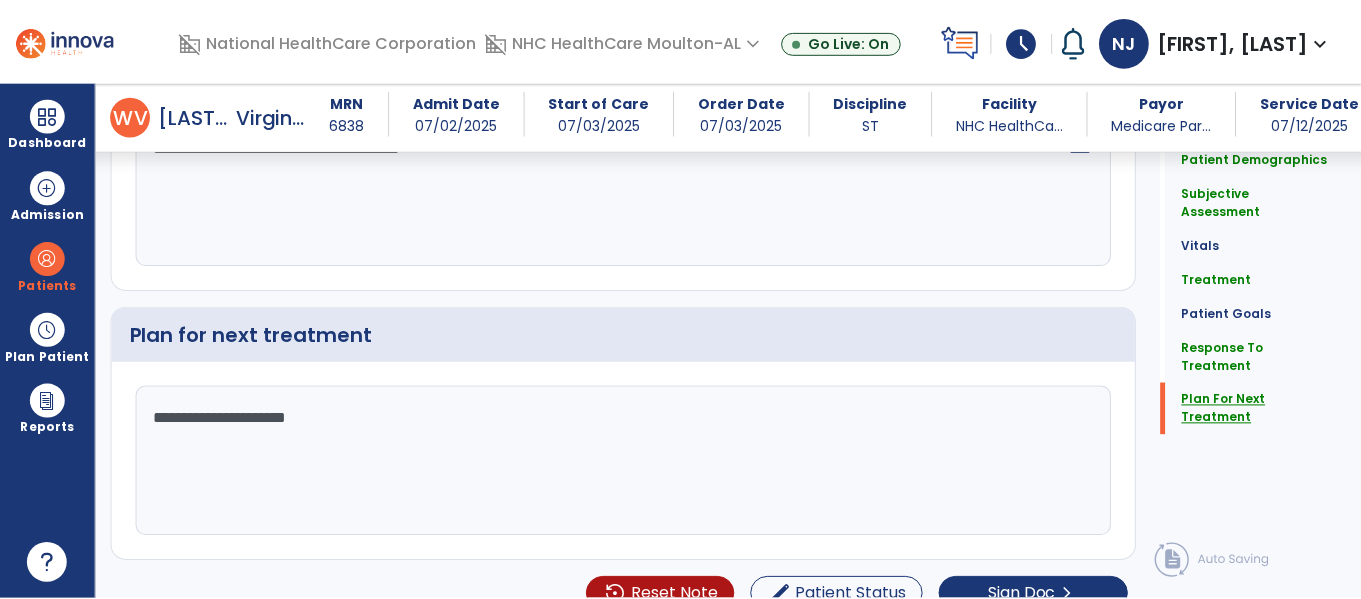 scroll, scrollTop: 3121, scrollLeft: 0, axis: vertical 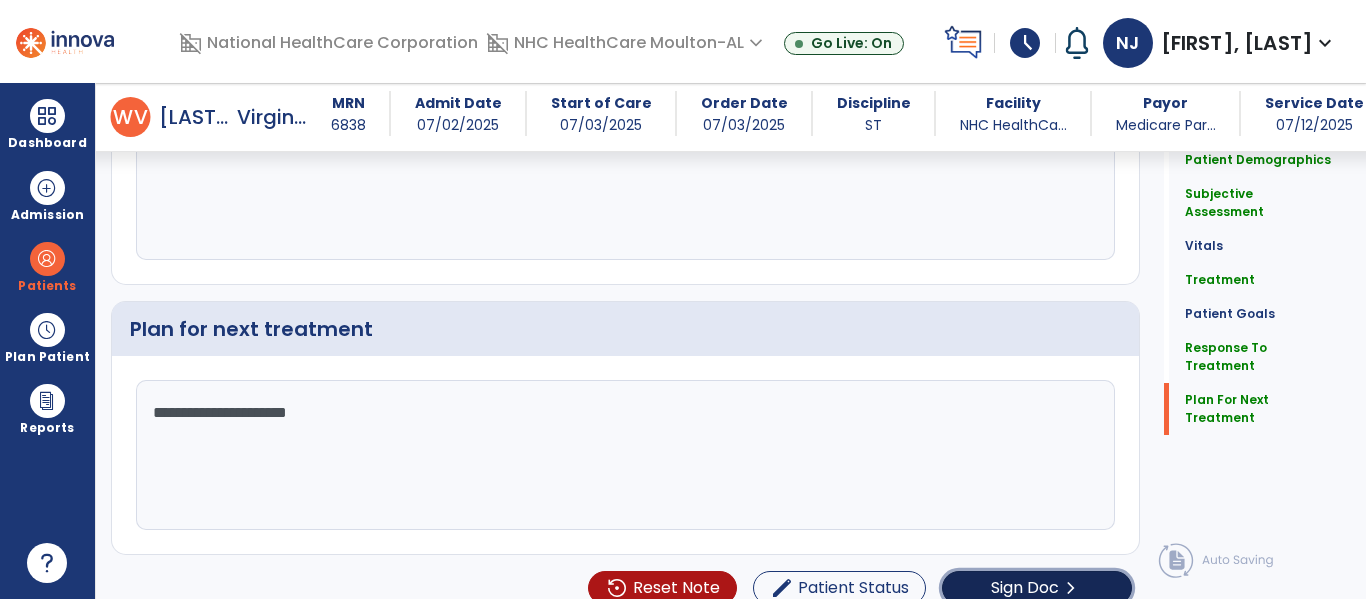 click on "Sign Doc" 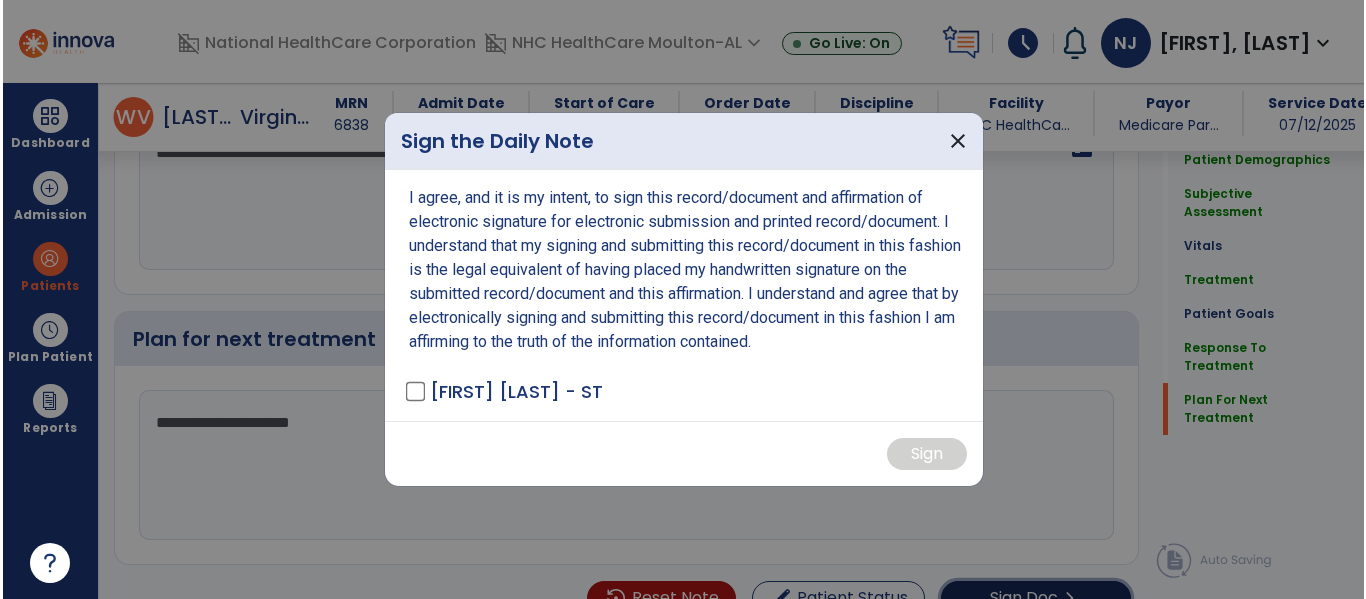 scroll, scrollTop: 3121, scrollLeft: 0, axis: vertical 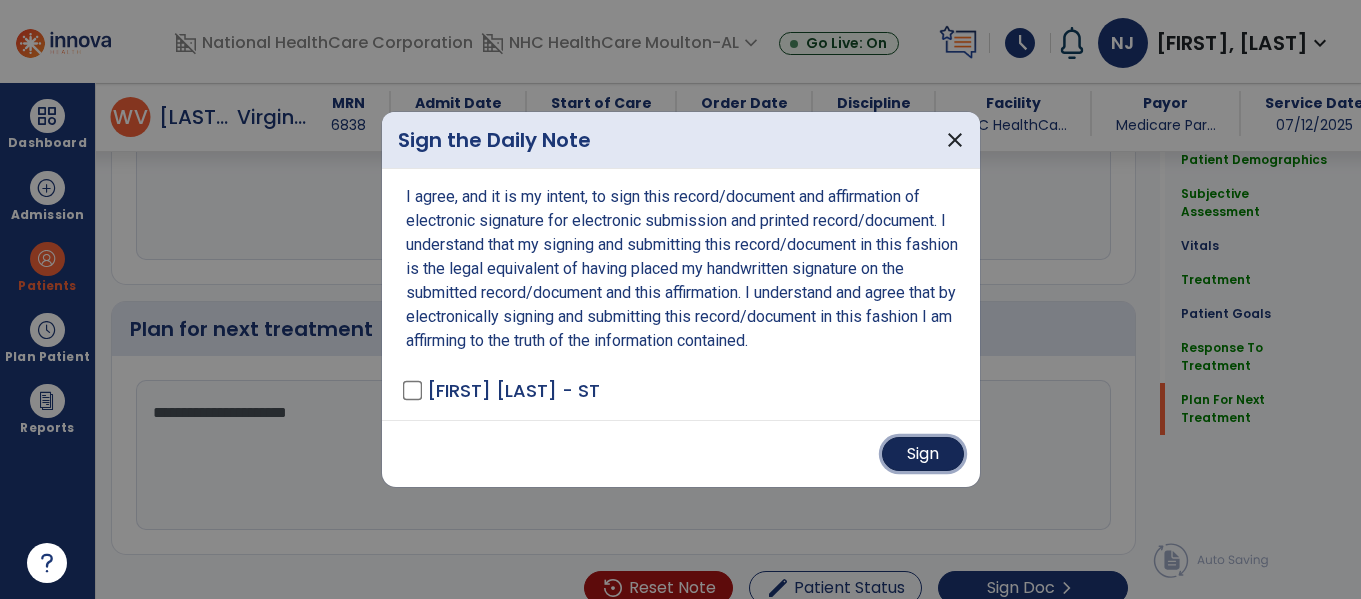 click on "Sign" at bounding box center (923, 454) 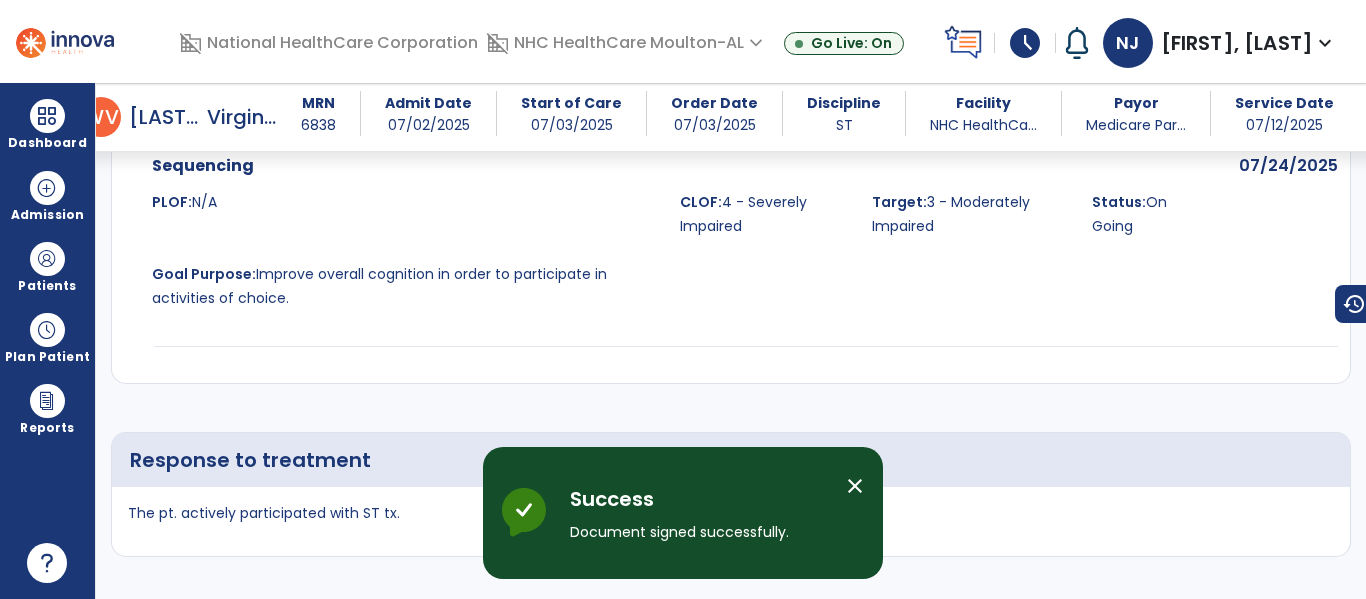 scroll, scrollTop: 5121, scrollLeft: 0, axis: vertical 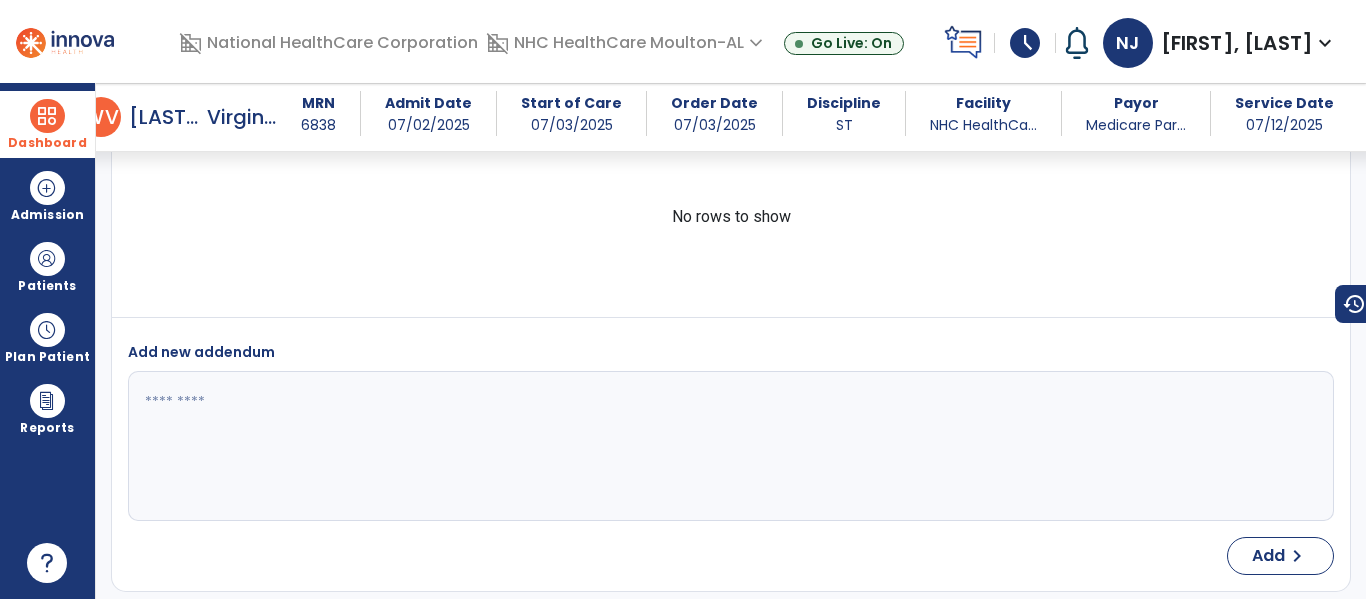 click at bounding box center [47, 116] 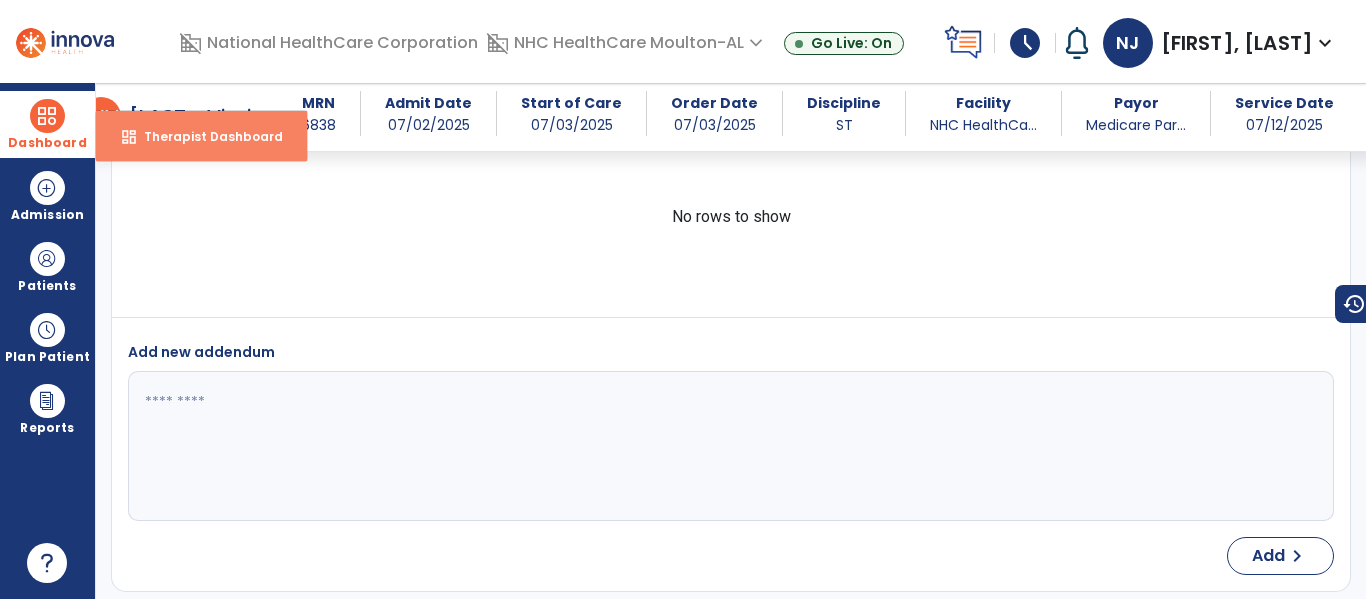 click on "dashboard  Therapist Dashboard" at bounding box center [201, 136] 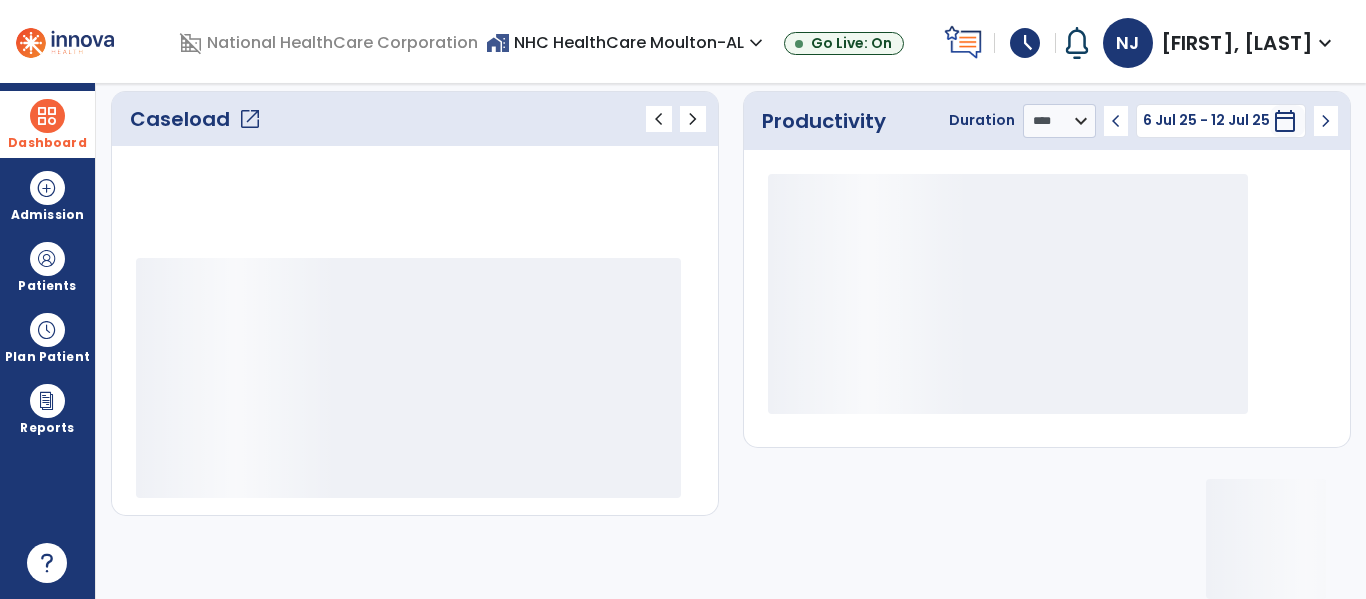 scroll, scrollTop: 277, scrollLeft: 0, axis: vertical 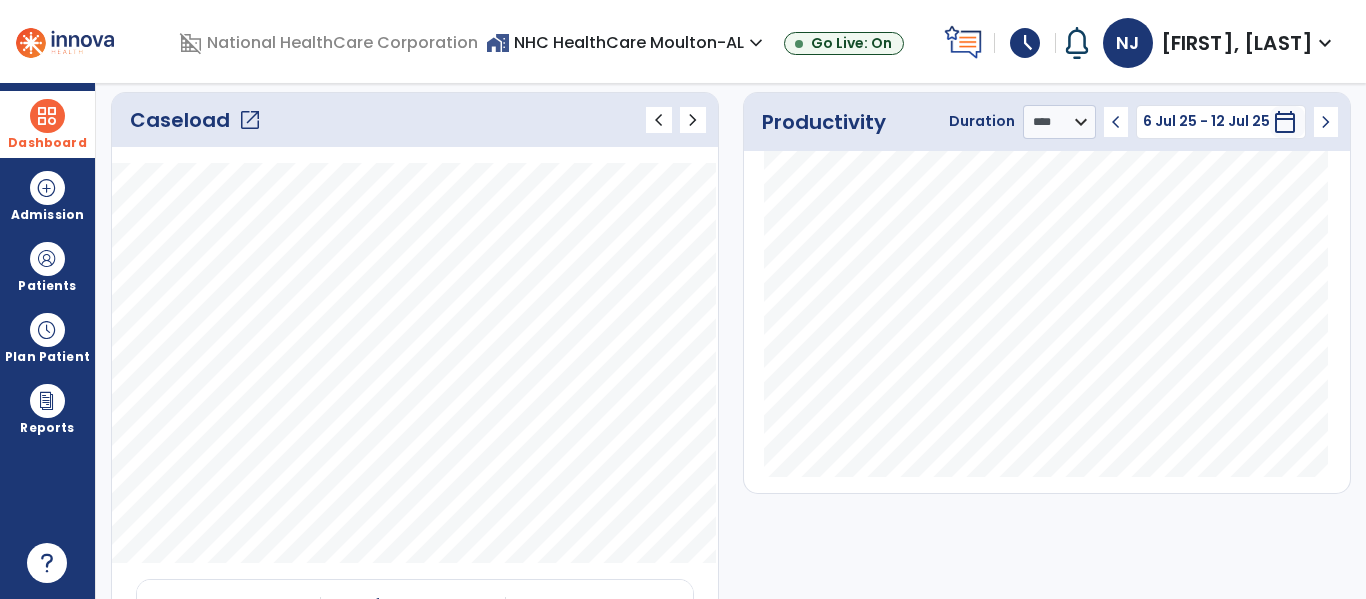 click at bounding box center [47, 116] 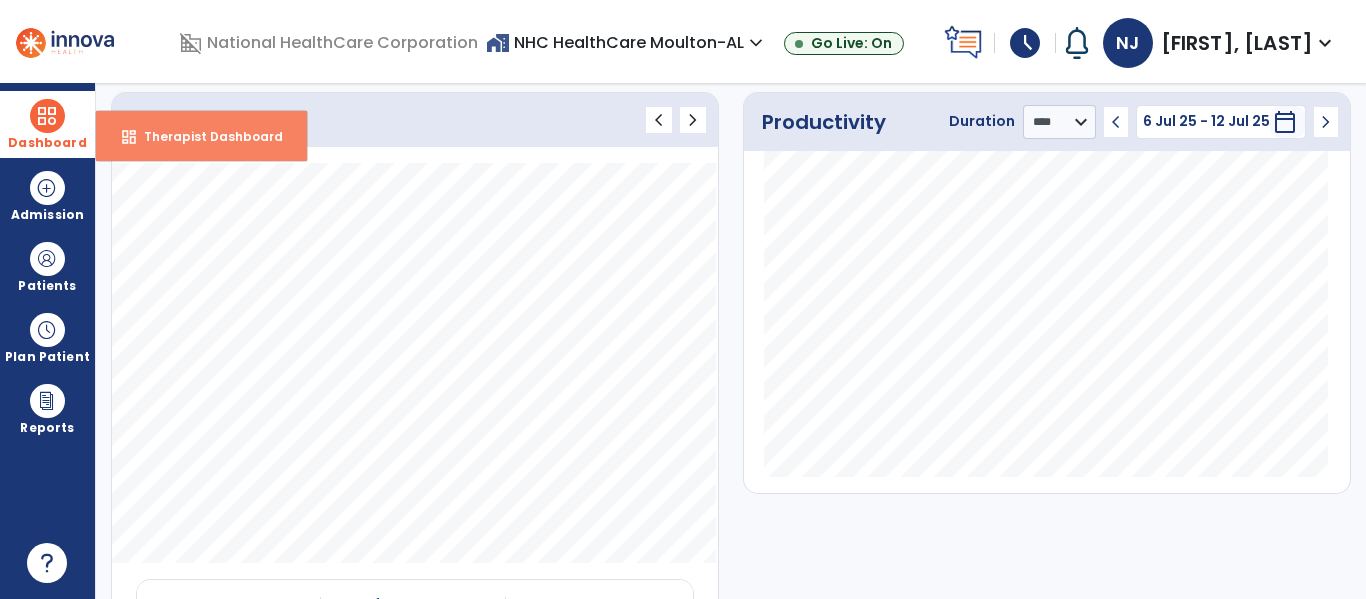 click on "Therapist Dashboard" at bounding box center [205, 136] 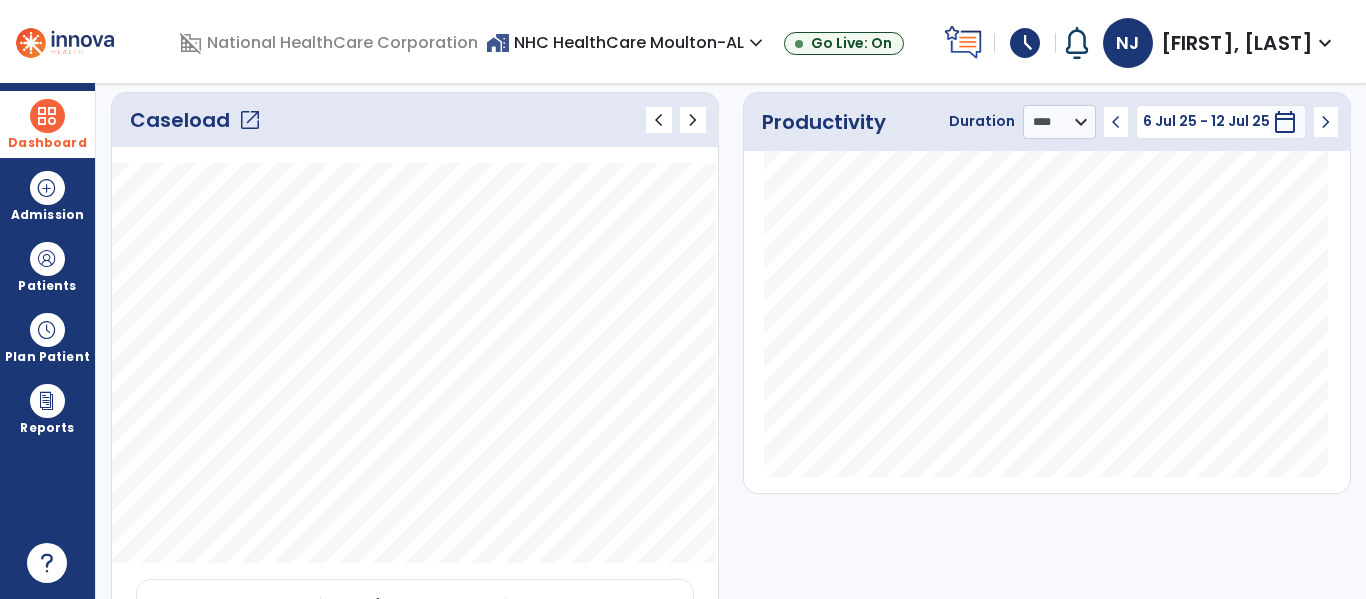 click on "Caseload   open_in_new   chevron_left   chevron_right" 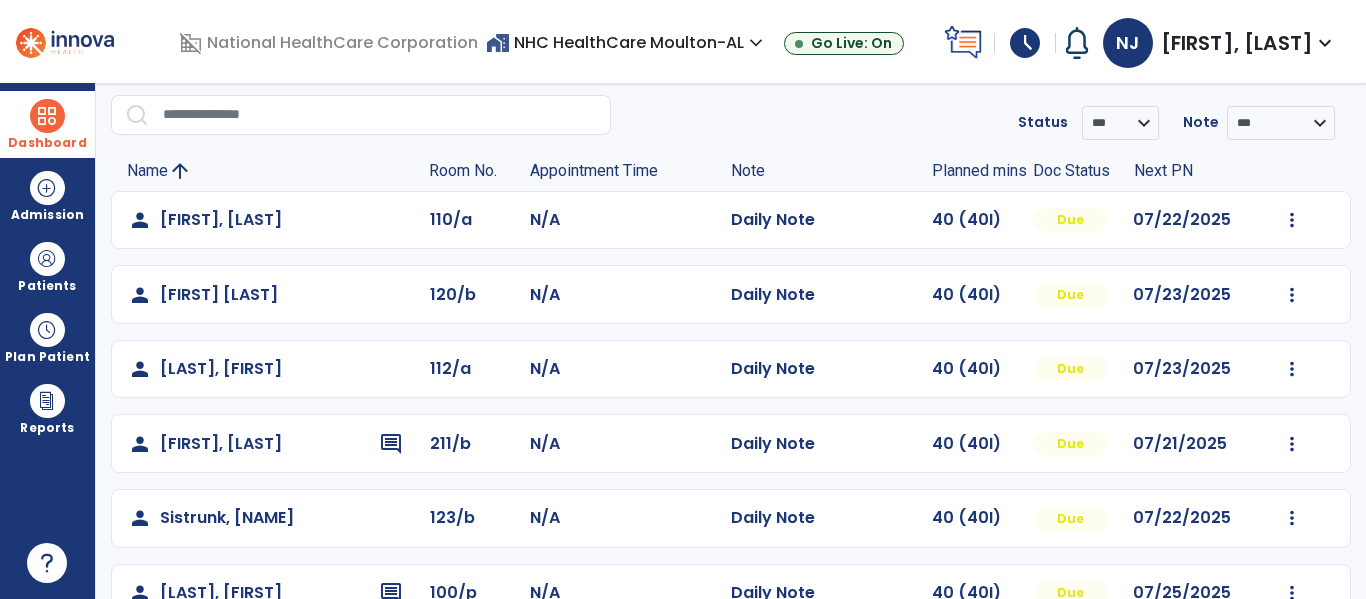 click on "Mark Visit As Complete   Reset Note   Open Document   G + C Mins" 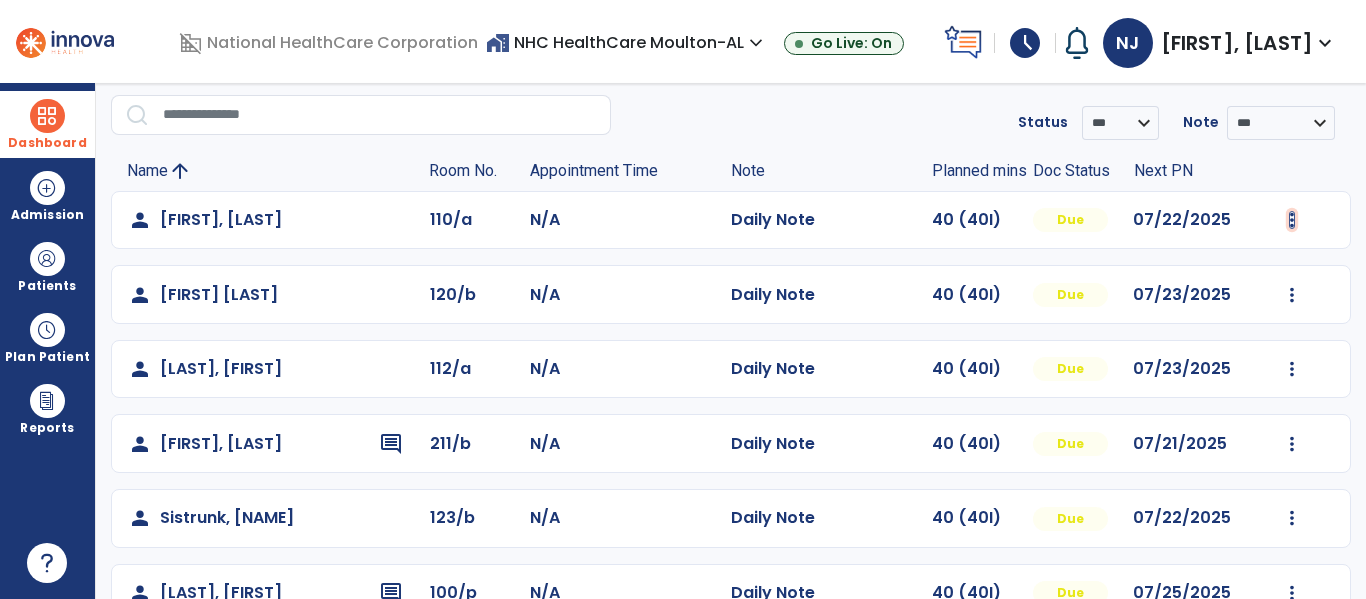 click at bounding box center [1292, 220] 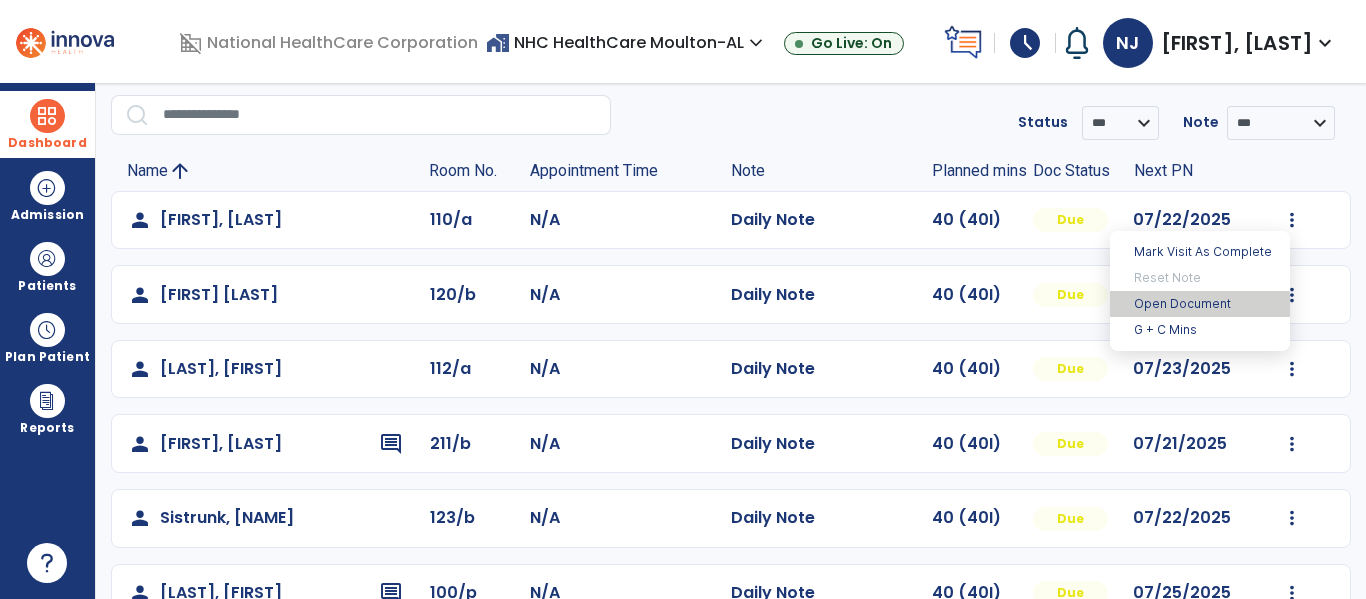 click on "Open Document" at bounding box center (1200, 304) 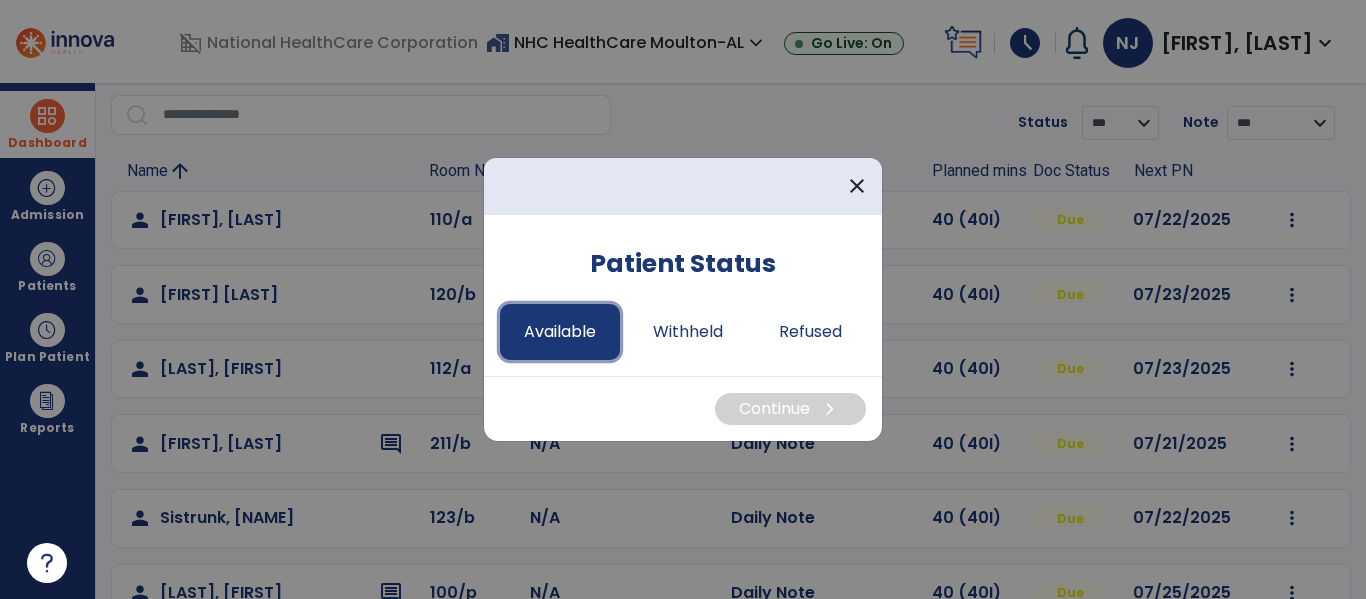 click on "Available" at bounding box center [560, 332] 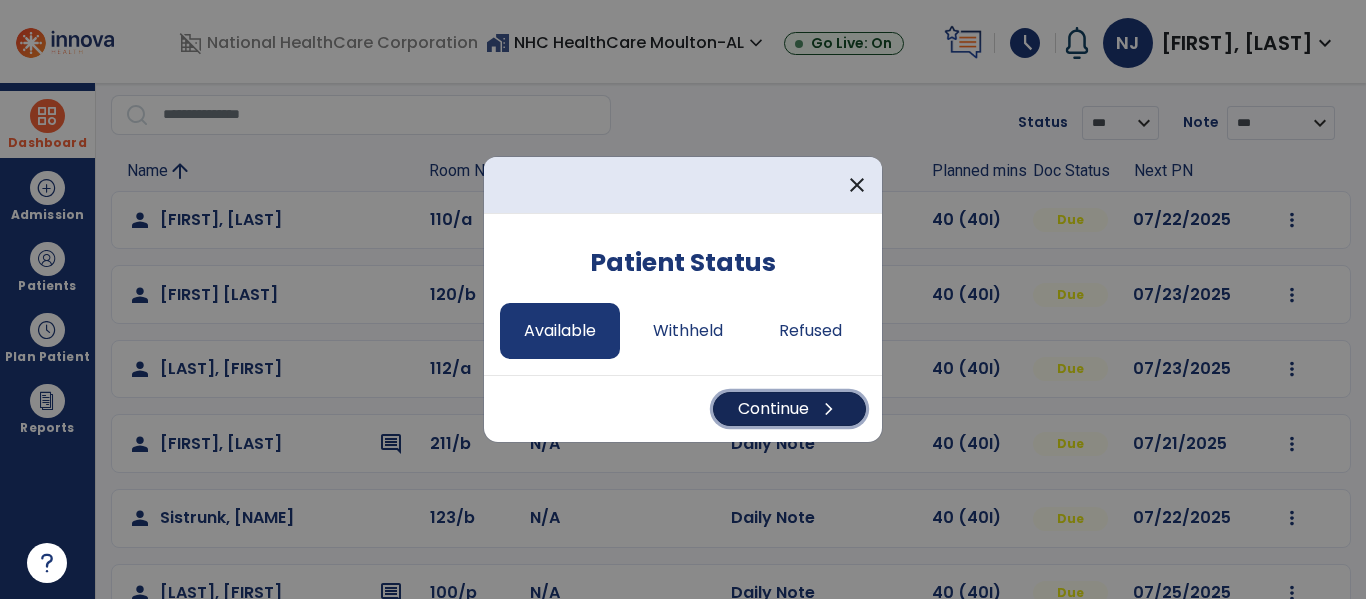 click on "Continue   chevron_right" at bounding box center (789, 409) 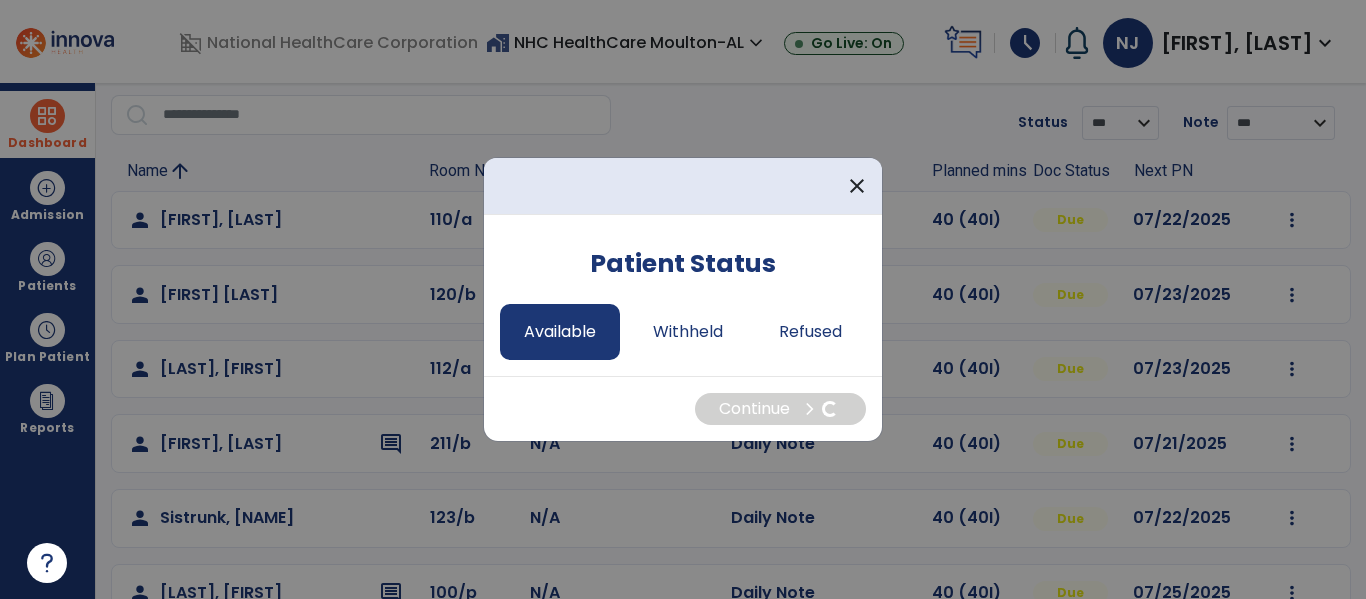 select on "*" 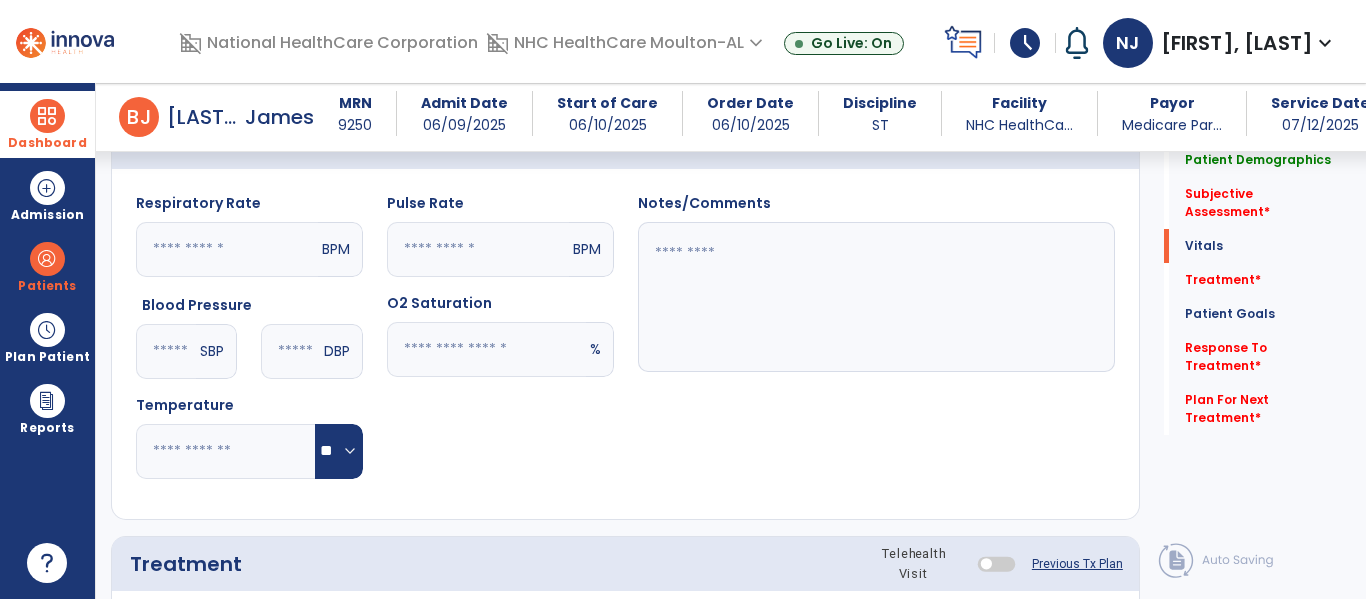 scroll, scrollTop: 673, scrollLeft: 0, axis: vertical 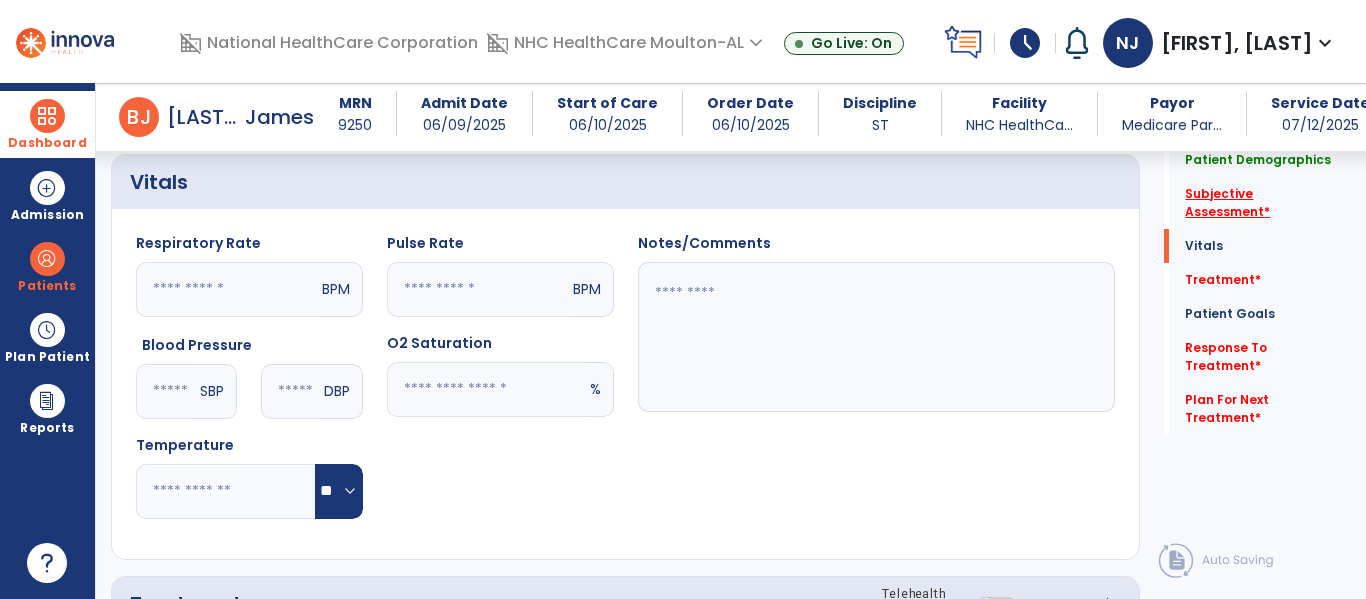 click on "Subjective Assessment   *" 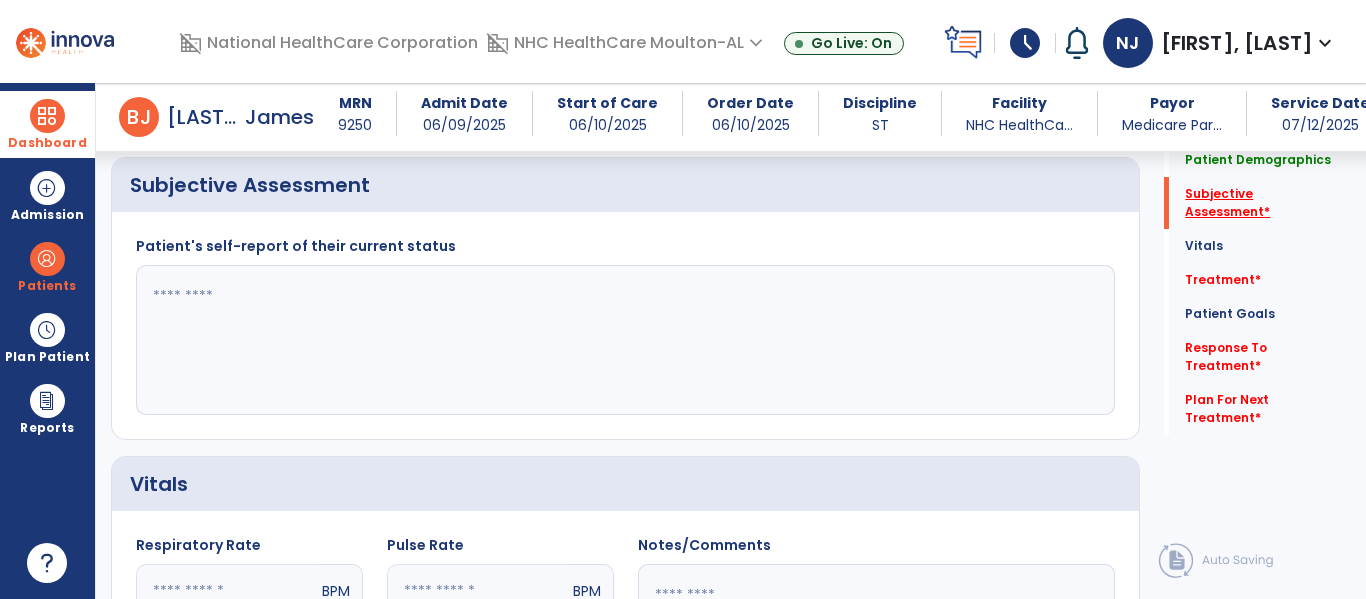 scroll, scrollTop: 328, scrollLeft: 0, axis: vertical 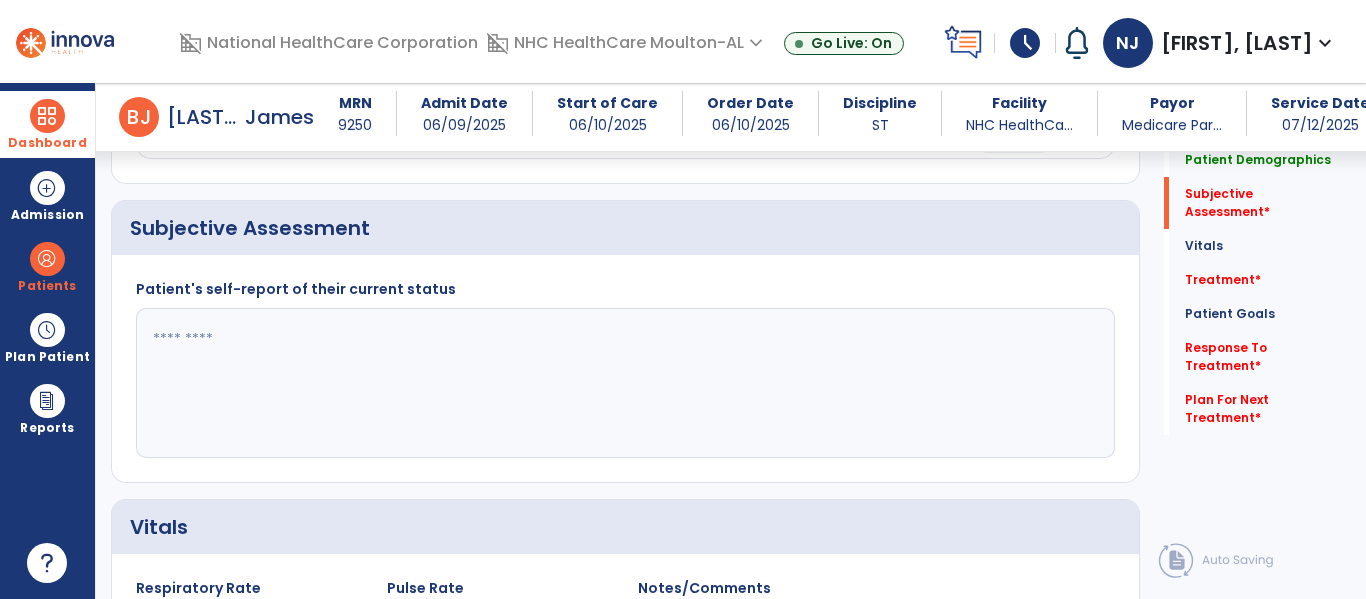click 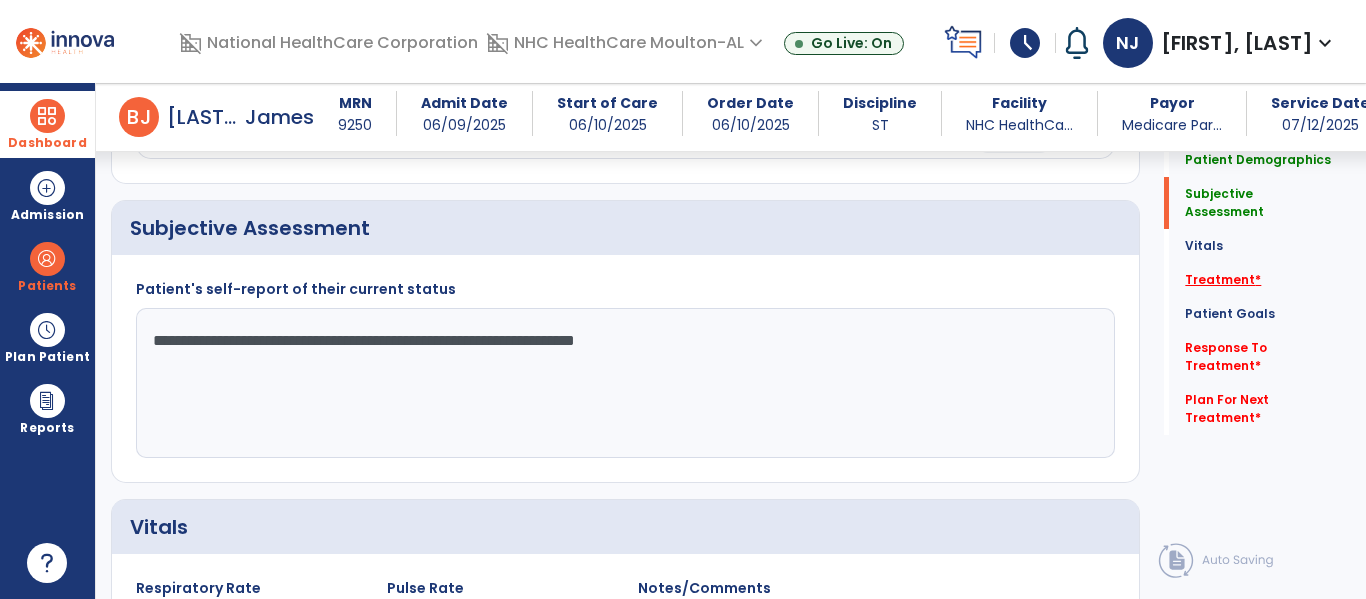type on "**********" 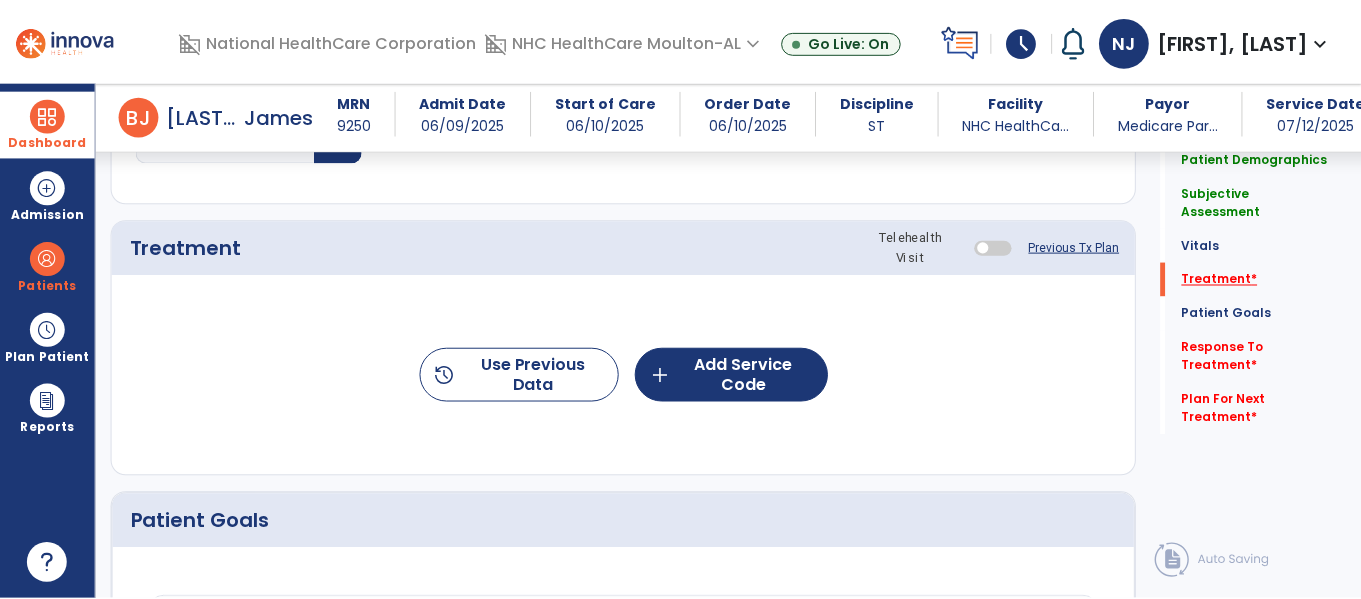 scroll, scrollTop: 1037, scrollLeft: 0, axis: vertical 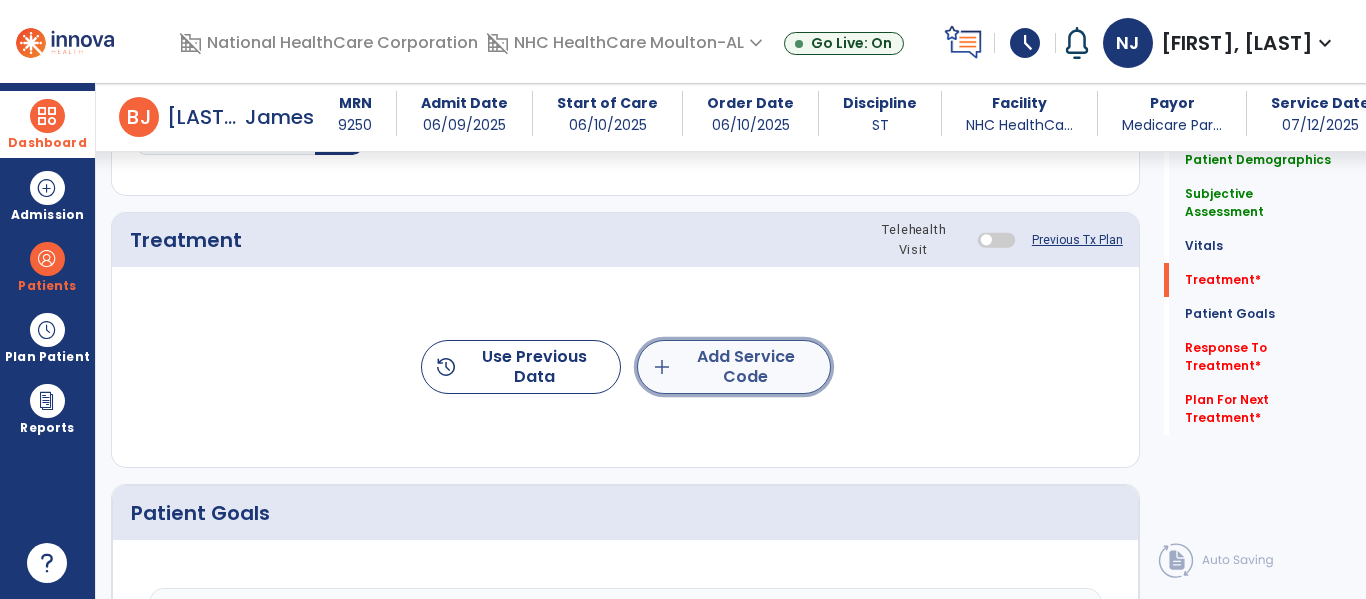 click on "add  Add Service Code" 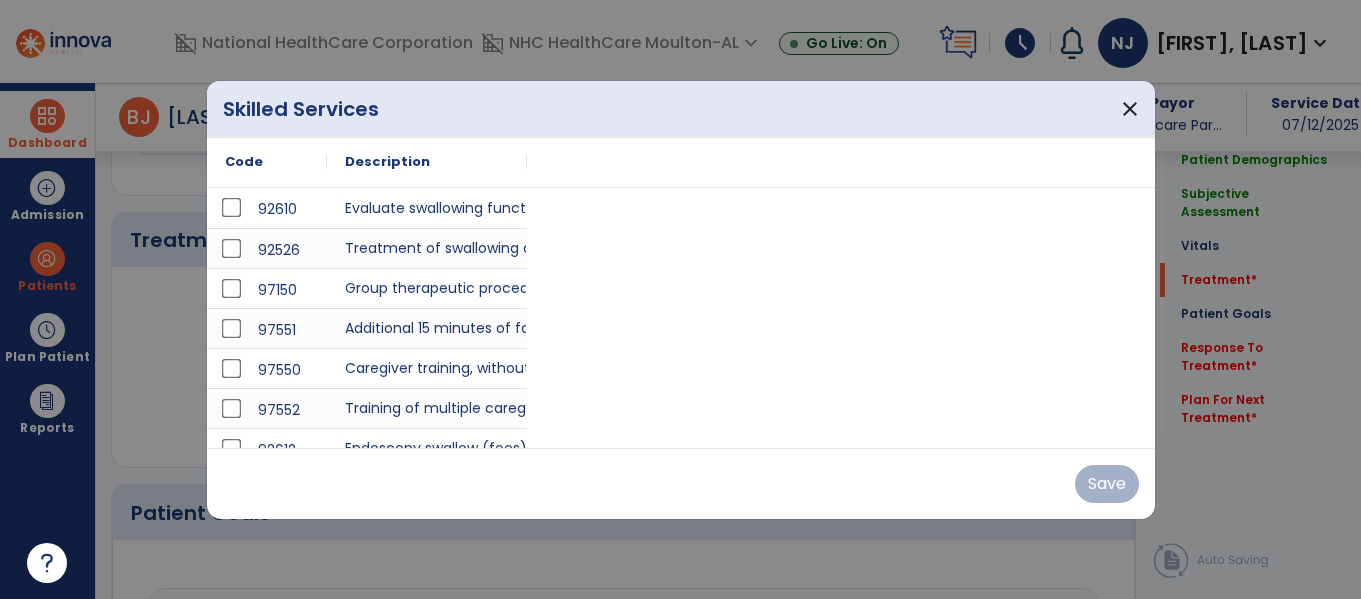 scroll, scrollTop: 1037, scrollLeft: 0, axis: vertical 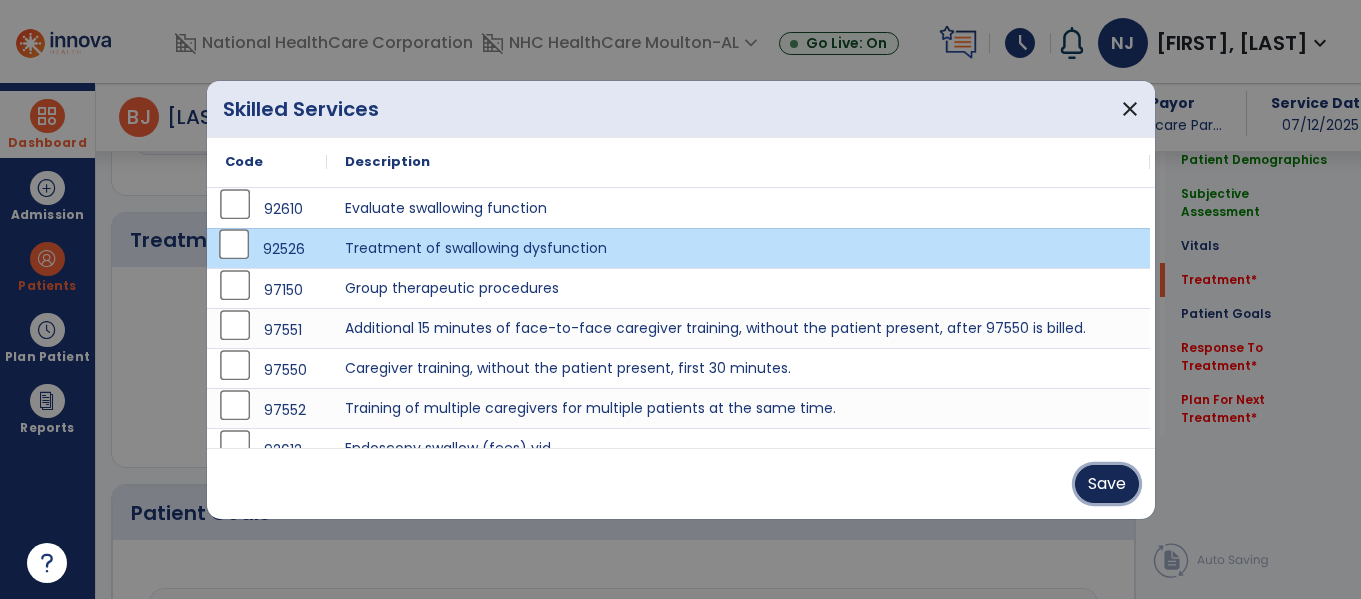 click on "Save" at bounding box center (1107, 484) 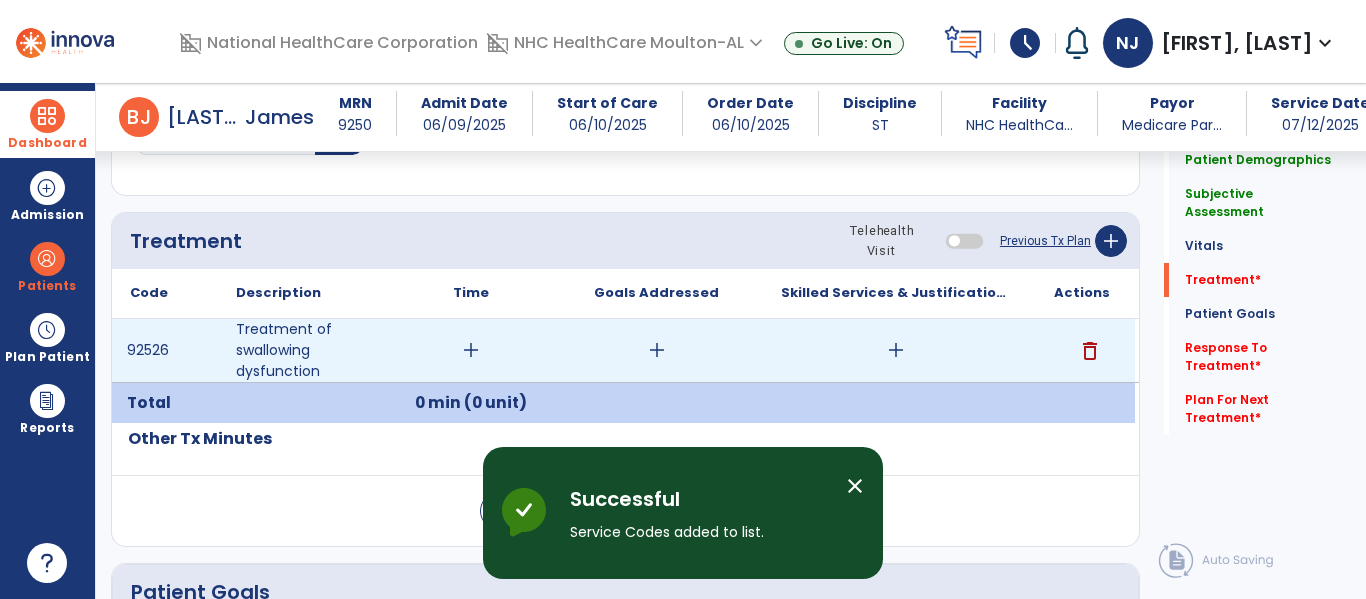 click on "add" at bounding box center [657, 350] 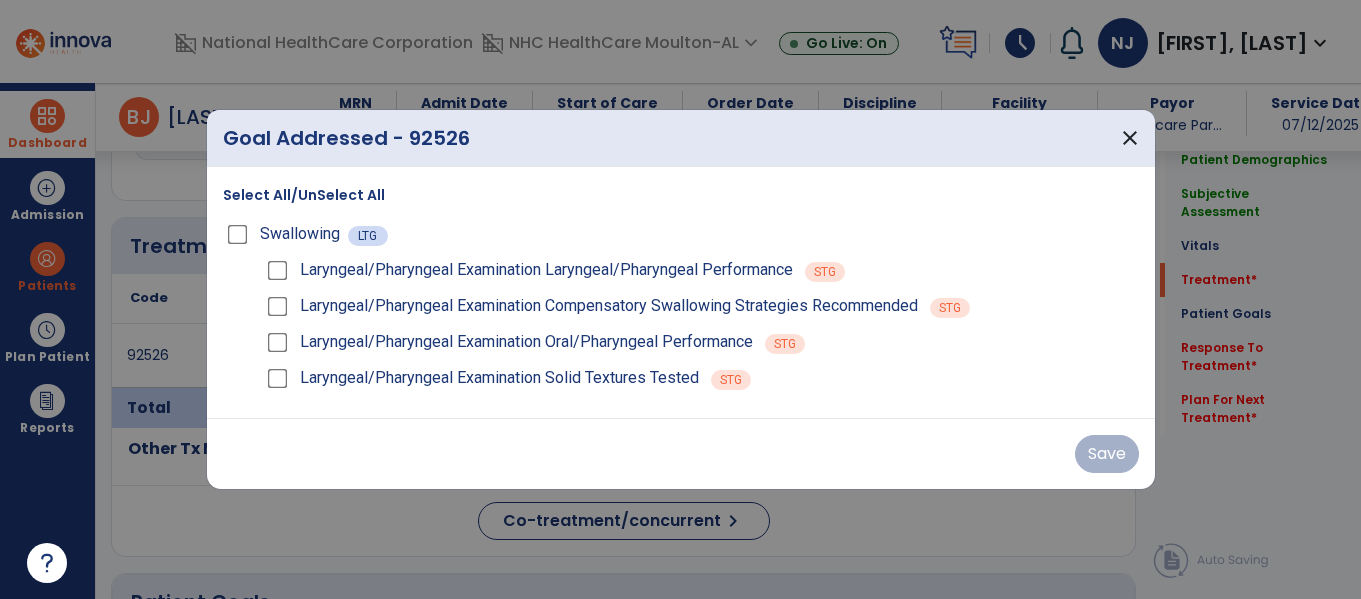 scroll, scrollTop: 1037, scrollLeft: 0, axis: vertical 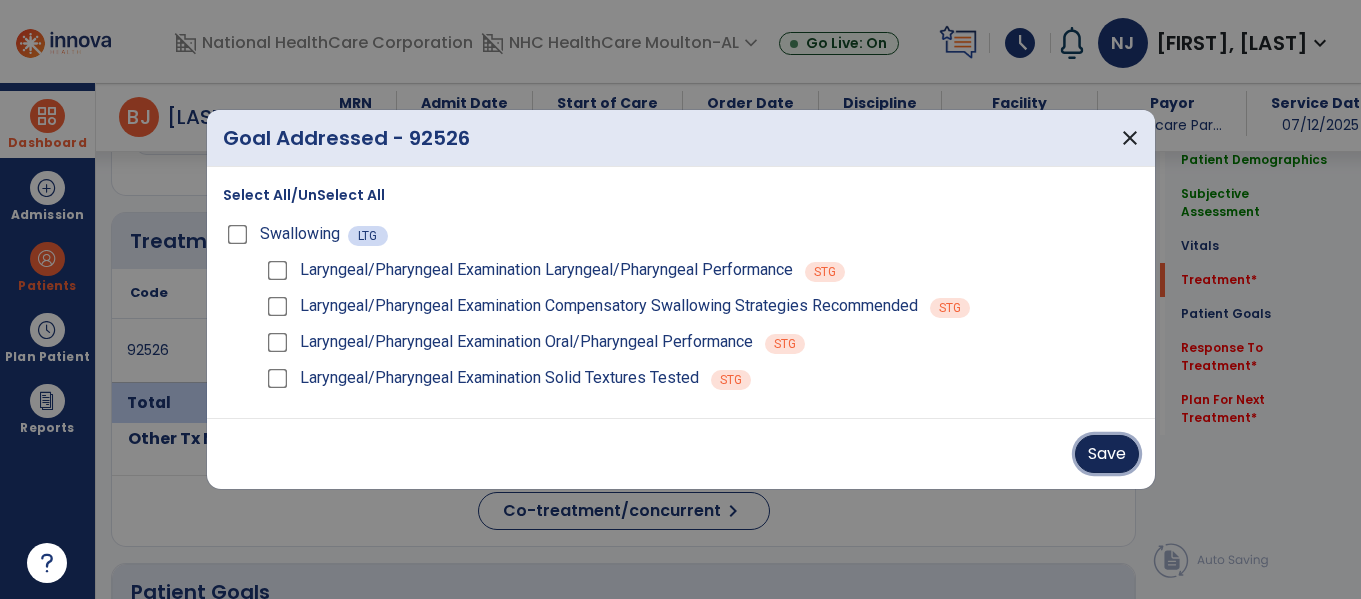 click on "Save" at bounding box center (1107, 454) 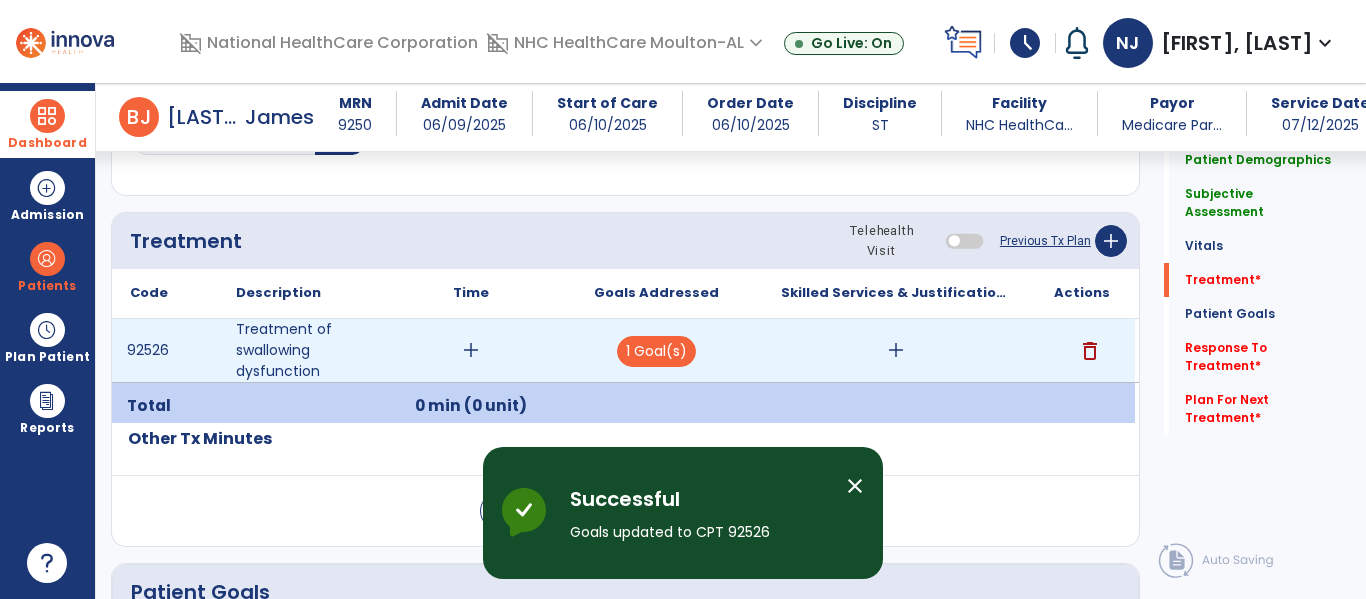 click on "add" at bounding box center [896, 350] 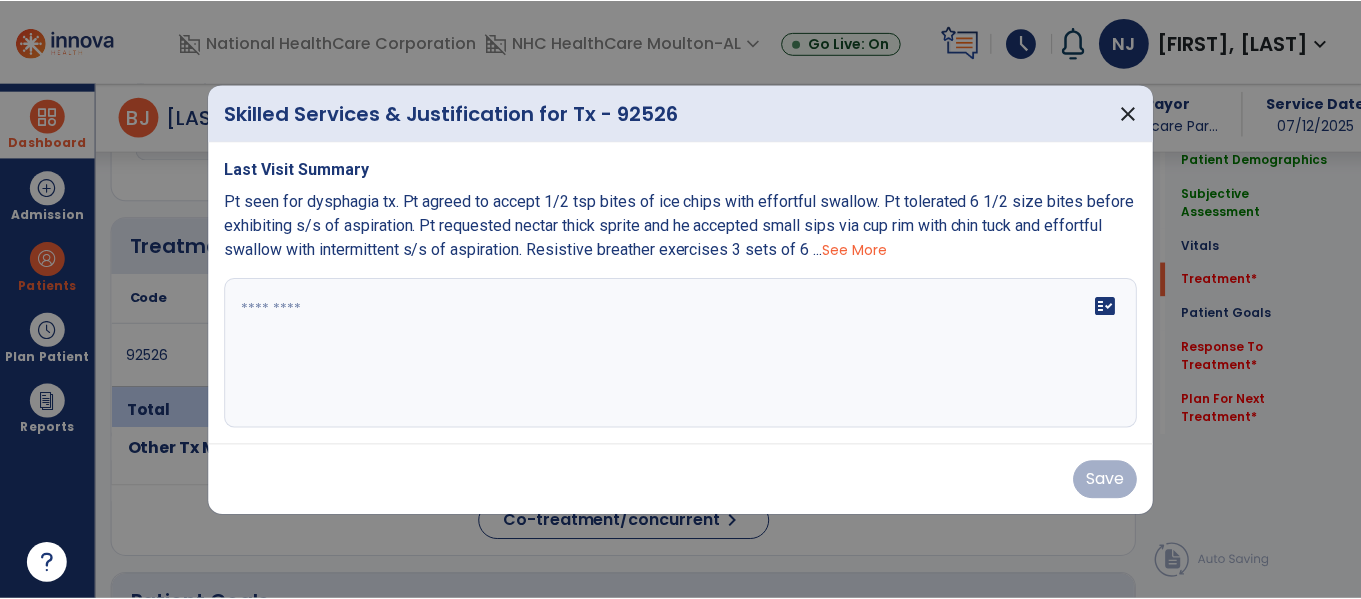 scroll, scrollTop: 1037, scrollLeft: 0, axis: vertical 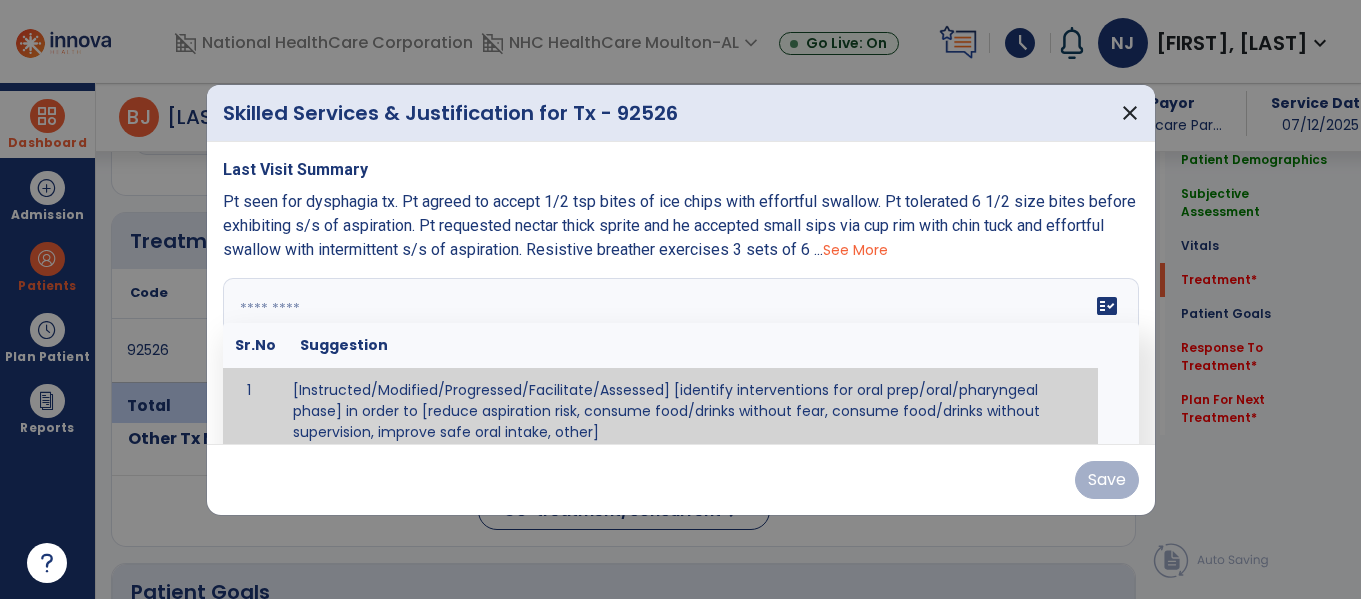 click on "fact_check  Sr.No Suggestion 1 [Instructed/Modified/Progressed/Facilitate/Assessed] [identify interventions for oral prep/oral/pharyngeal phase] in order to [reduce aspiration risk, consume food/drinks without fear, consume food/drinks without supervision, improve safe oral intake, other] 2 [Instructed/Modified/Progressed/Facilitate/Assessed] [identify compensatory methods such as alternating bites/sips, effortful swallow, other] in order to [reduce aspiration risk, consume food/drinks without fear, consume food/drinks without supervision, improve safe oral intake, other] 3 [Instructed/Modified/Progressed/Assessed] trials of [identify IDDSI Food/Drink Level or NDD Solid/Liquid Level] in order to [reduce aspiration risk, consume food/drinks without fear, consume food/drinks without supervision, improve safe oral intake, other] 4 5 Assessed swallow with administration of [identify test]" at bounding box center [681, 353] 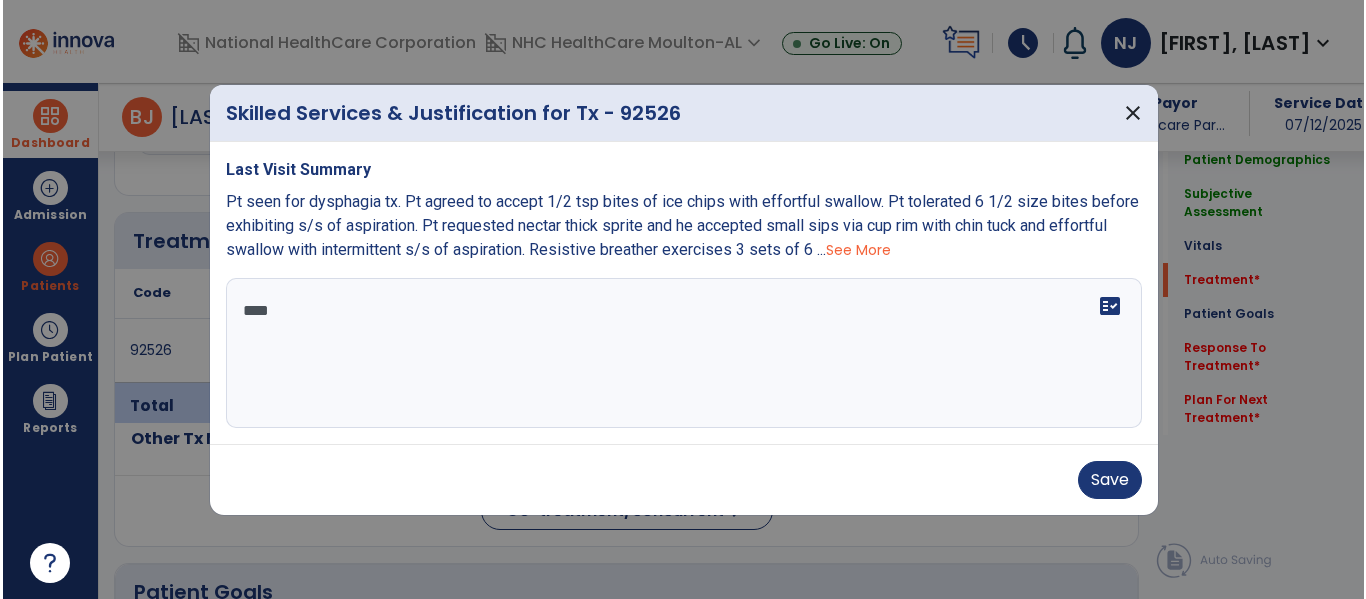 scroll, scrollTop: 0, scrollLeft: 0, axis: both 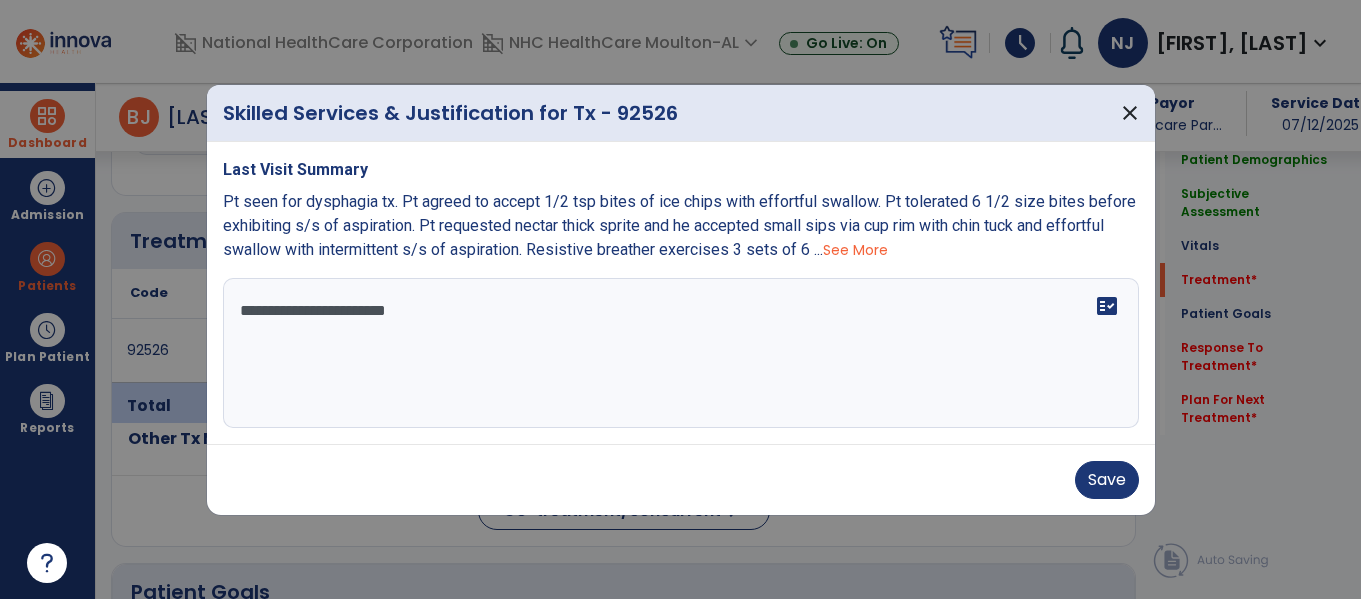 type on "**********" 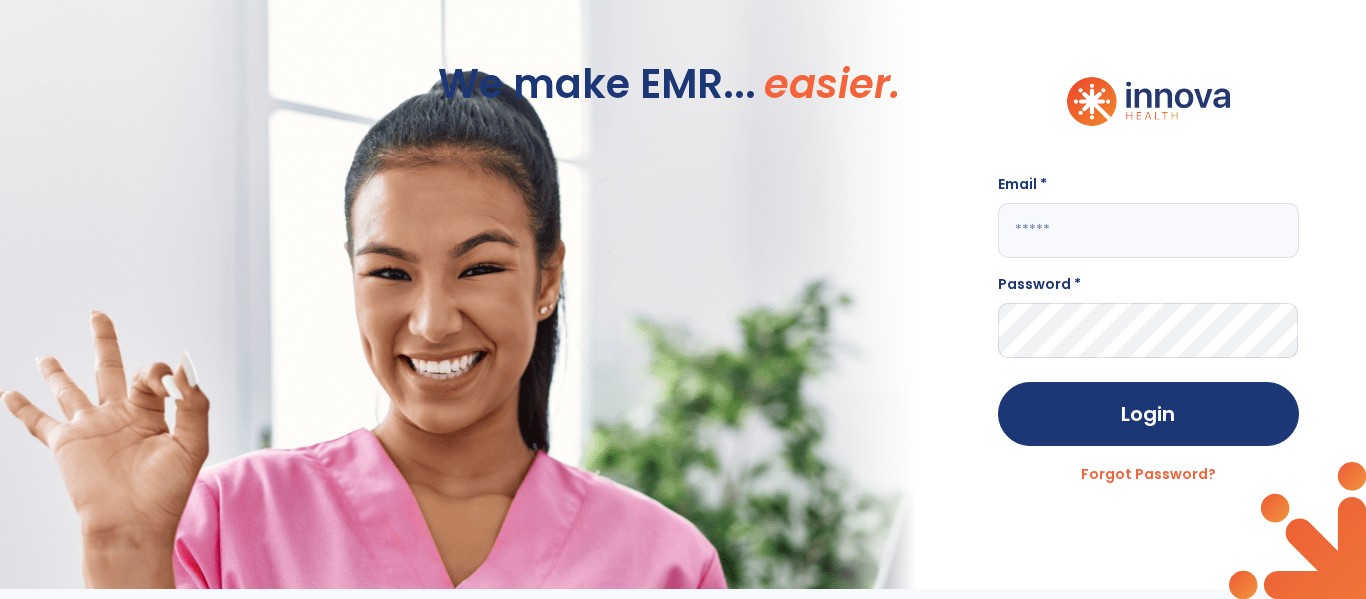 scroll, scrollTop: 0, scrollLeft: 0, axis: both 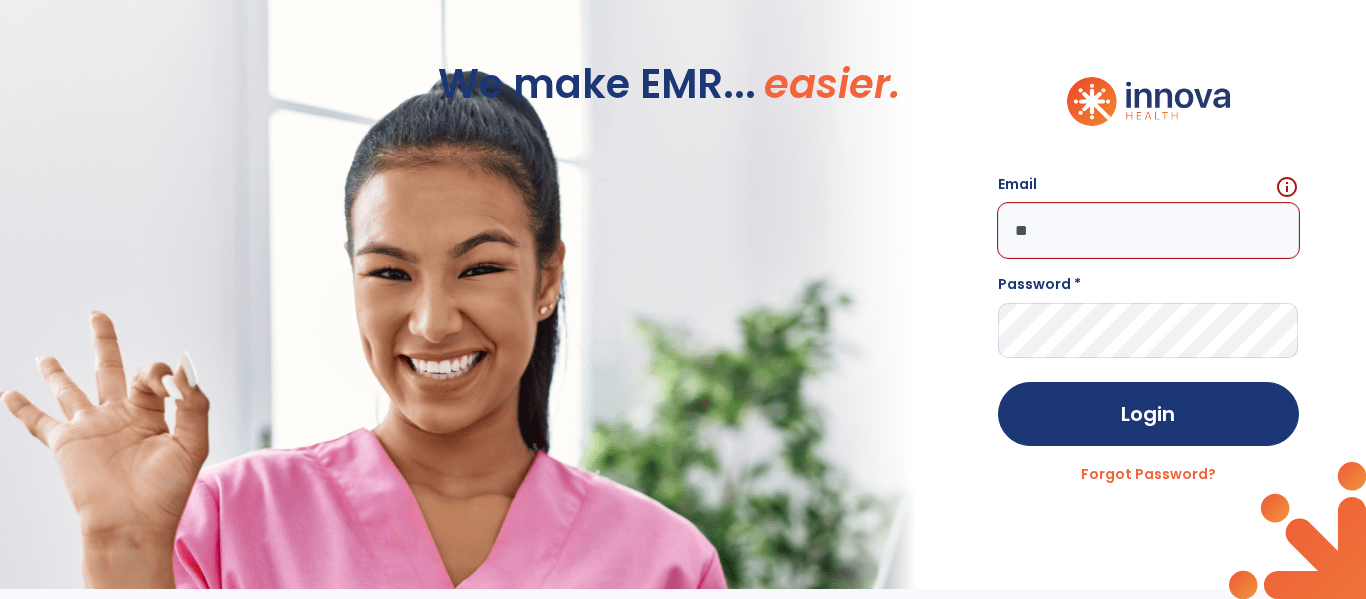 type on "*" 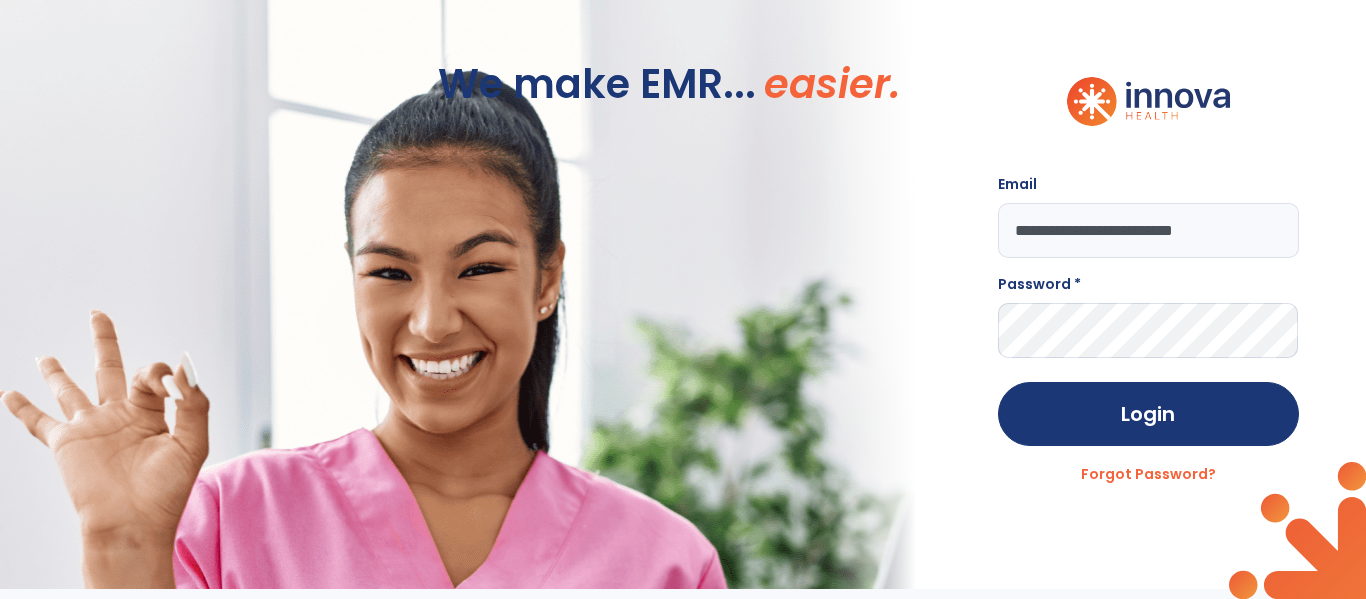 type on "**********" 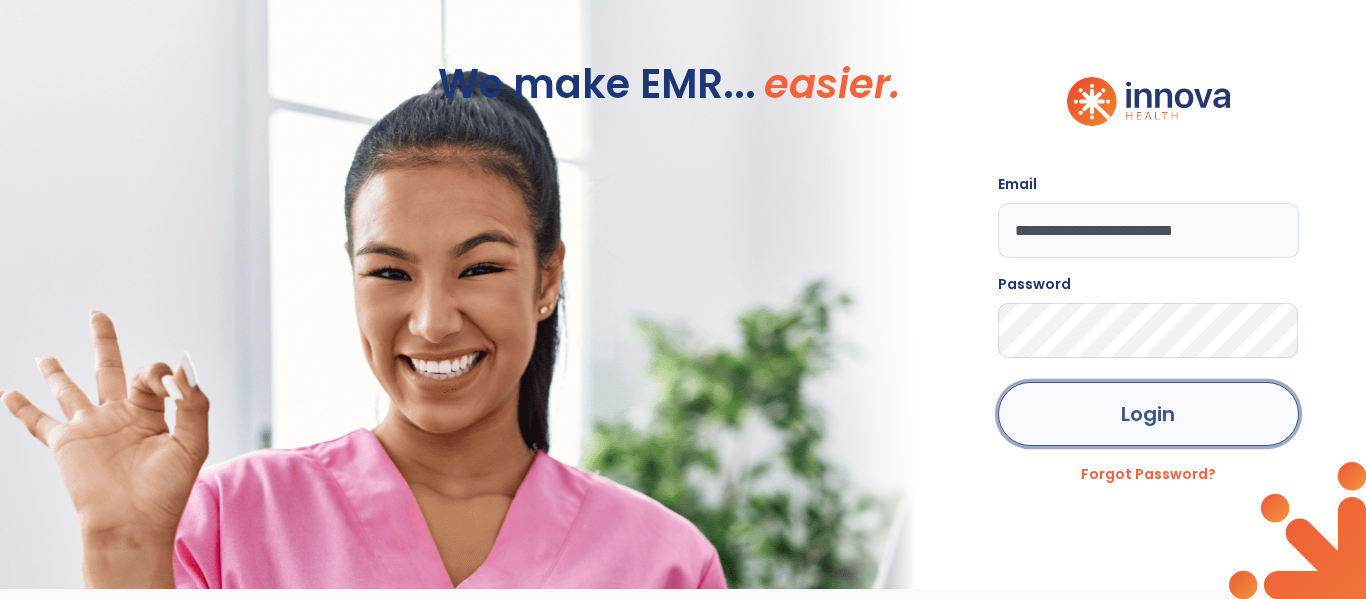 click on "Login" 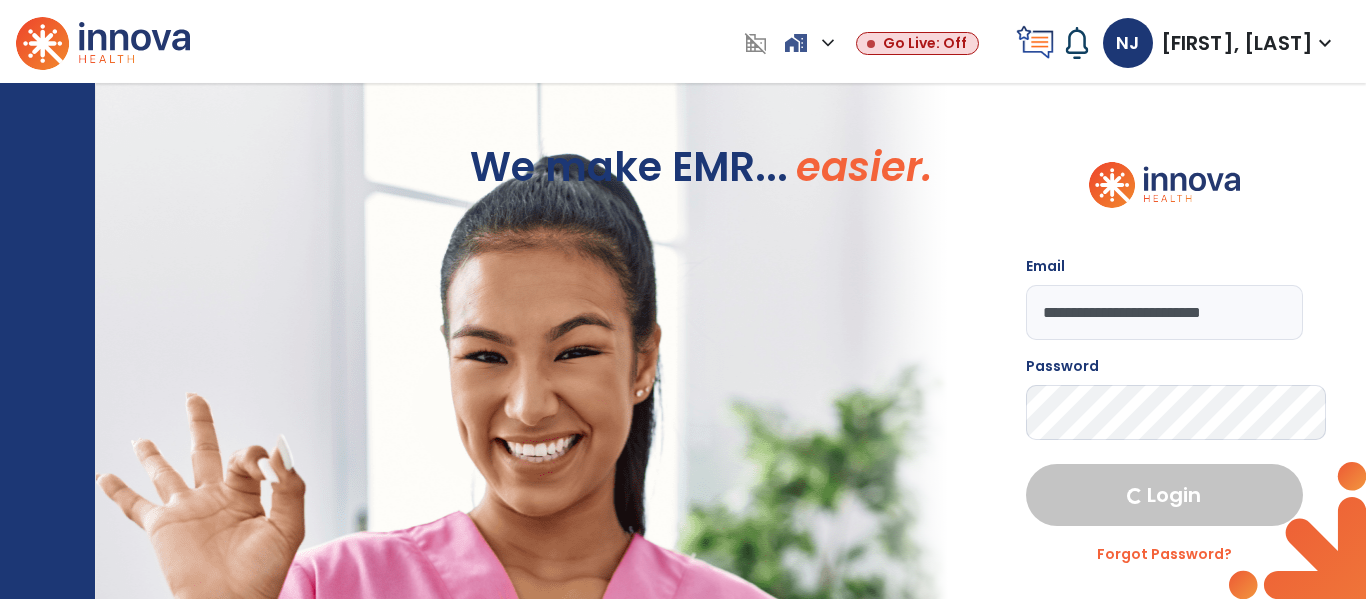 select on "****" 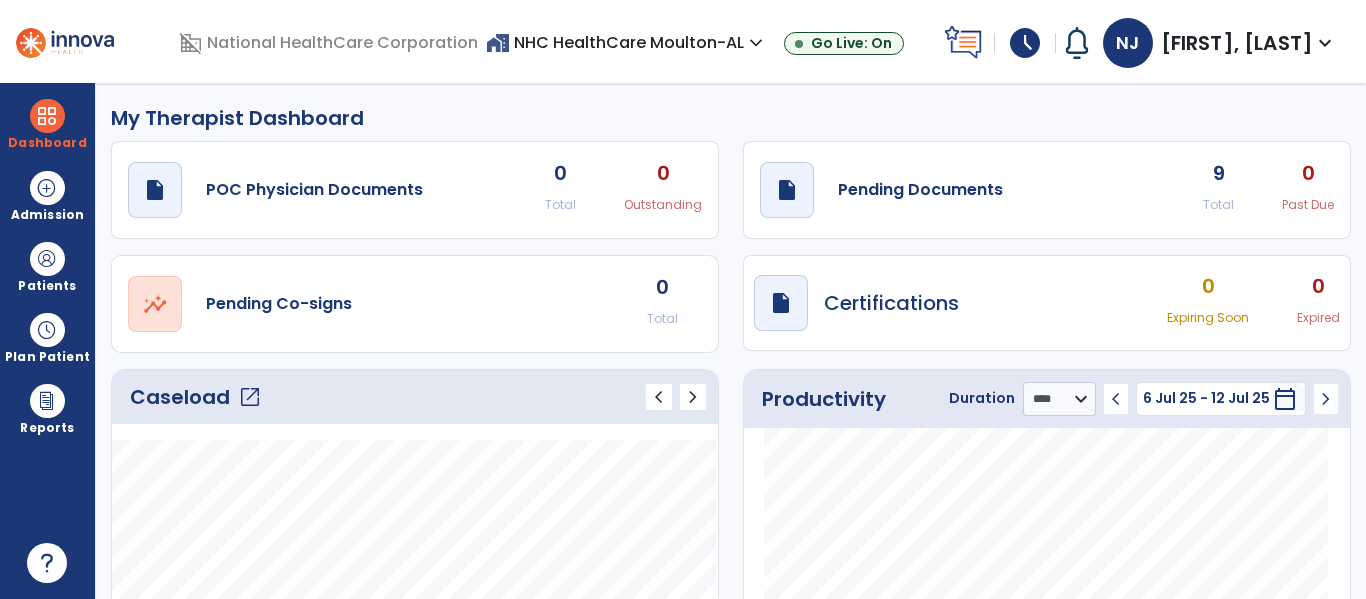 click on "open_in_new" 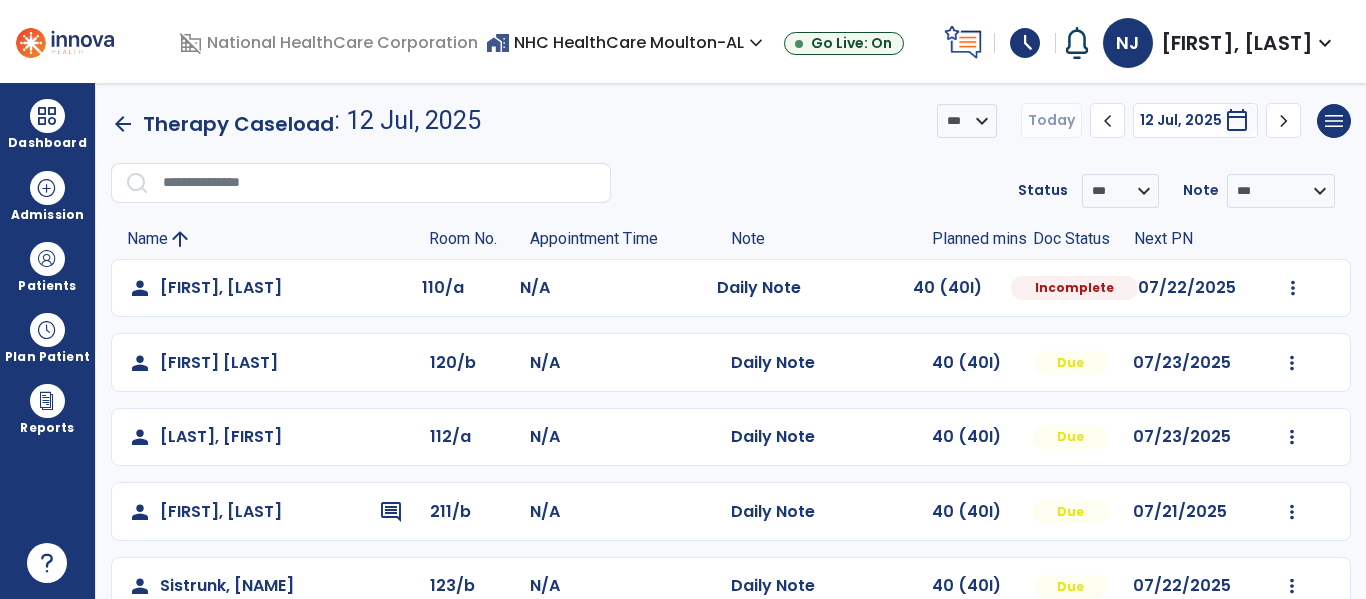 click on "person [LAST], [FIRST] 110/a N/A Daily Note 40 (40I) Incomplete 07/22/2025 Mark Visit As Complete Reset Note Open Document G + C Mins" 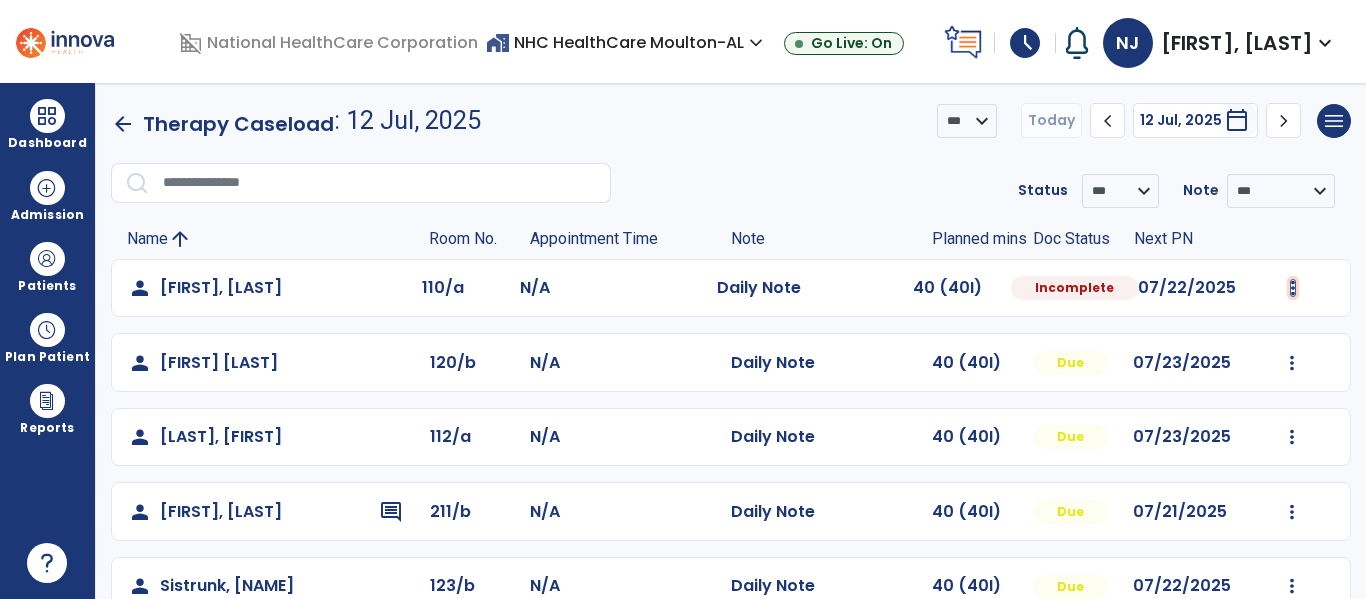 click at bounding box center [1293, 288] 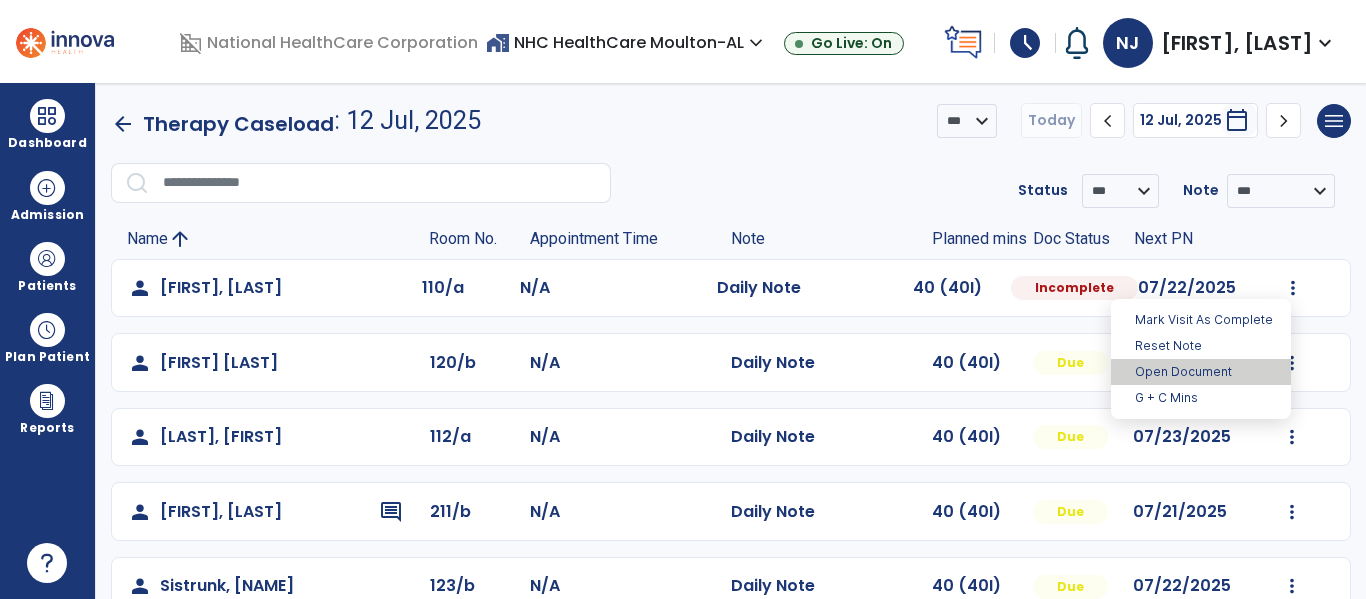 click on "Open Document" at bounding box center [1201, 372] 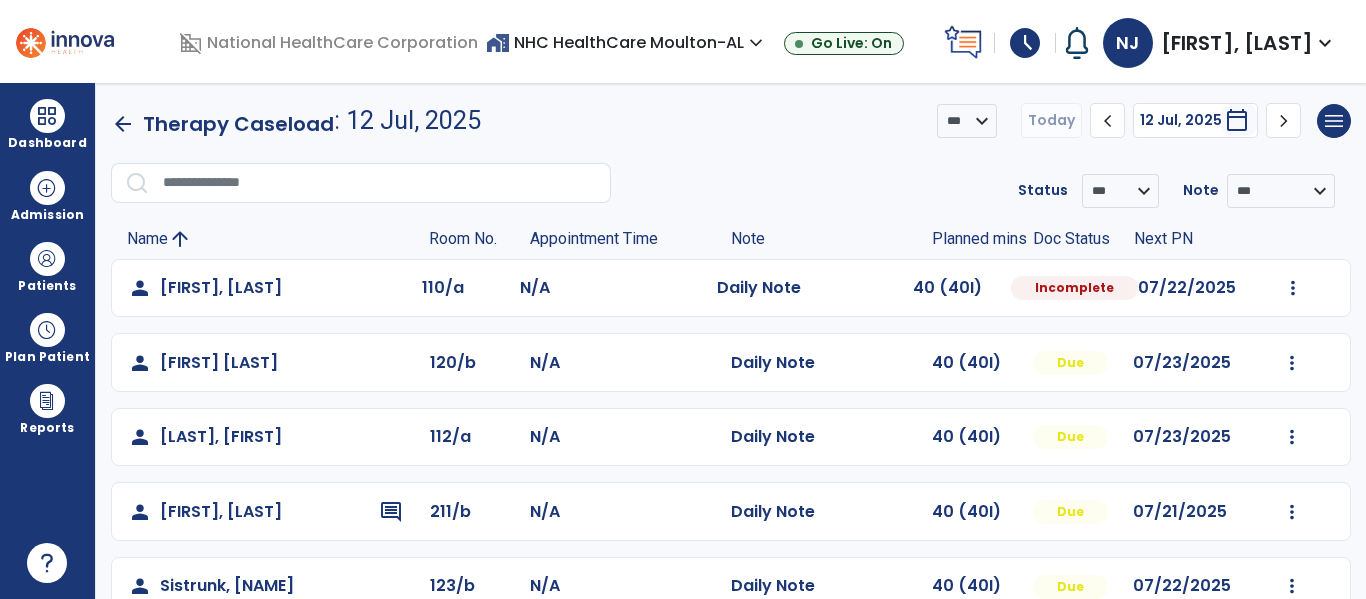 select on "*" 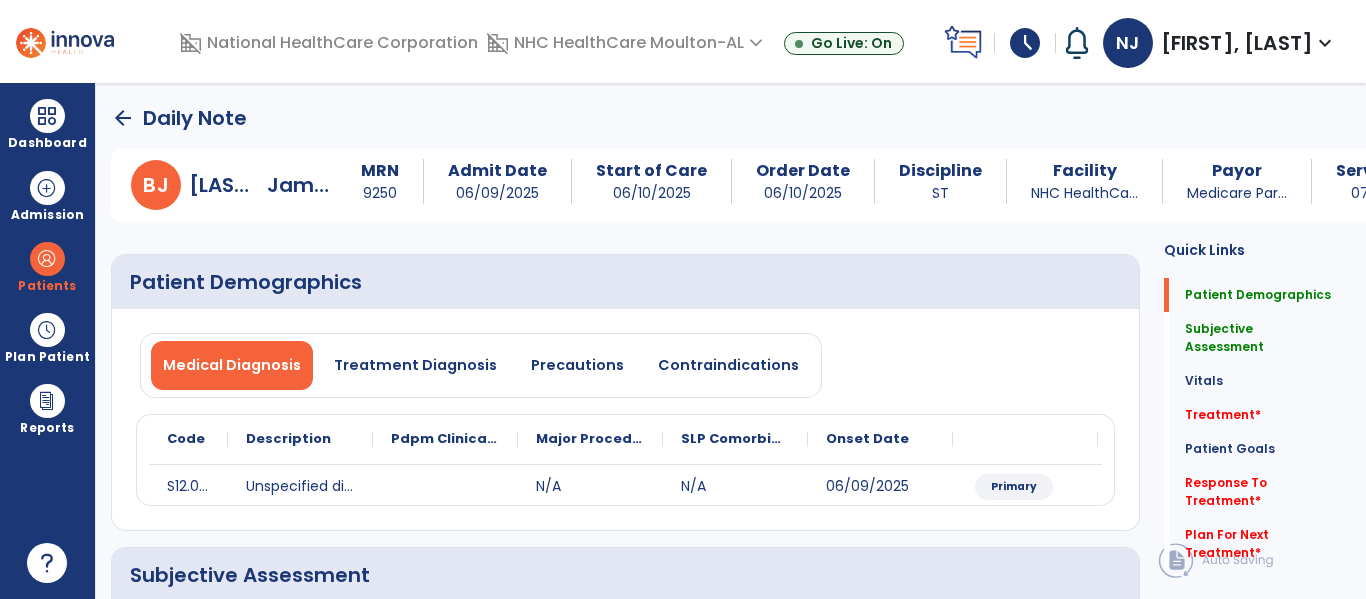 click on "Subjective Assessment   Subjective Assessment" 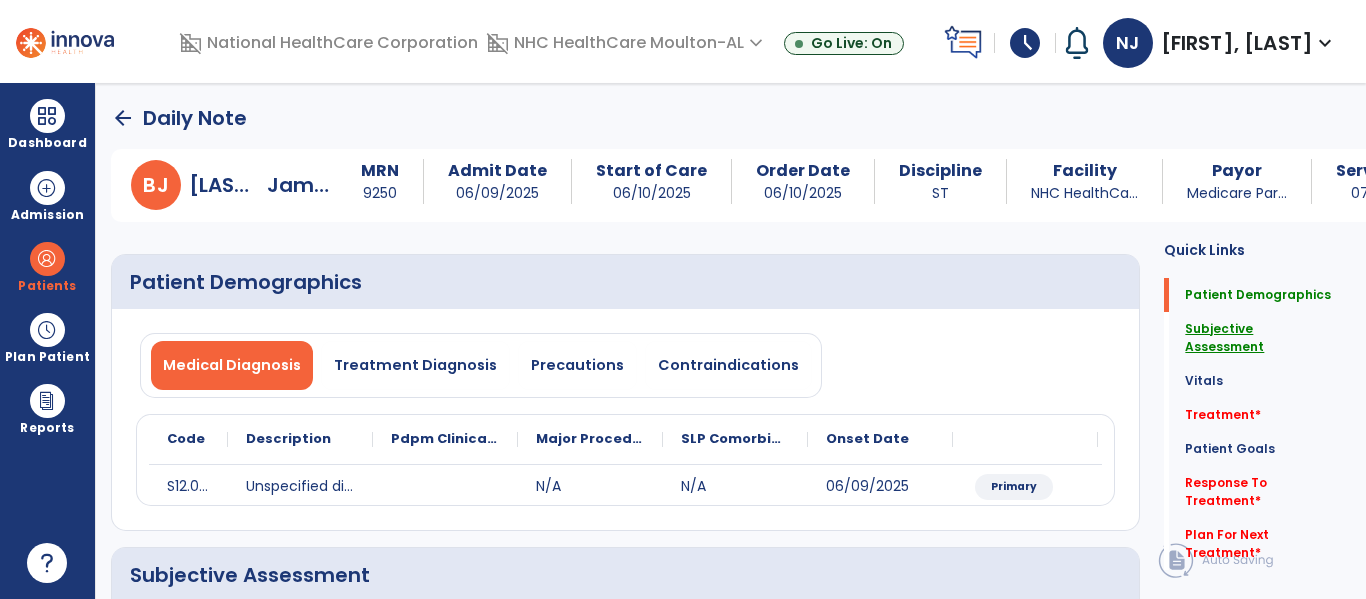 click on "Subjective Assessment" 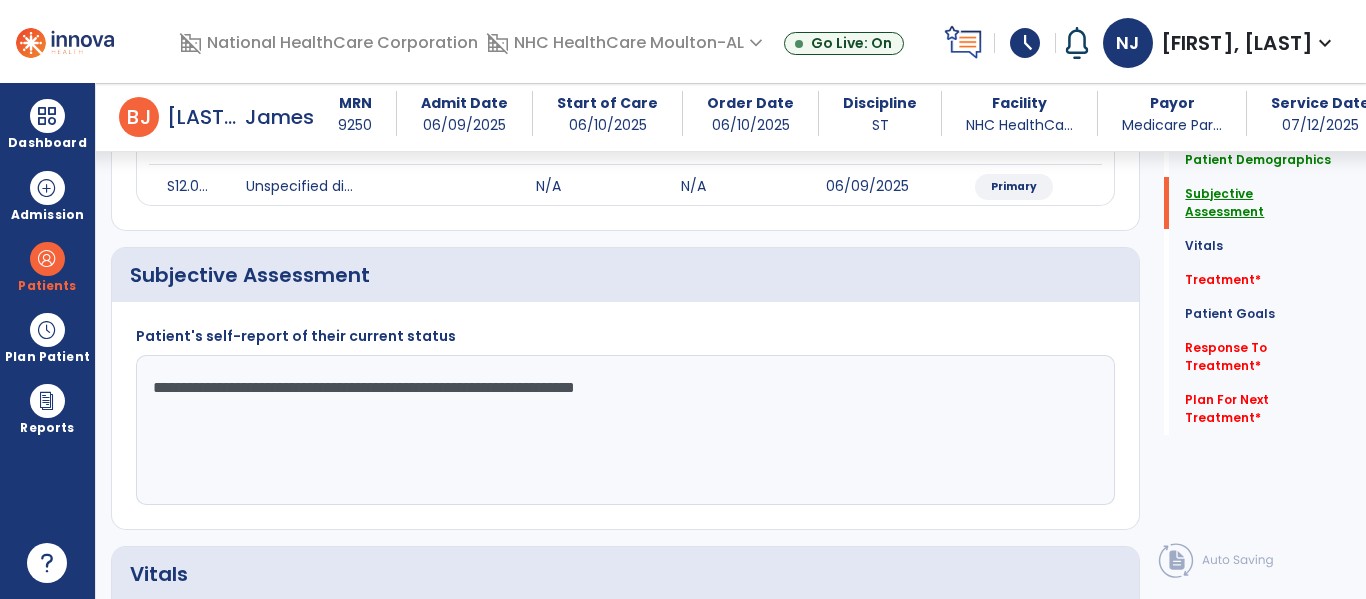 scroll, scrollTop: 347, scrollLeft: 0, axis: vertical 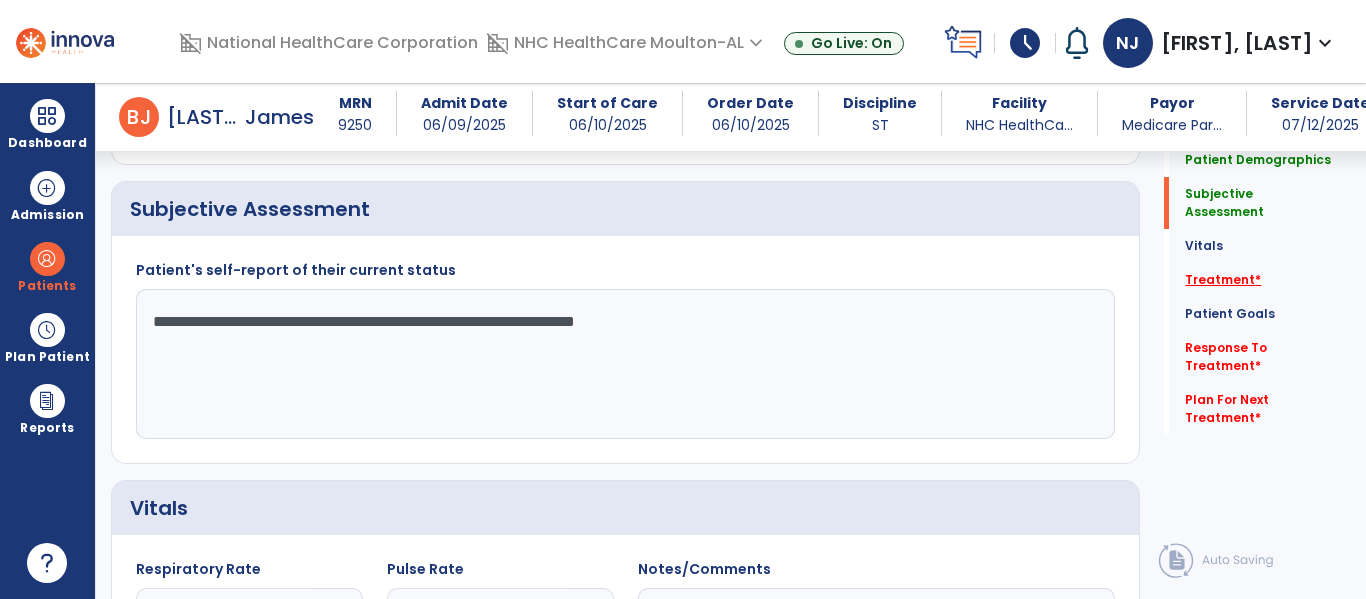 click on "Treatment   *" 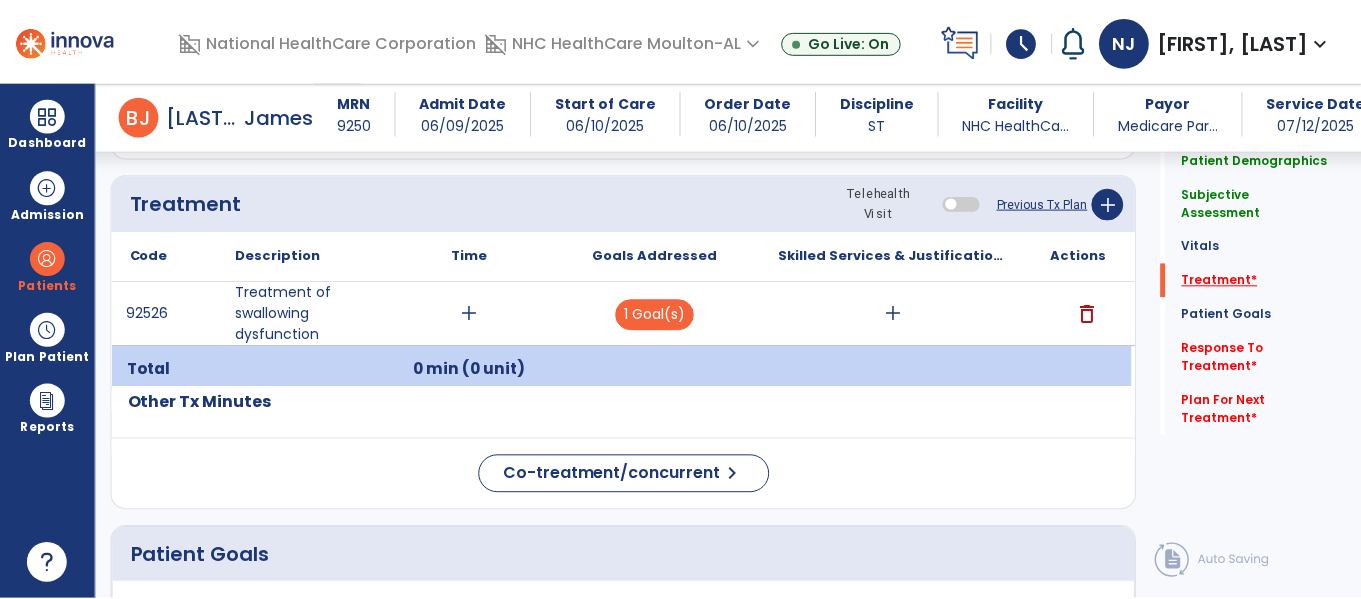 scroll, scrollTop: 1076, scrollLeft: 0, axis: vertical 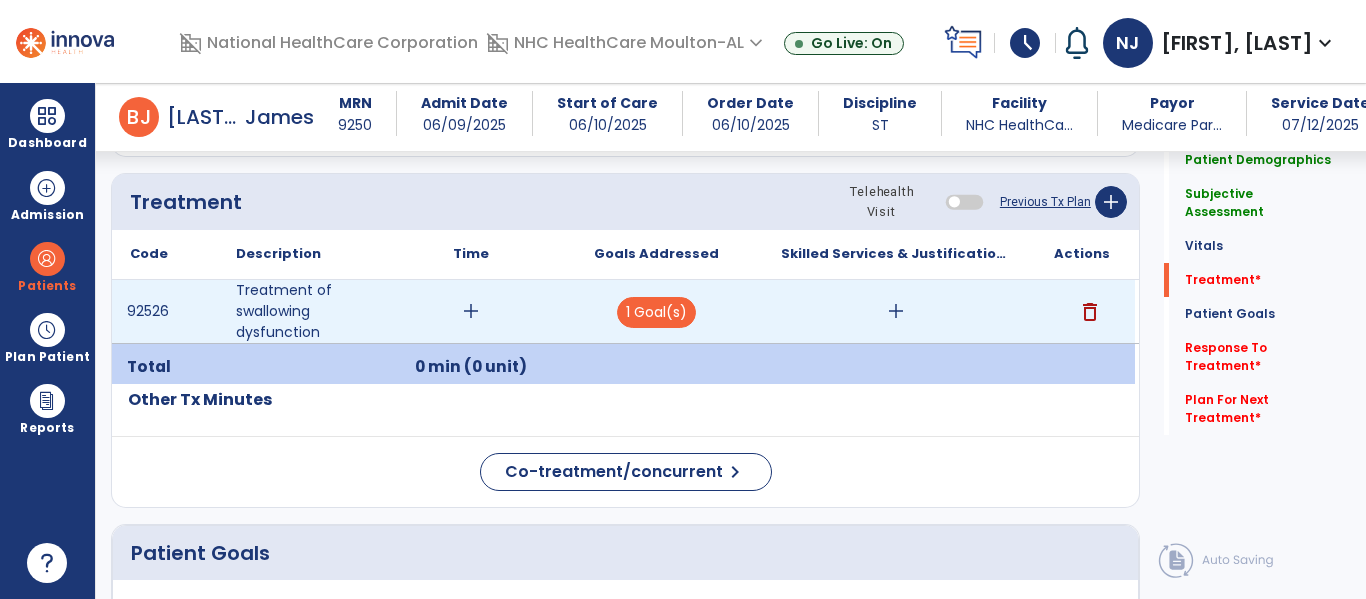 click on "add" at bounding box center (896, 311) 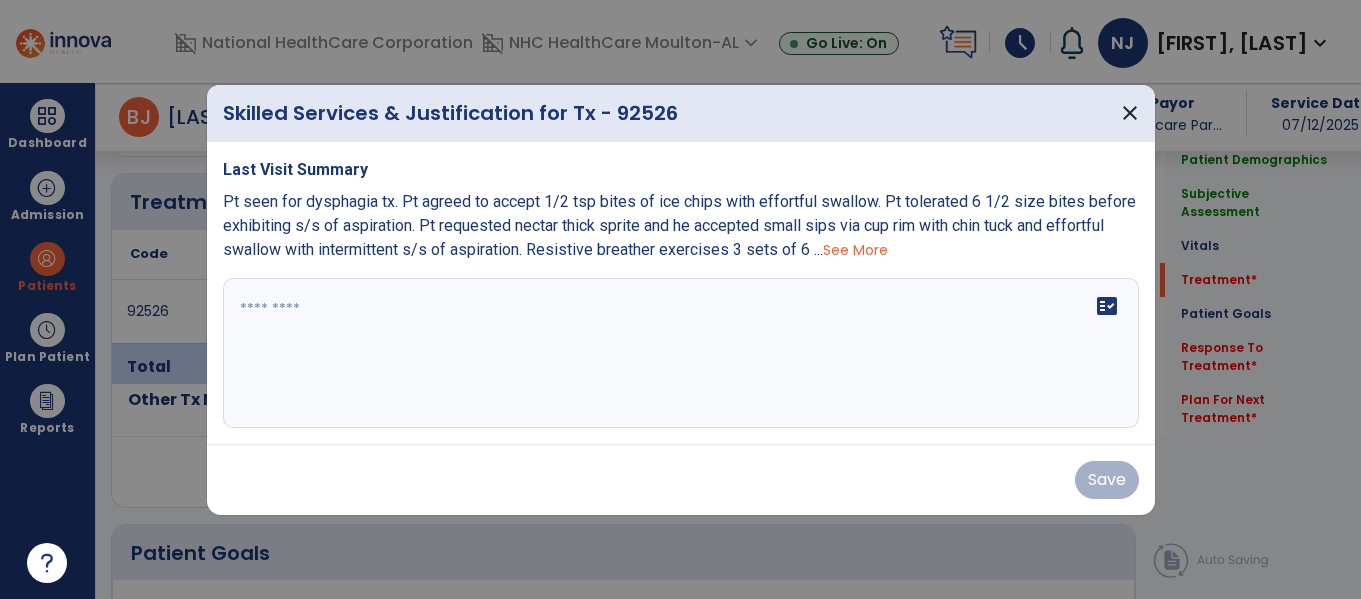 scroll, scrollTop: 1076, scrollLeft: 0, axis: vertical 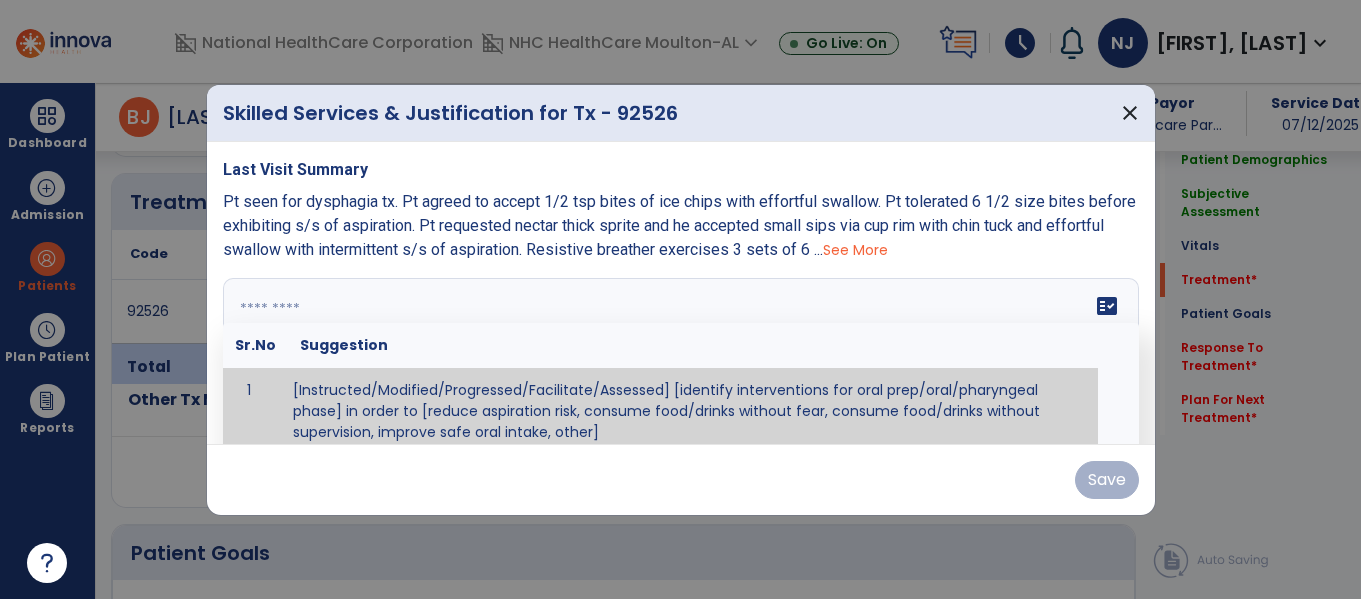 click at bounding box center (678, 353) 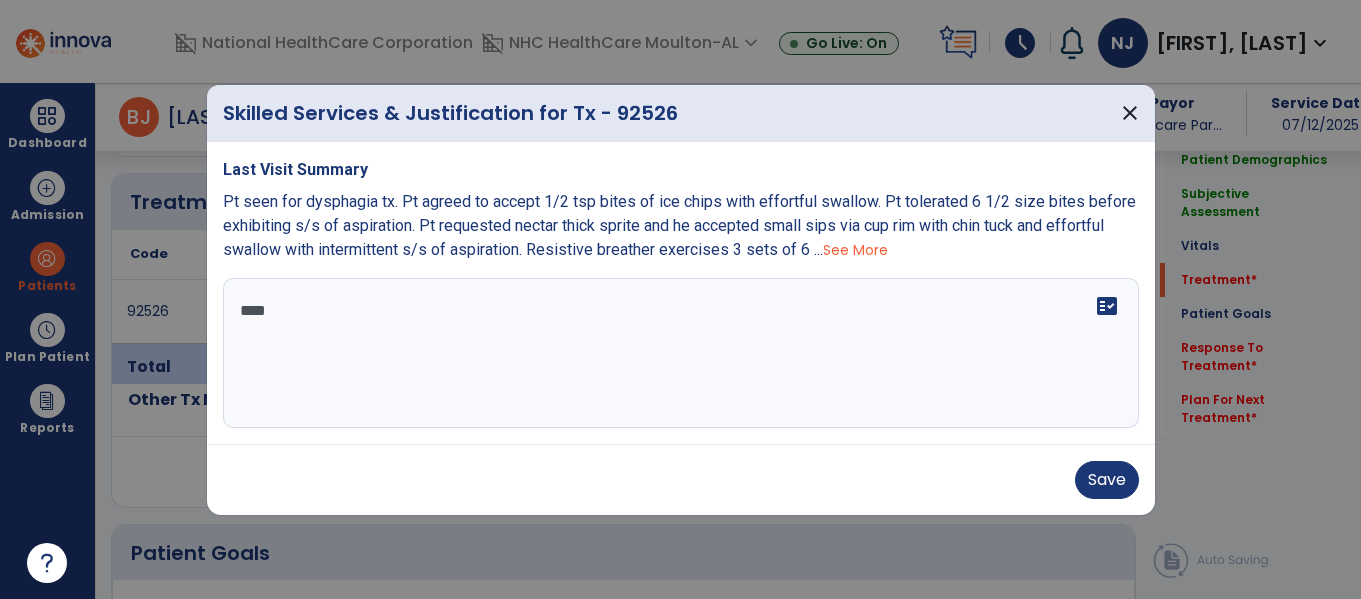 scroll, scrollTop: 0, scrollLeft: 0, axis: both 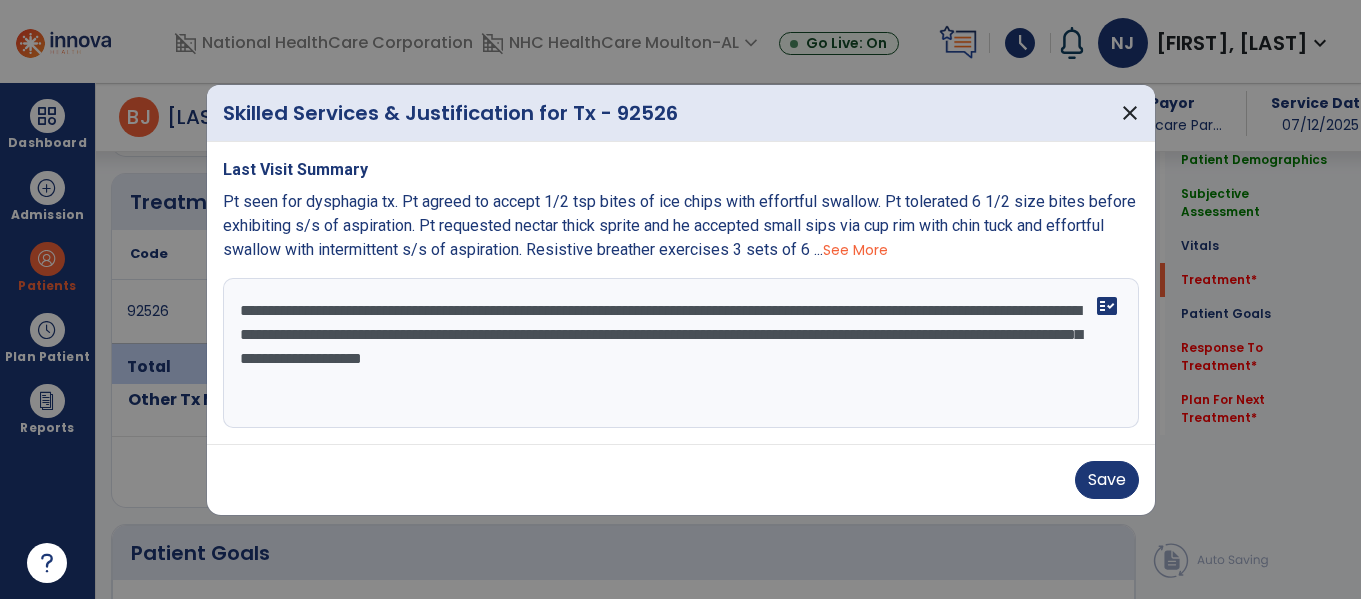 click on "**********" at bounding box center (681, 353) 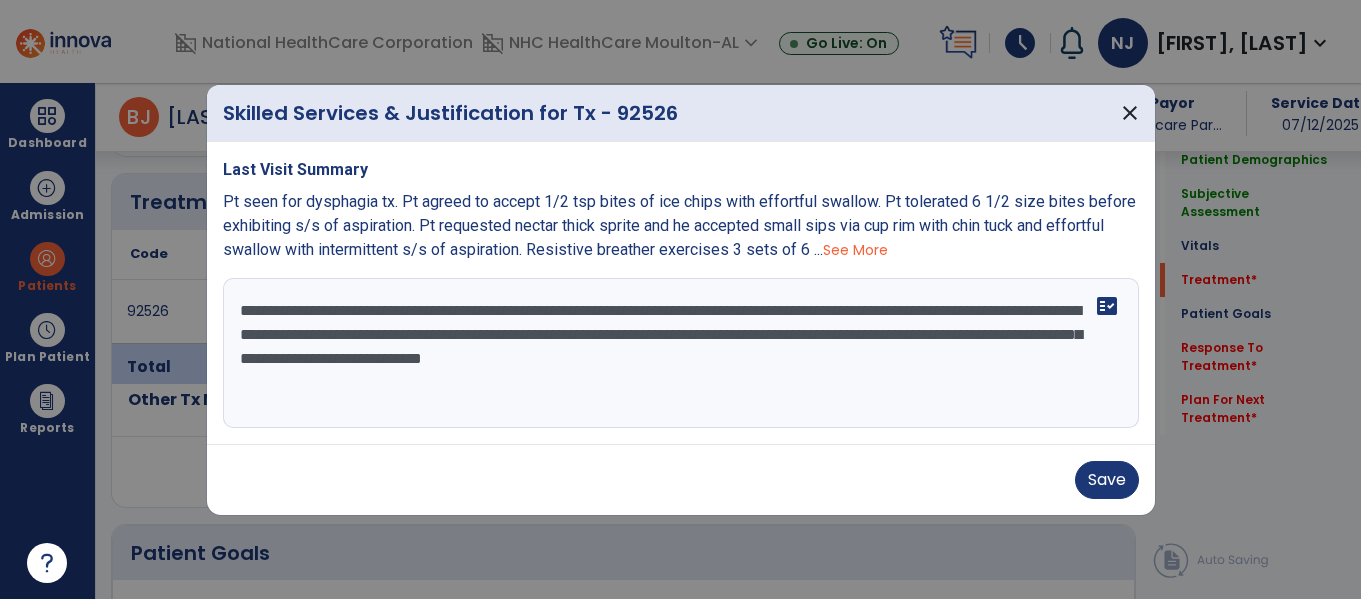 click on "**********" at bounding box center (681, 353) 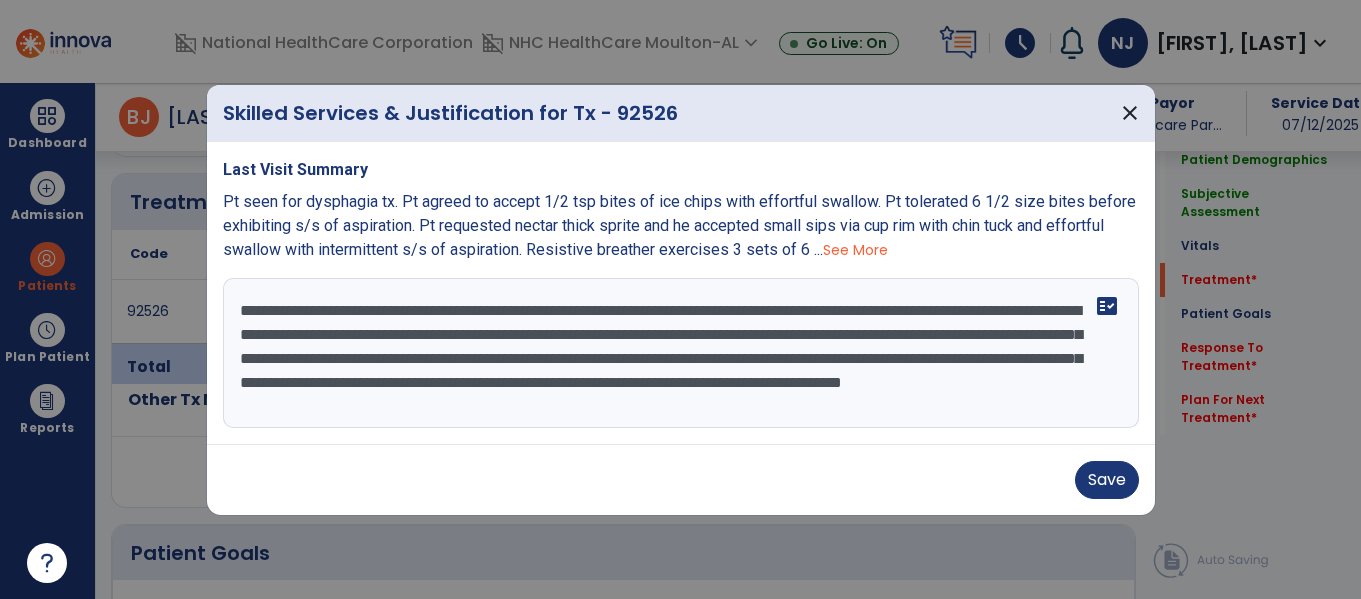 scroll, scrollTop: 16, scrollLeft: 0, axis: vertical 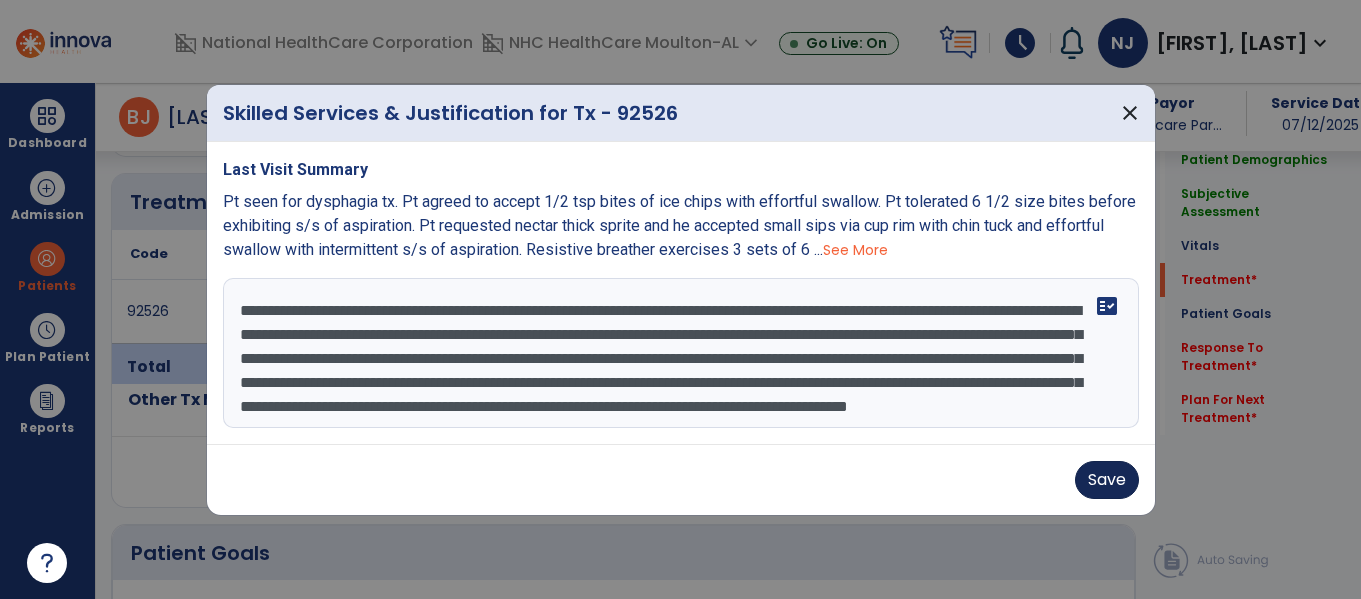 type on "**********" 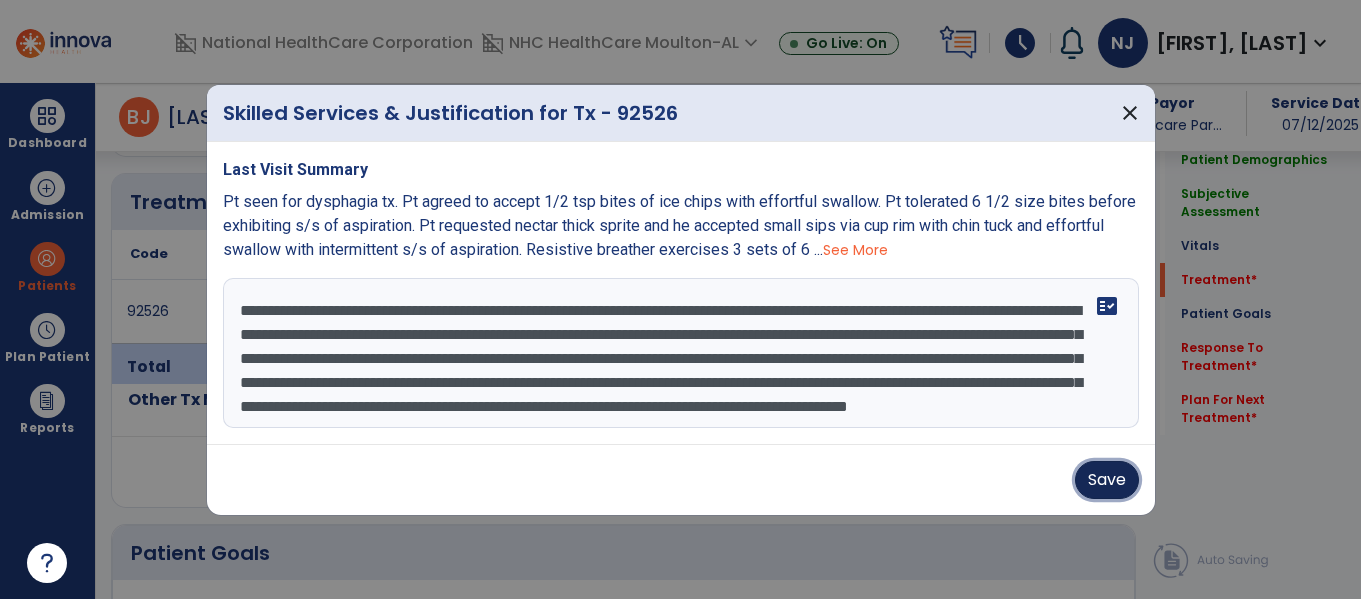 click on "Save" at bounding box center [1107, 480] 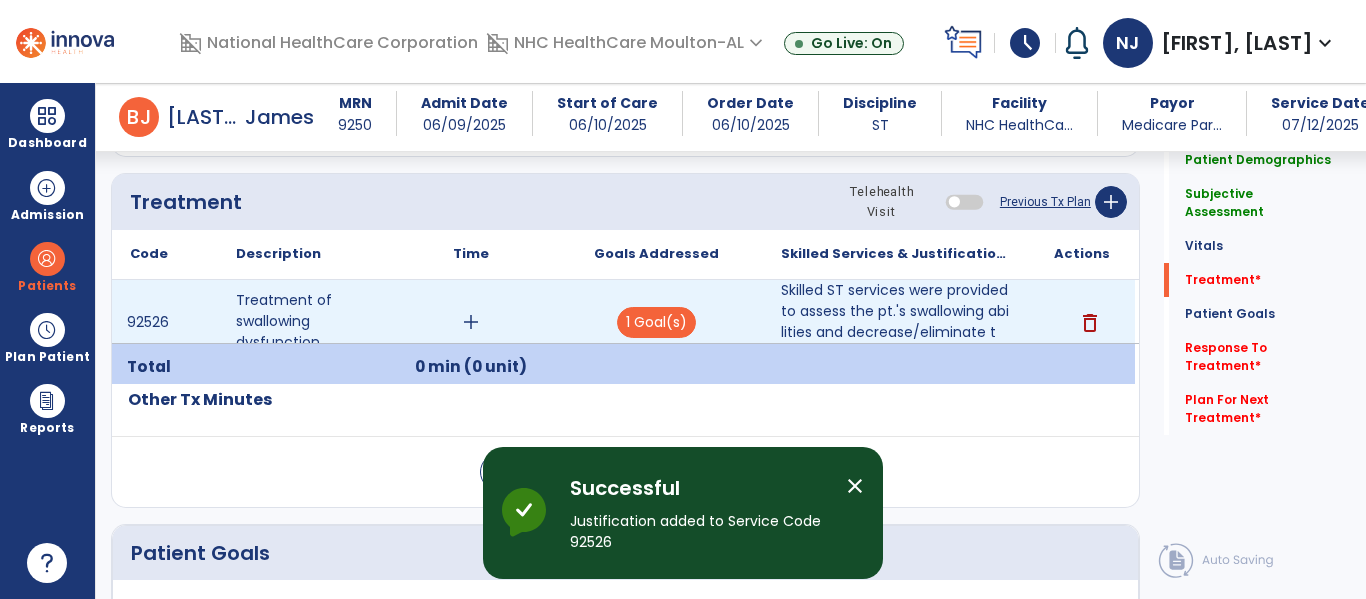 click on "add" at bounding box center [470, 322] 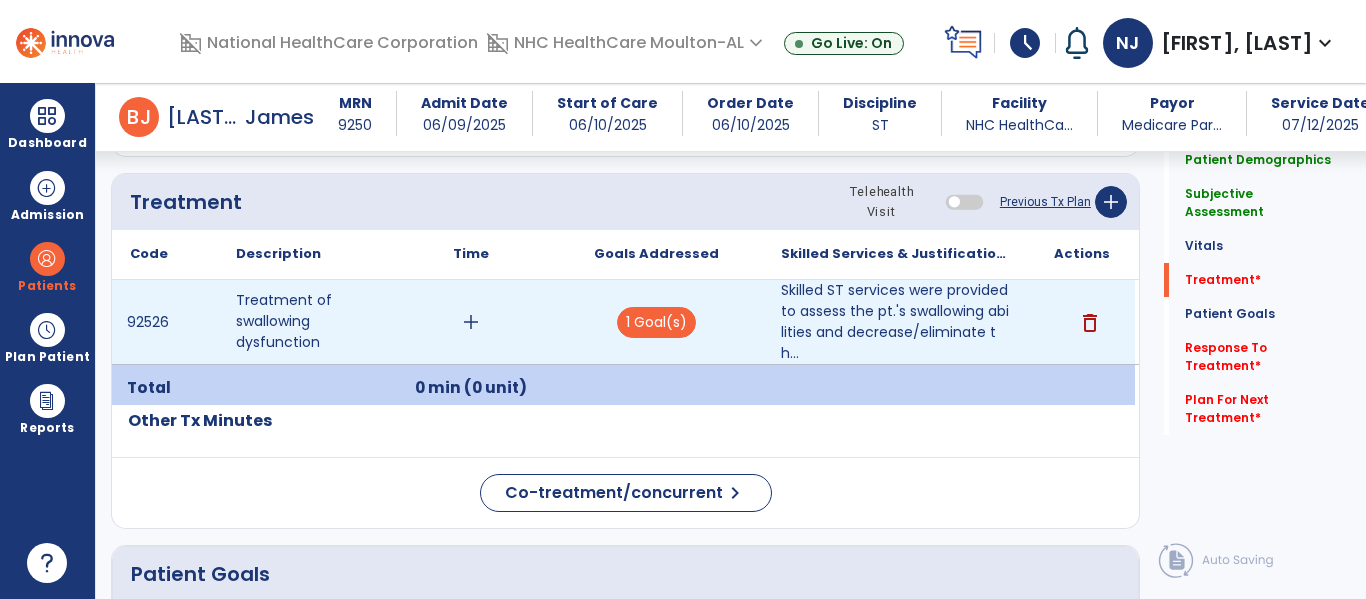 click on "add" at bounding box center (471, 322) 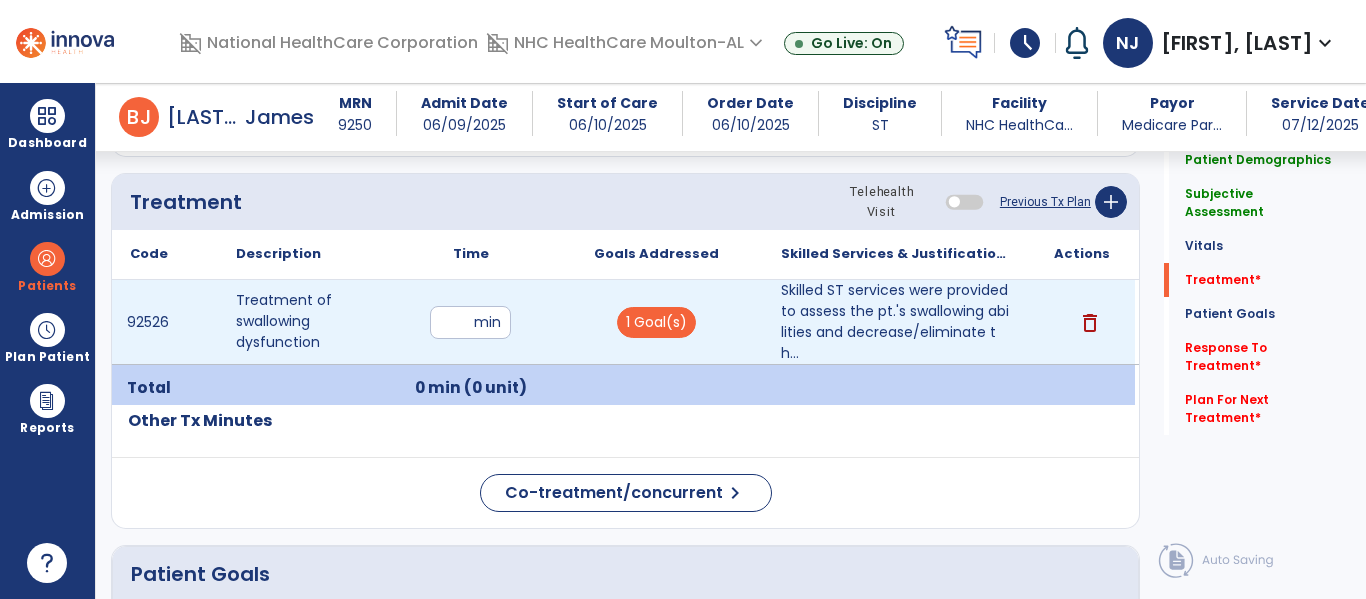 type on "**" 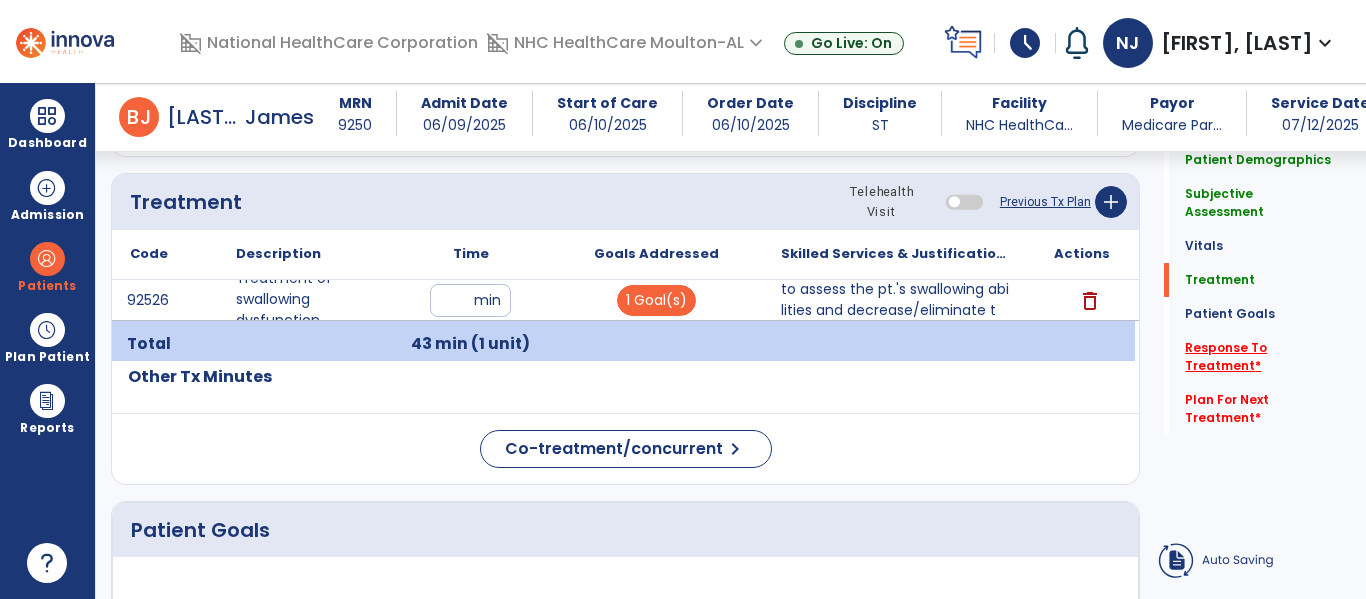 click on "Response To Treatment   *" 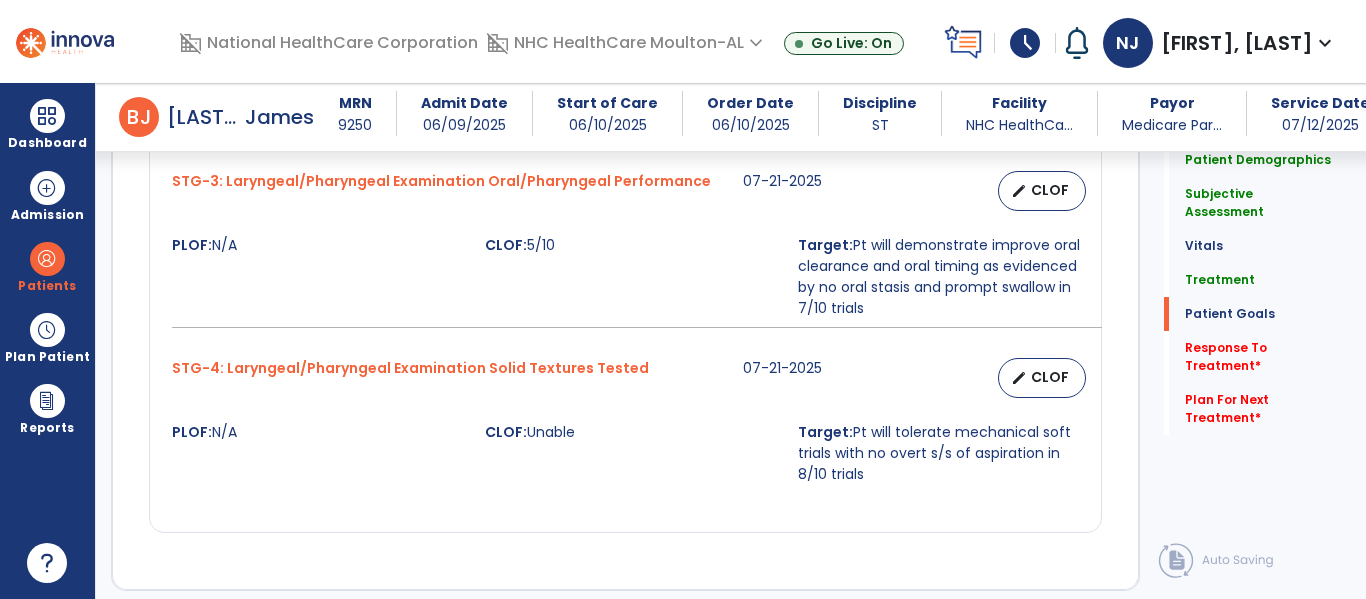 scroll, scrollTop: 2518, scrollLeft: 0, axis: vertical 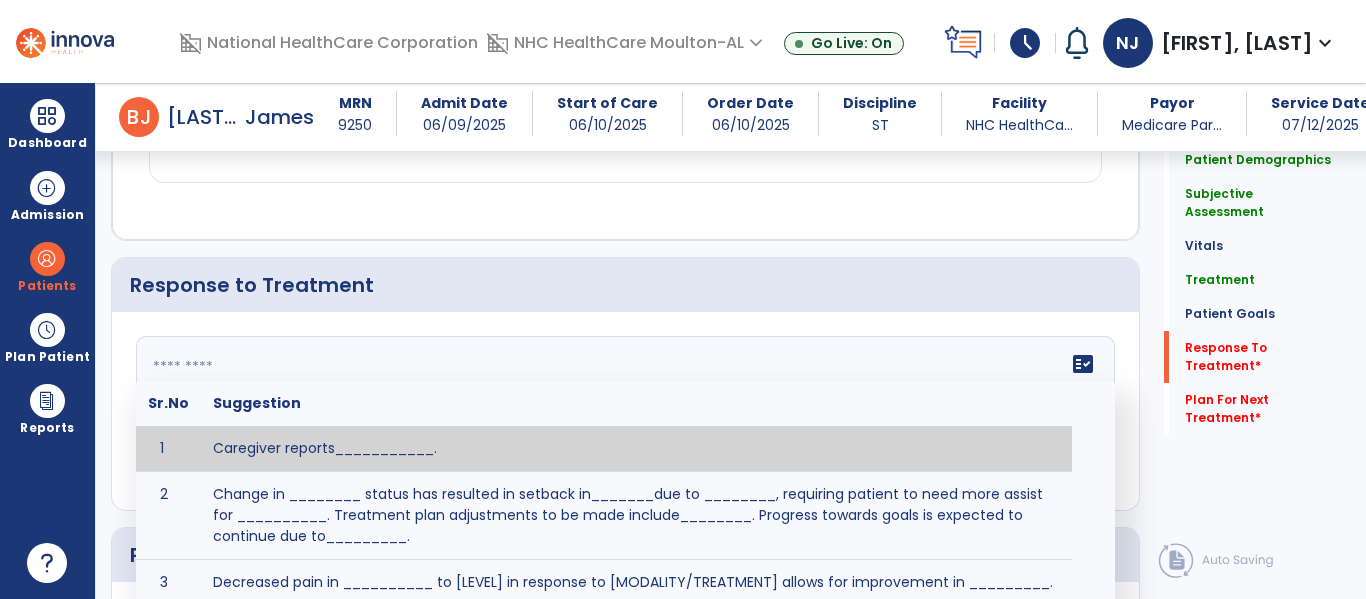 click 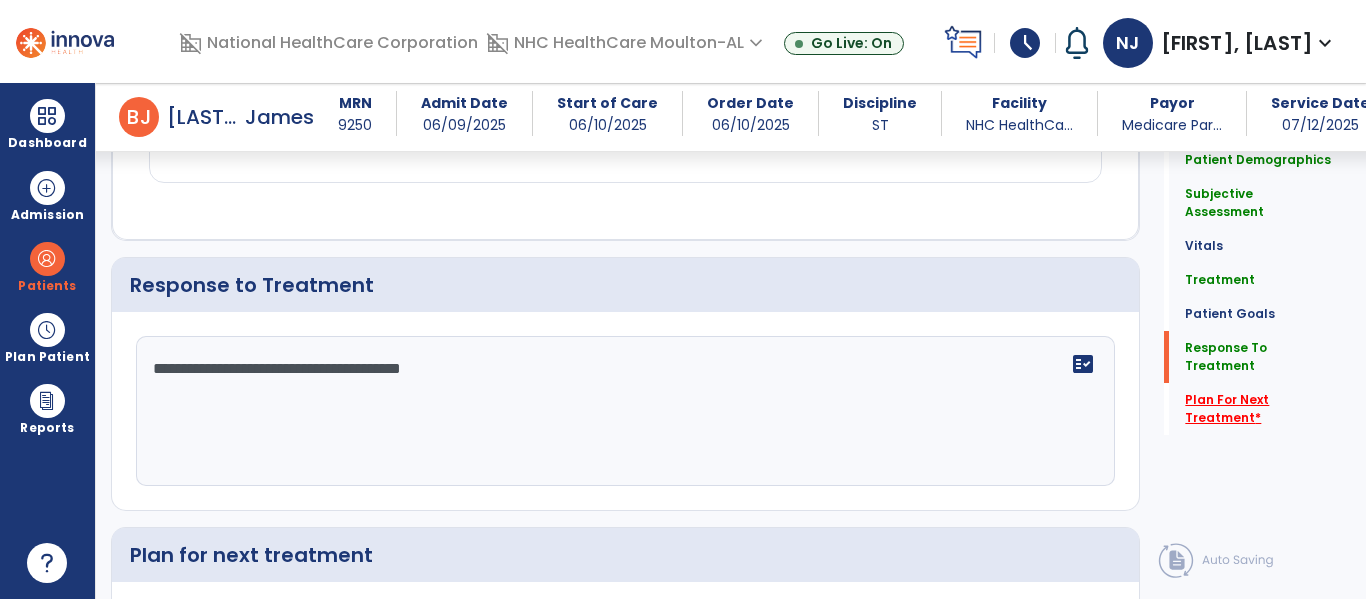 scroll, scrollTop: 2518, scrollLeft: 0, axis: vertical 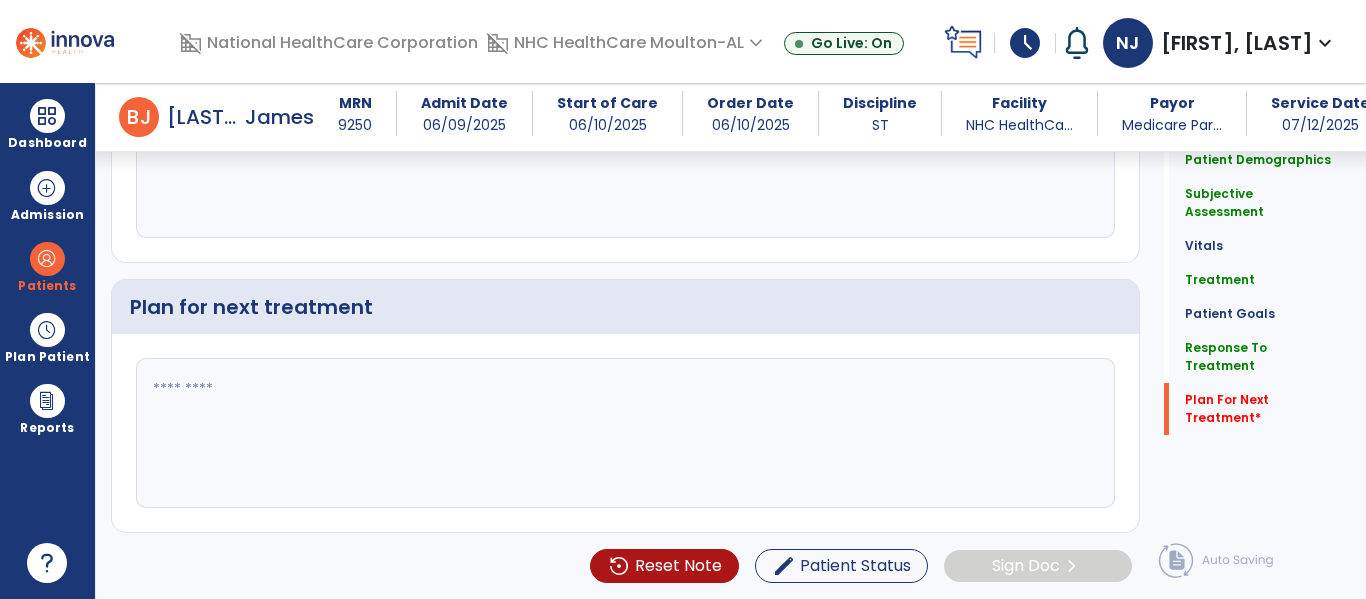 click 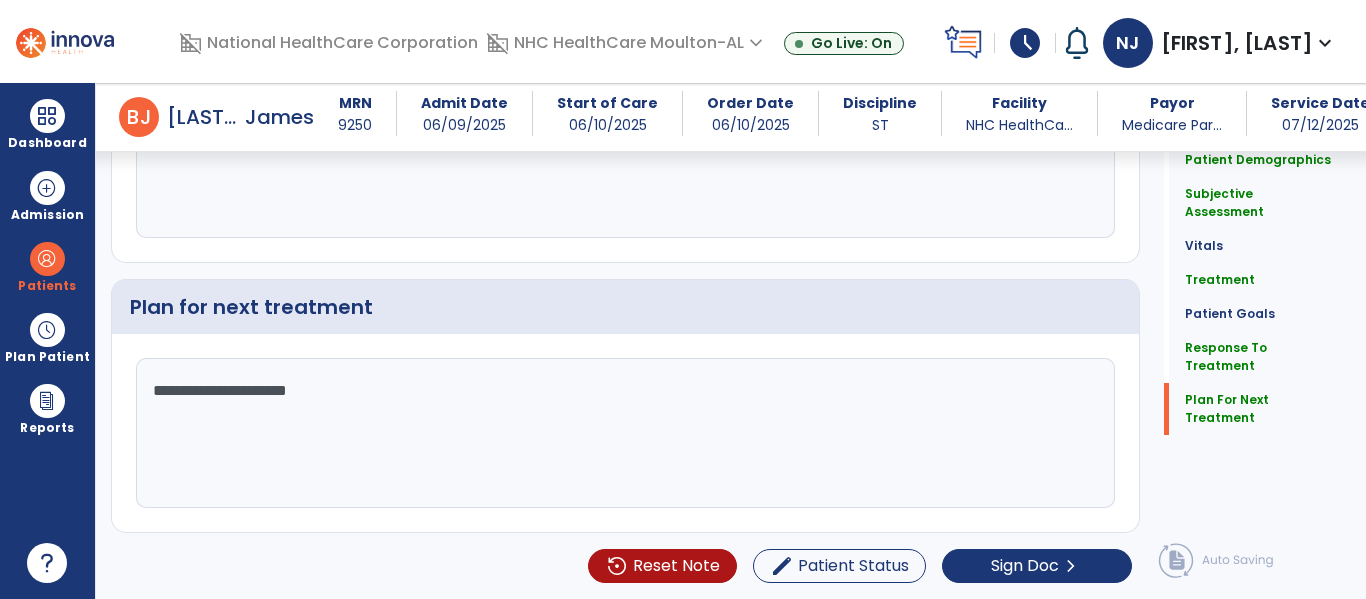 scroll, scrollTop: 2767, scrollLeft: 0, axis: vertical 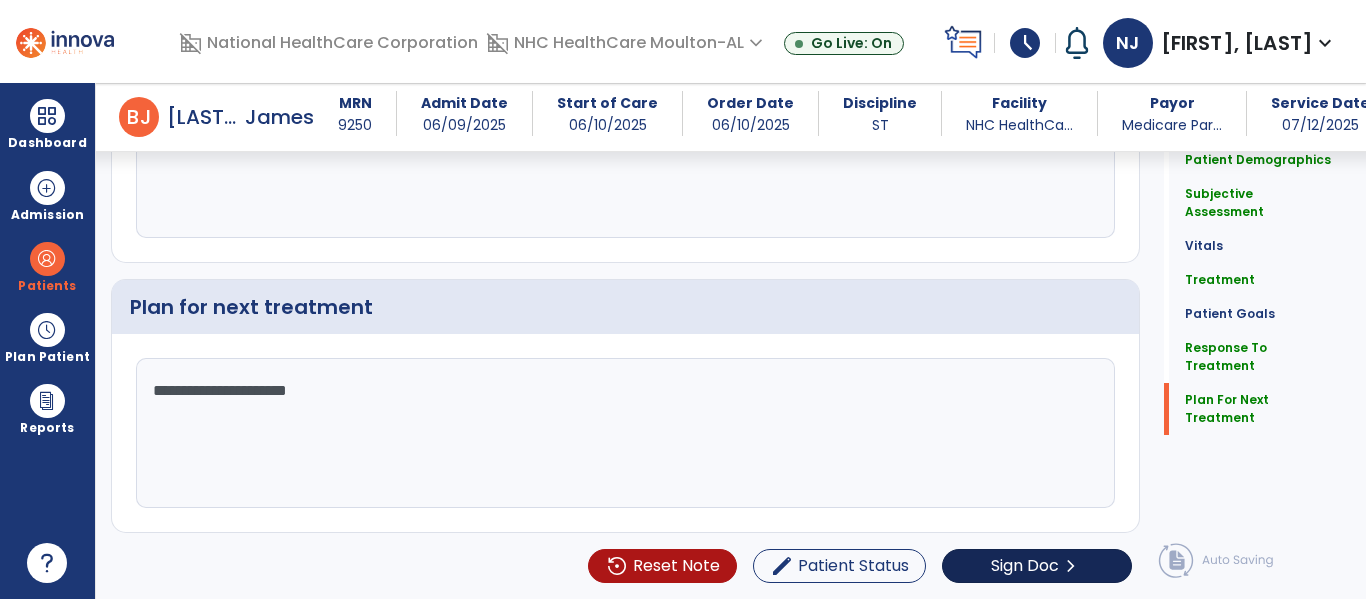 type on "**********" 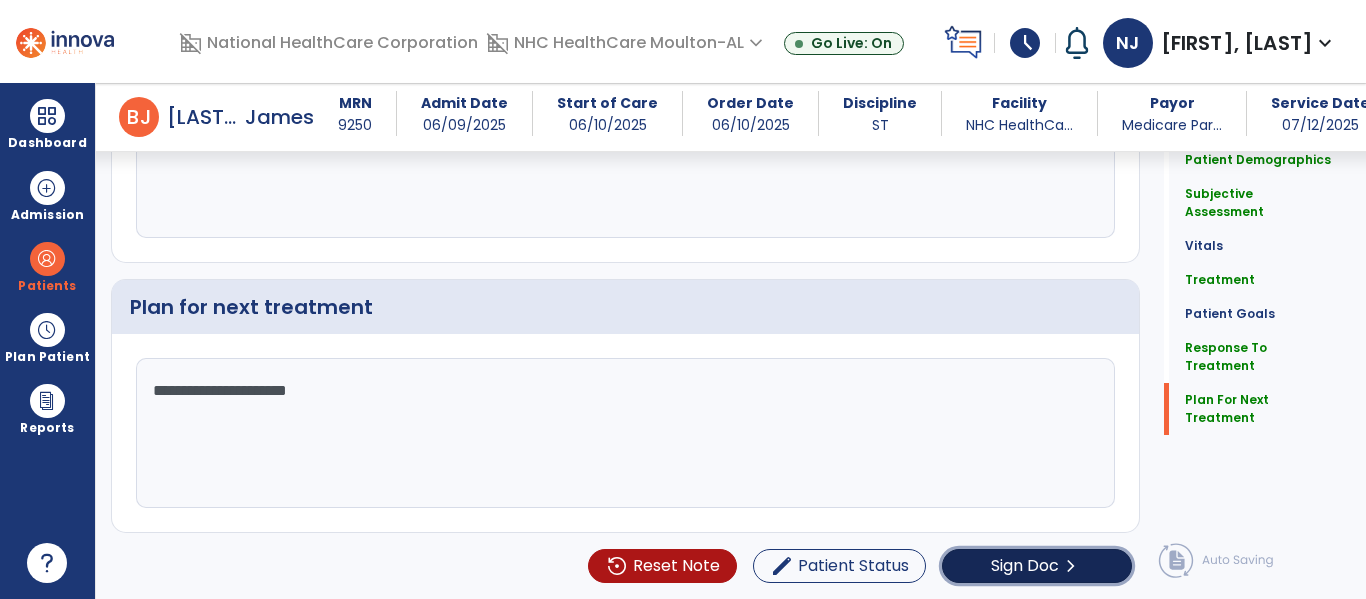 click on "Sign Doc" 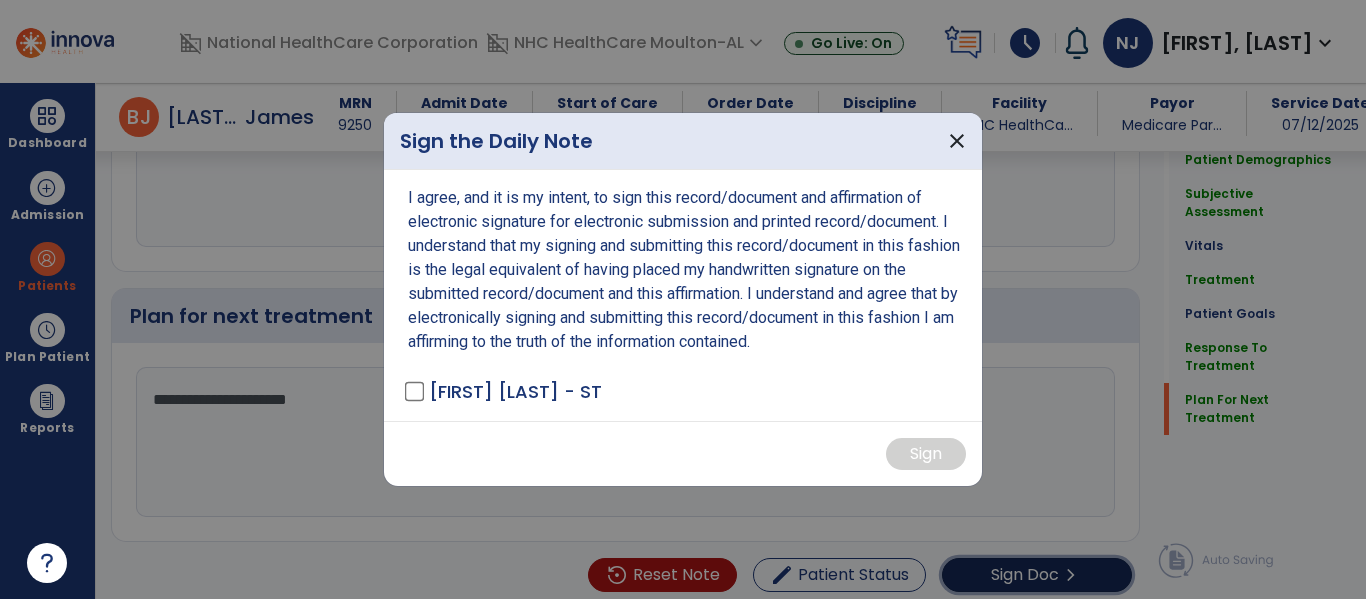 scroll, scrollTop: 2767, scrollLeft: 0, axis: vertical 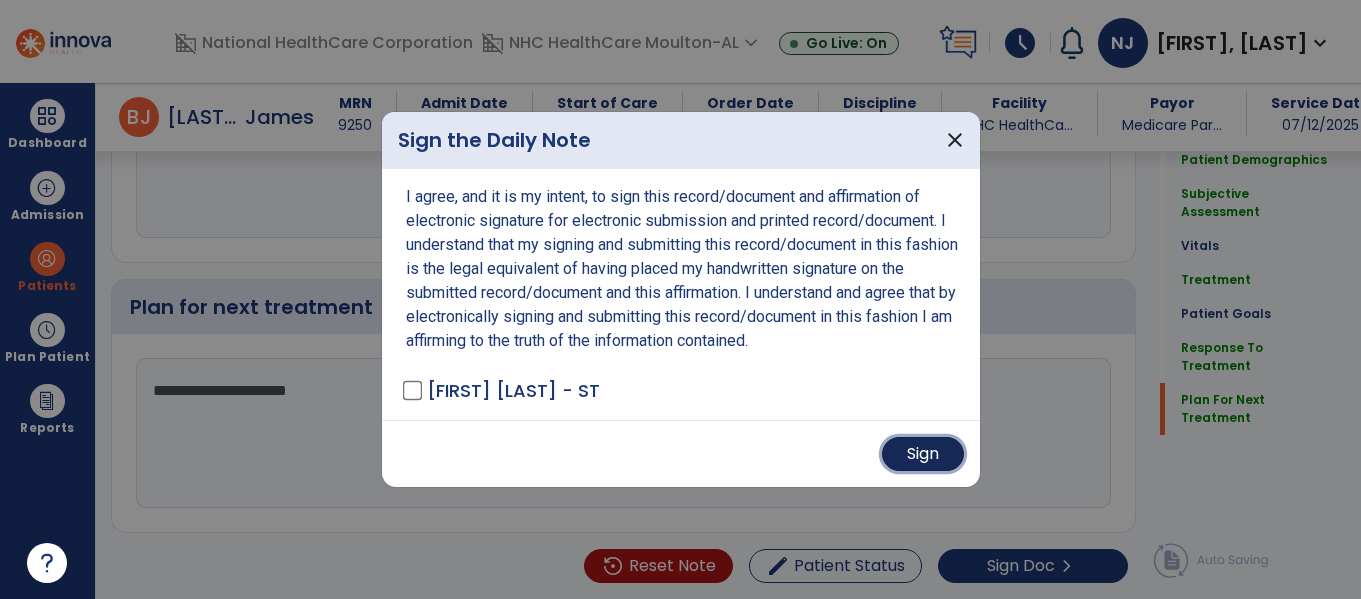click on "Sign" at bounding box center (923, 454) 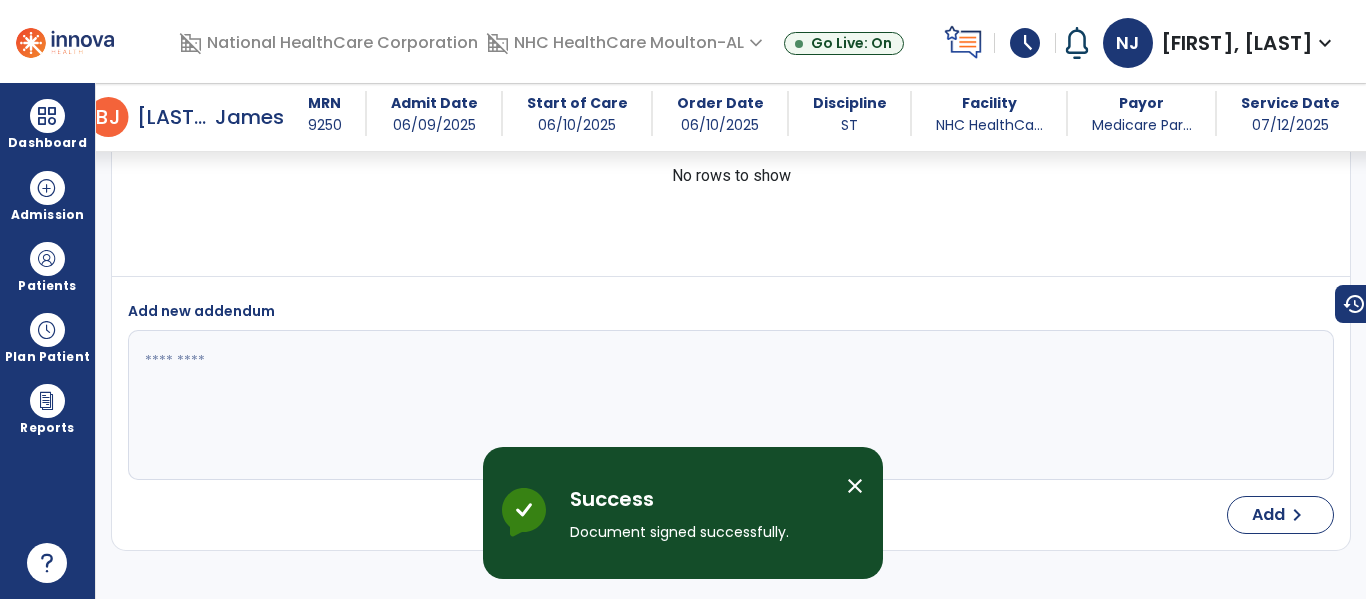 scroll, scrollTop: 4271, scrollLeft: 0, axis: vertical 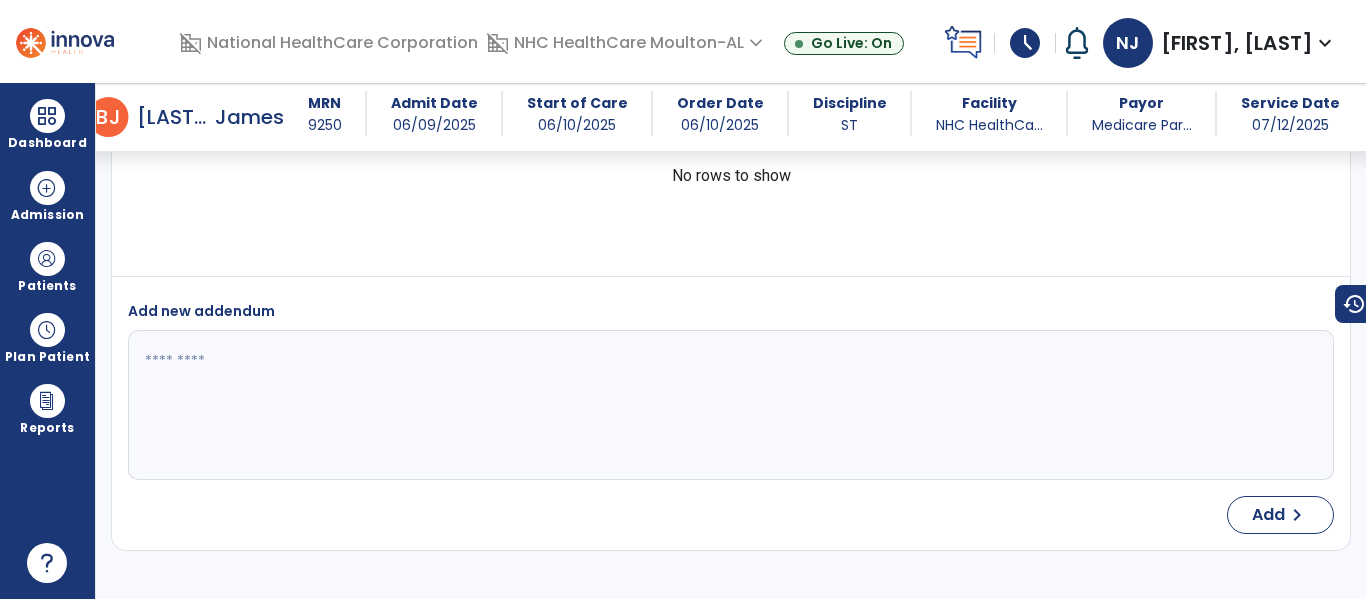 click at bounding box center [728, 405] 